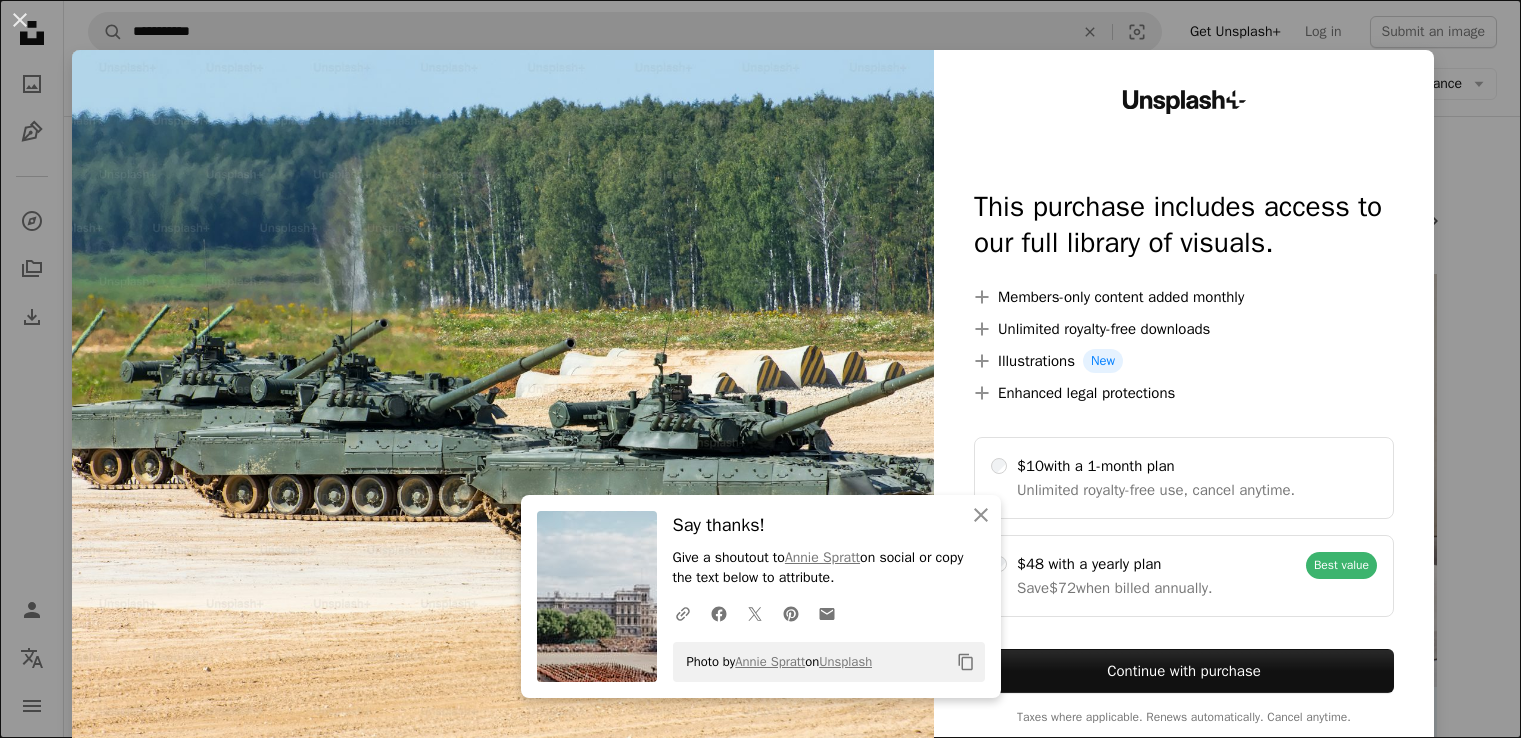 scroll, scrollTop: 7757, scrollLeft: 0, axis: vertical 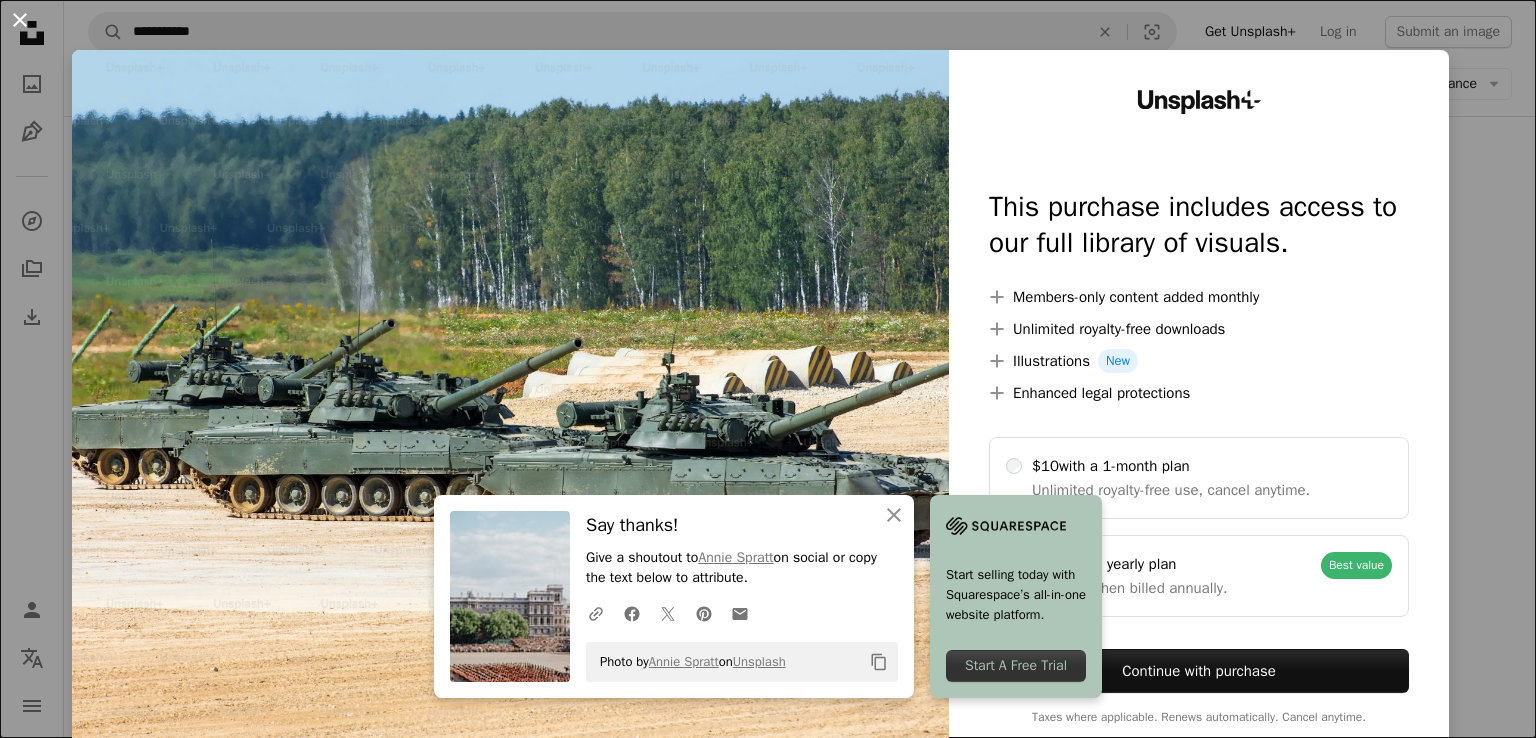 click on "An X shape" at bounding box center (20, 20) 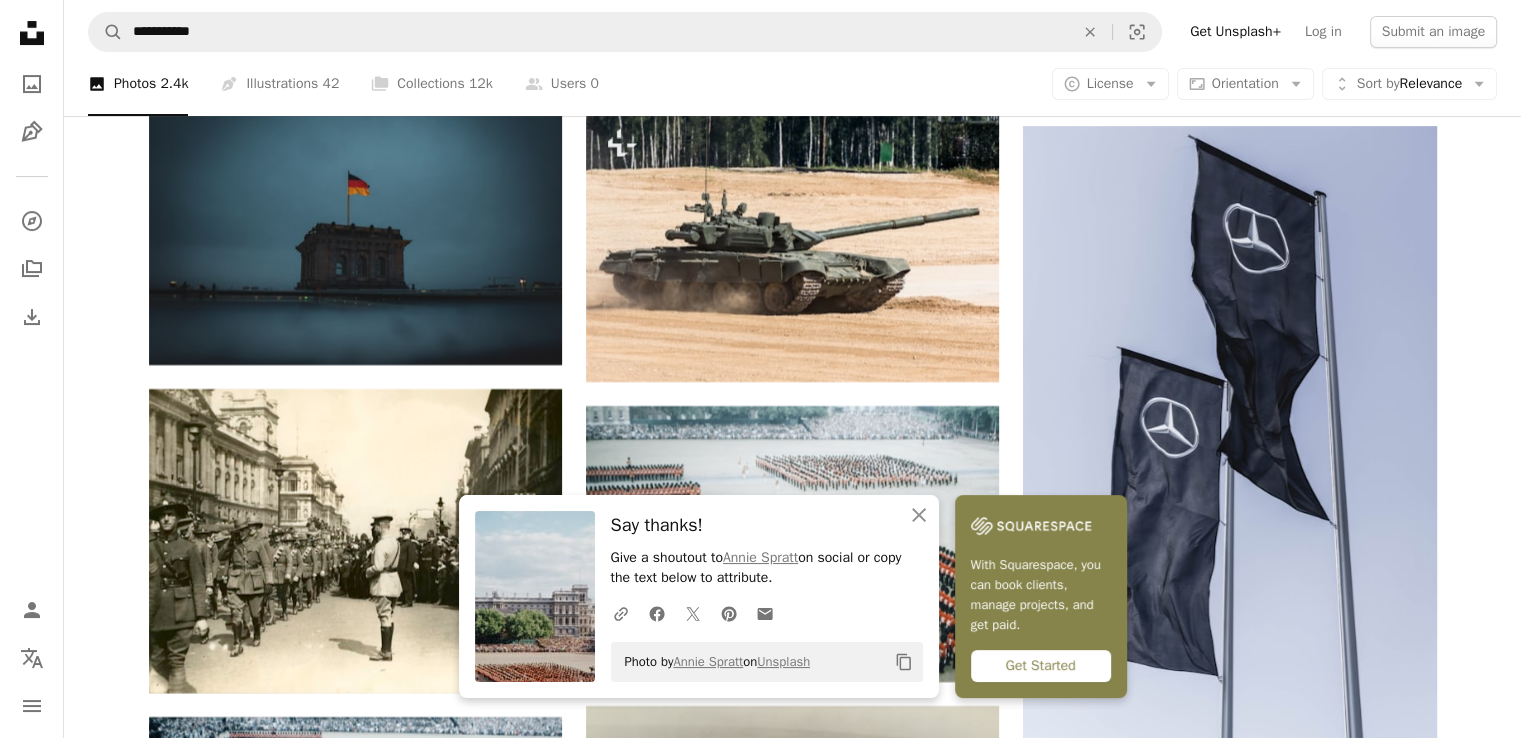 scroll, scrollTop: 8166, scrollLeft: 0, axis: vertical 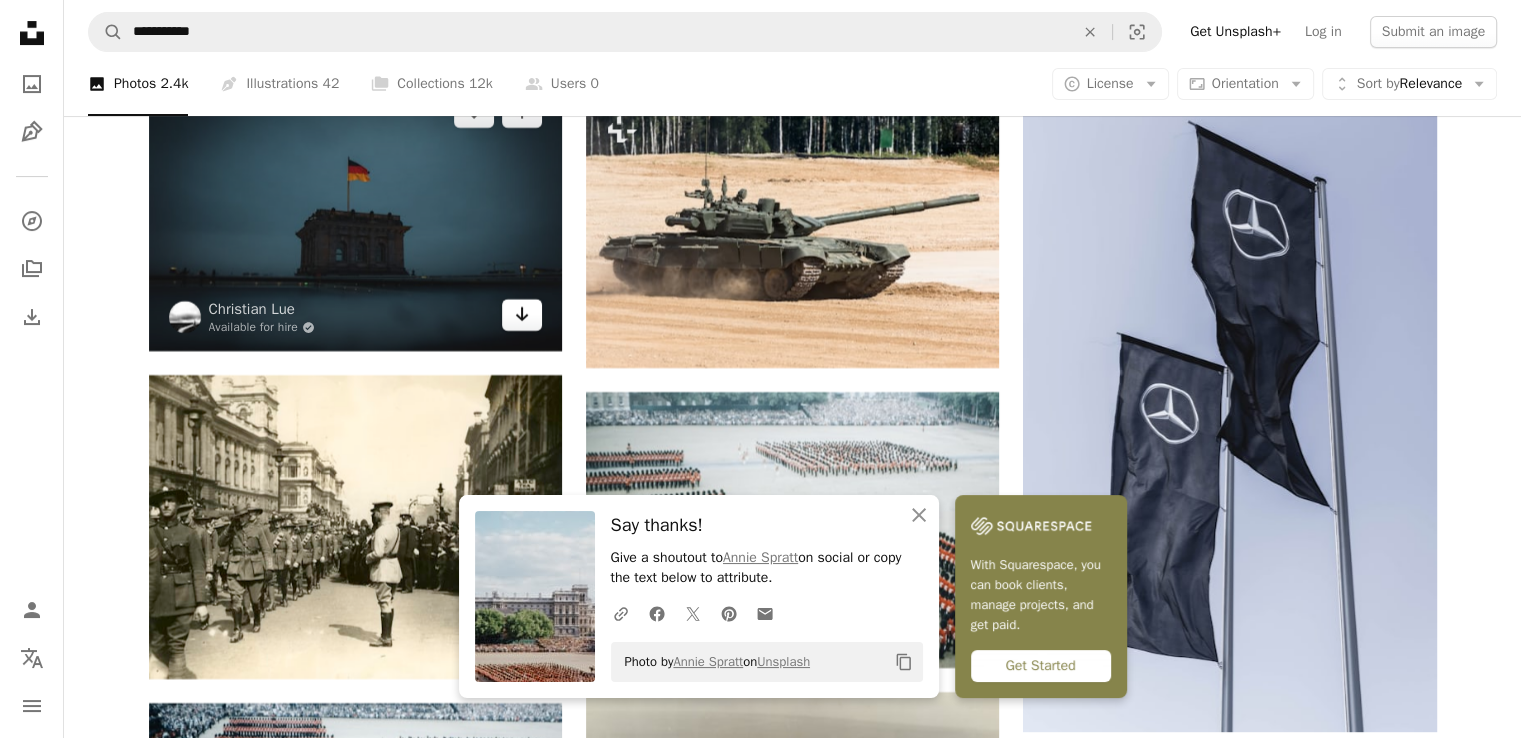 click 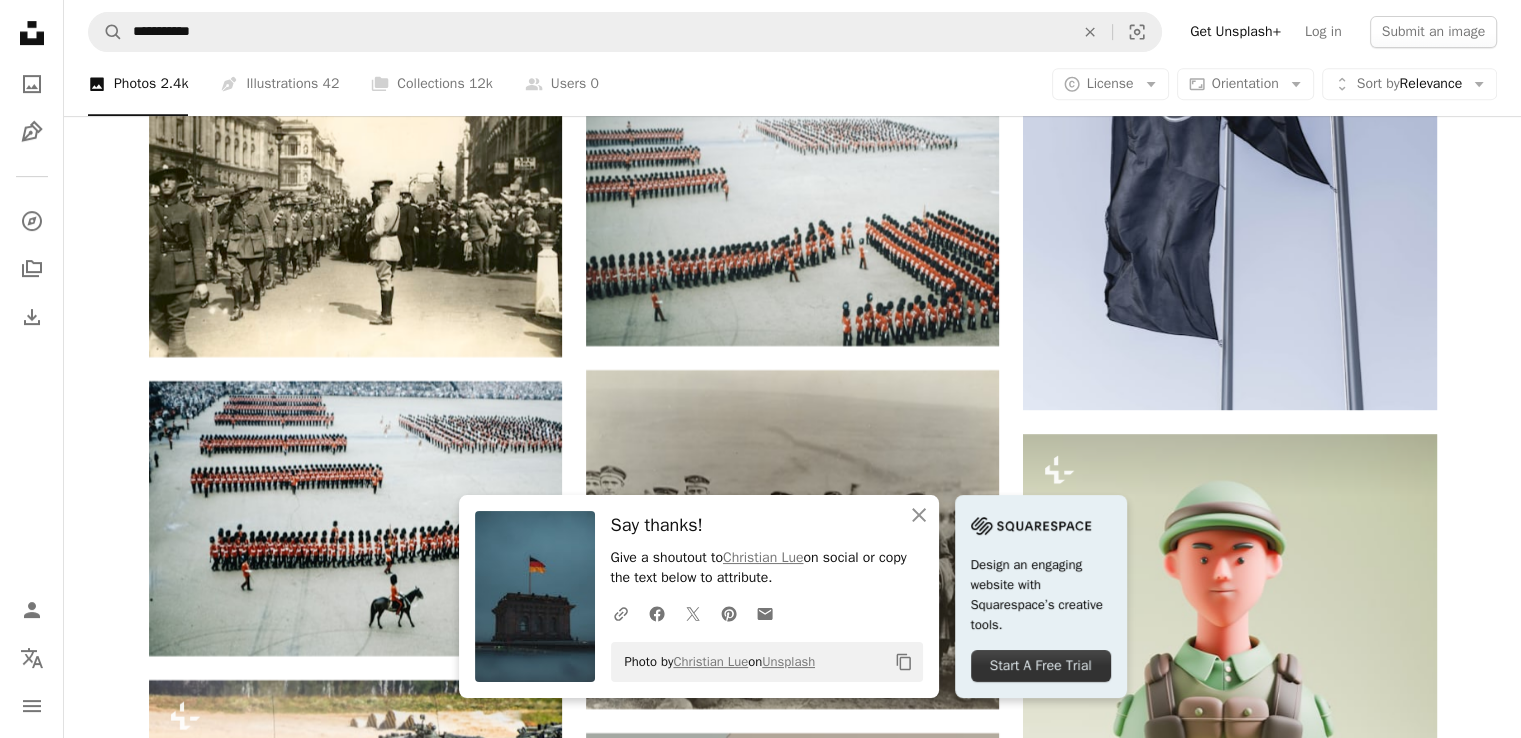 scroll, scrollTop: 8504, scrollLeft: 0, axis: vertical 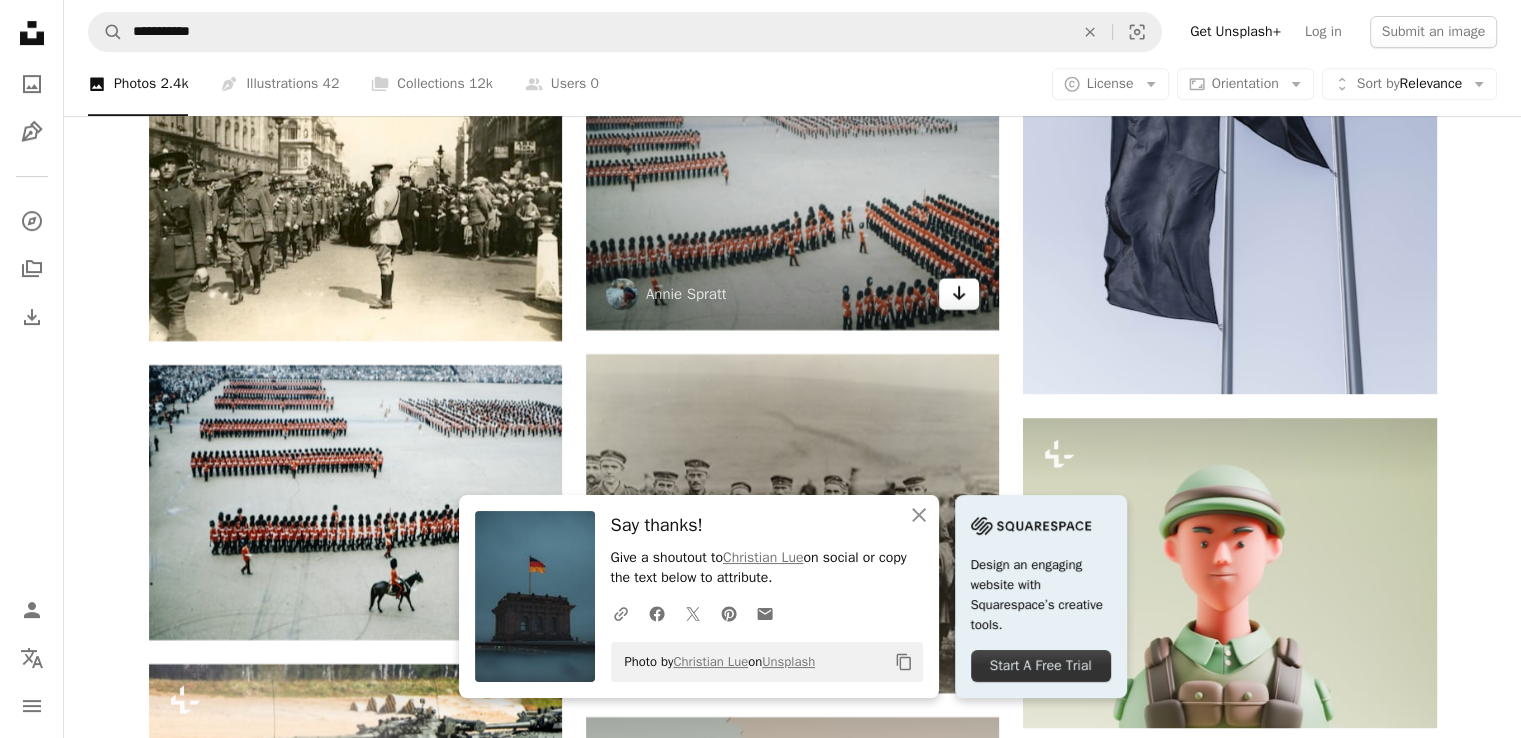click 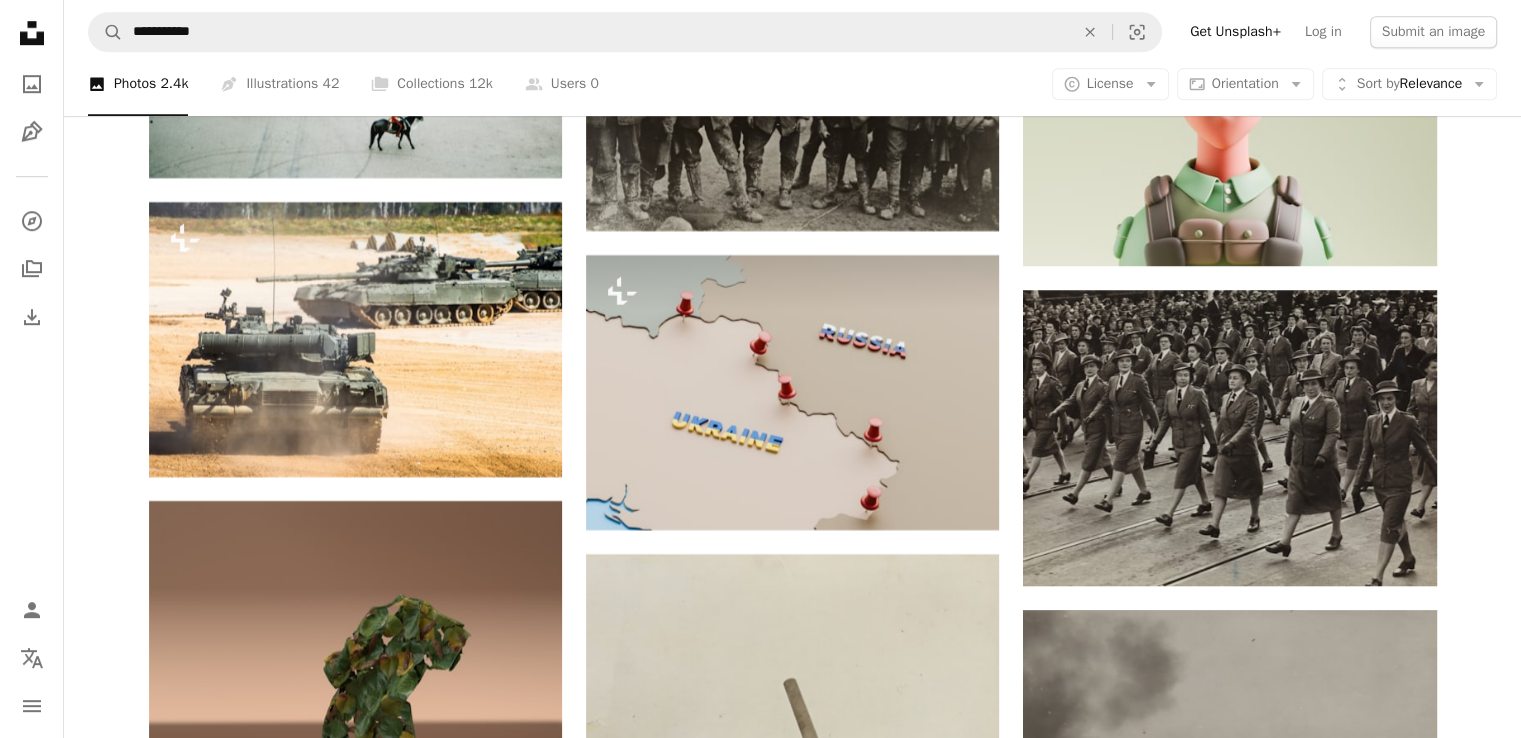 scroll, scrollTop: 8950, scrollLeft: 0, axis: vertical 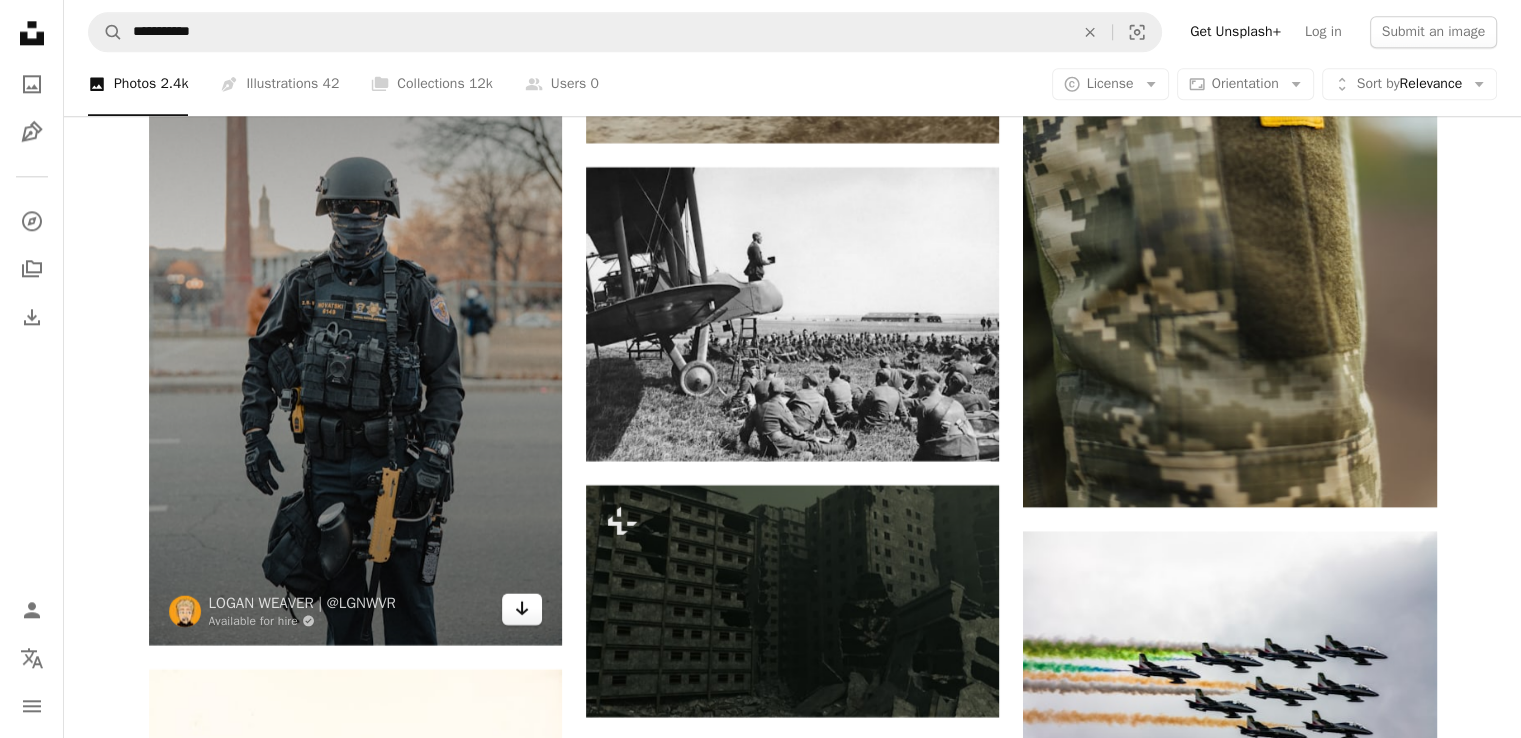 click on "Arrow pointing down" 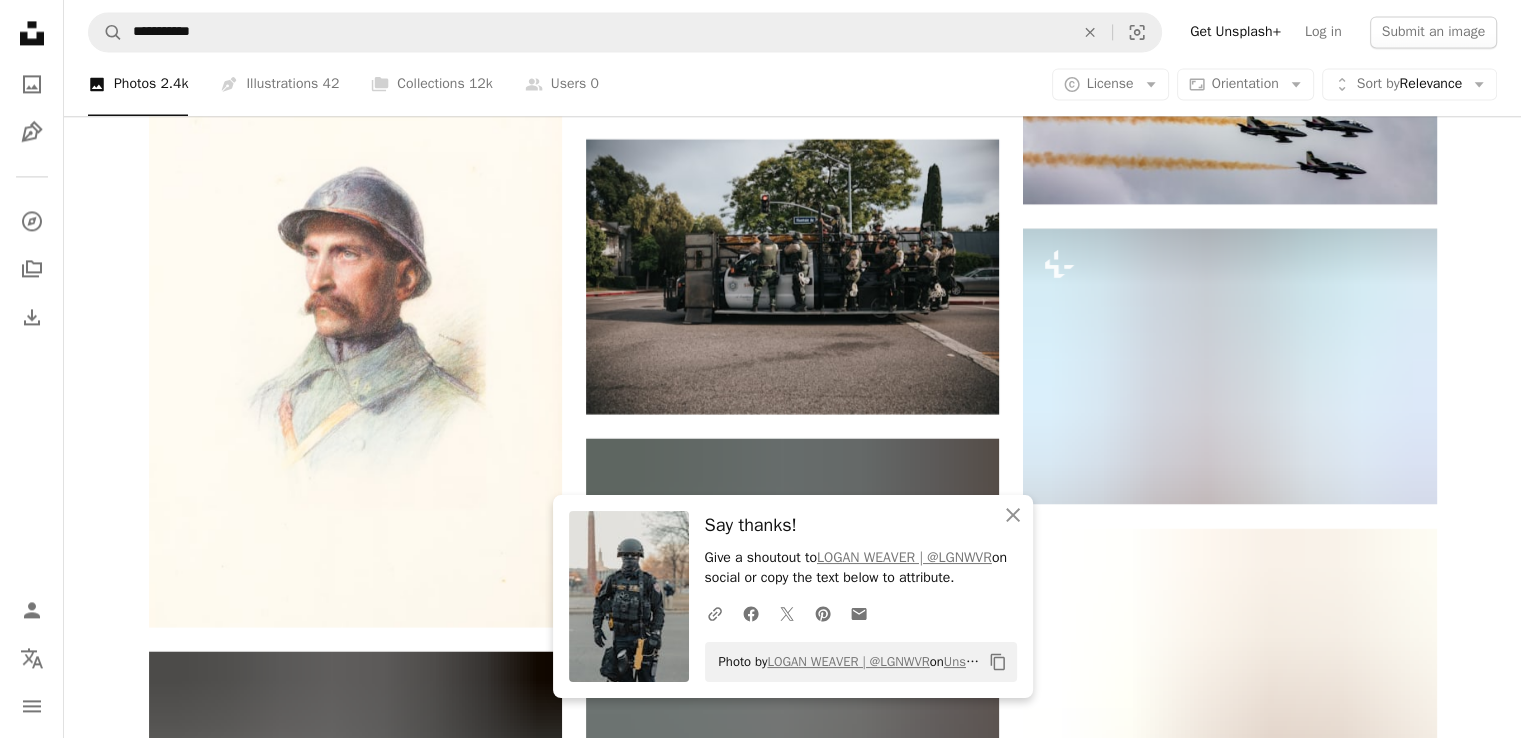 scroll, scrollTop: 10604, scrollLeft: 0, axis: vertical 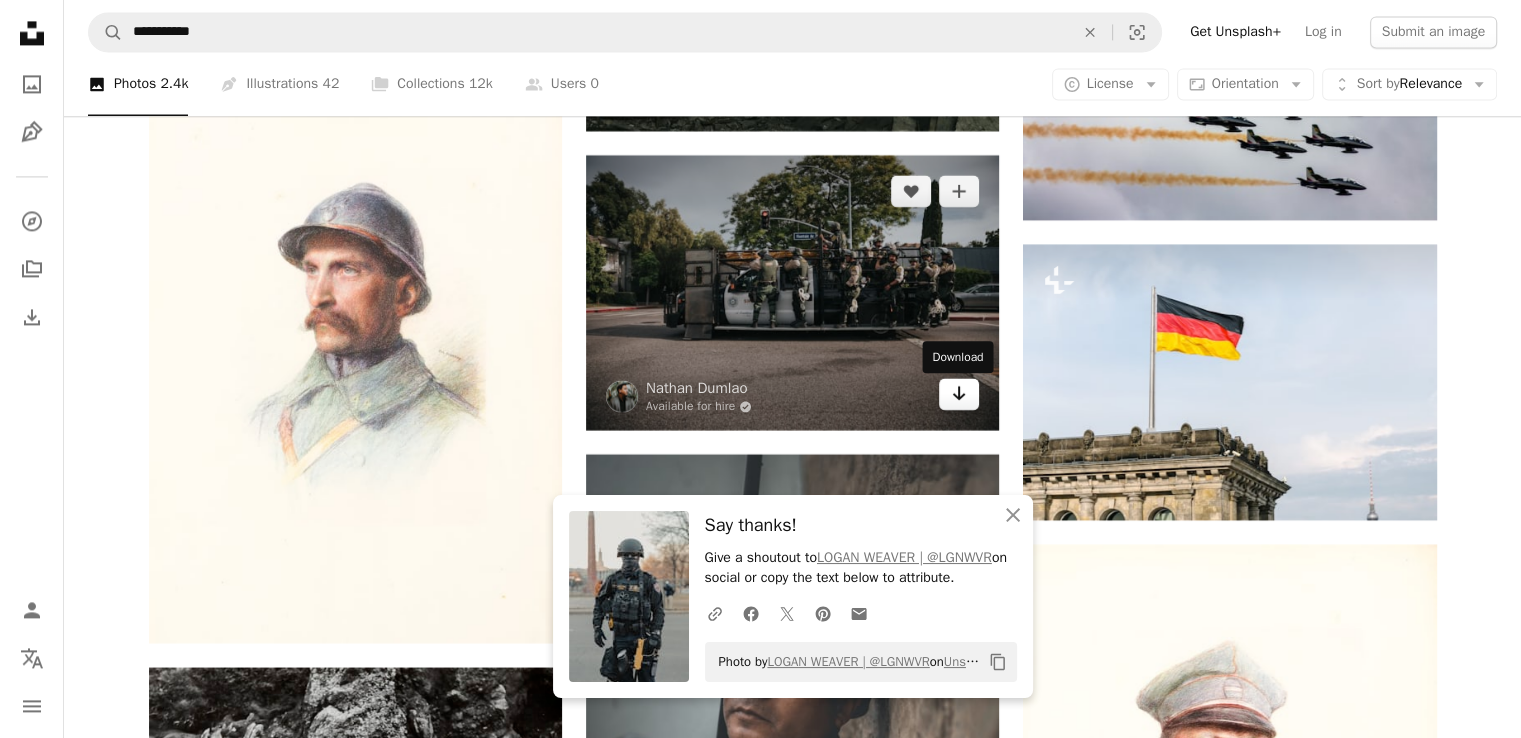 click on "Arrow pointing down" 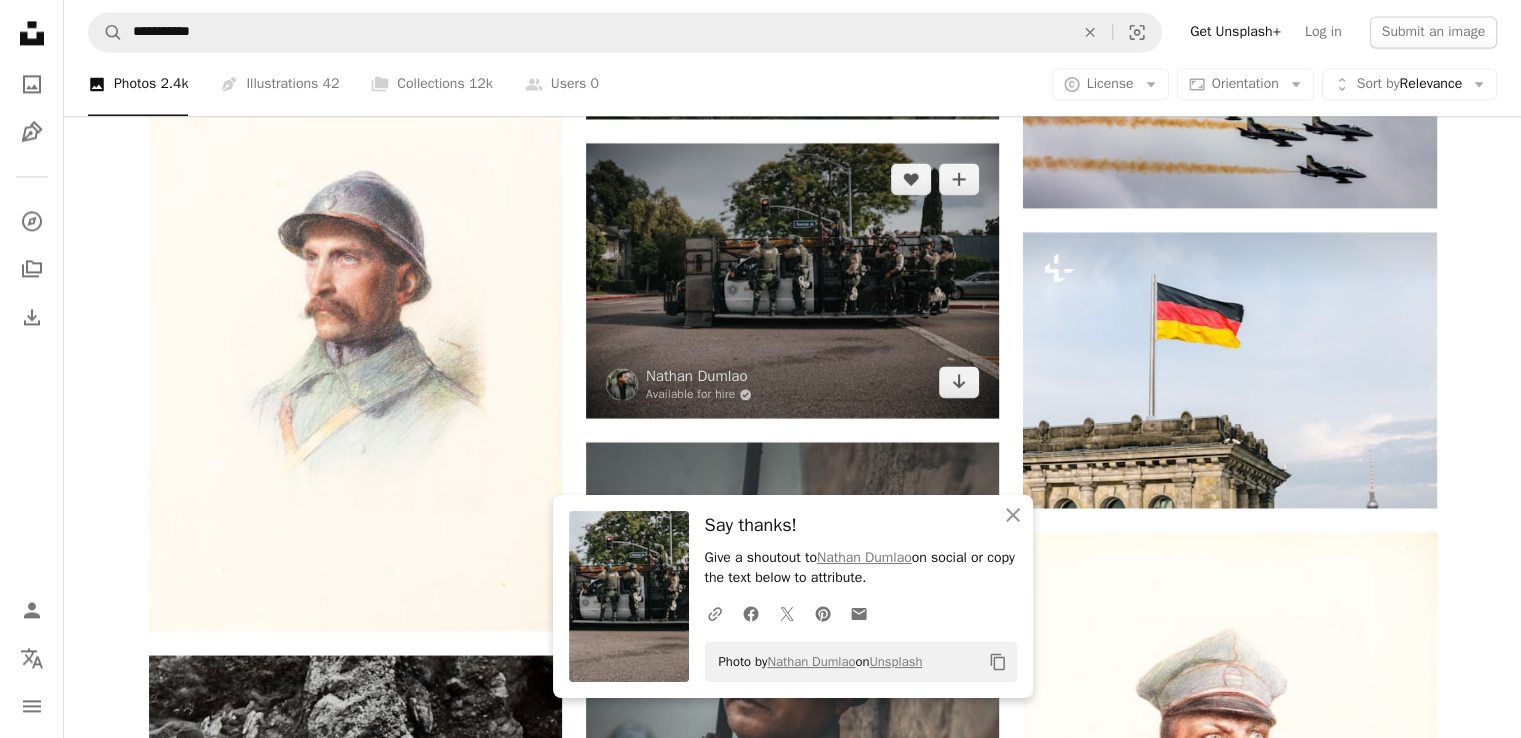 scroll, scrollTop: 10585, scrollLeft: 0, axis: vertical 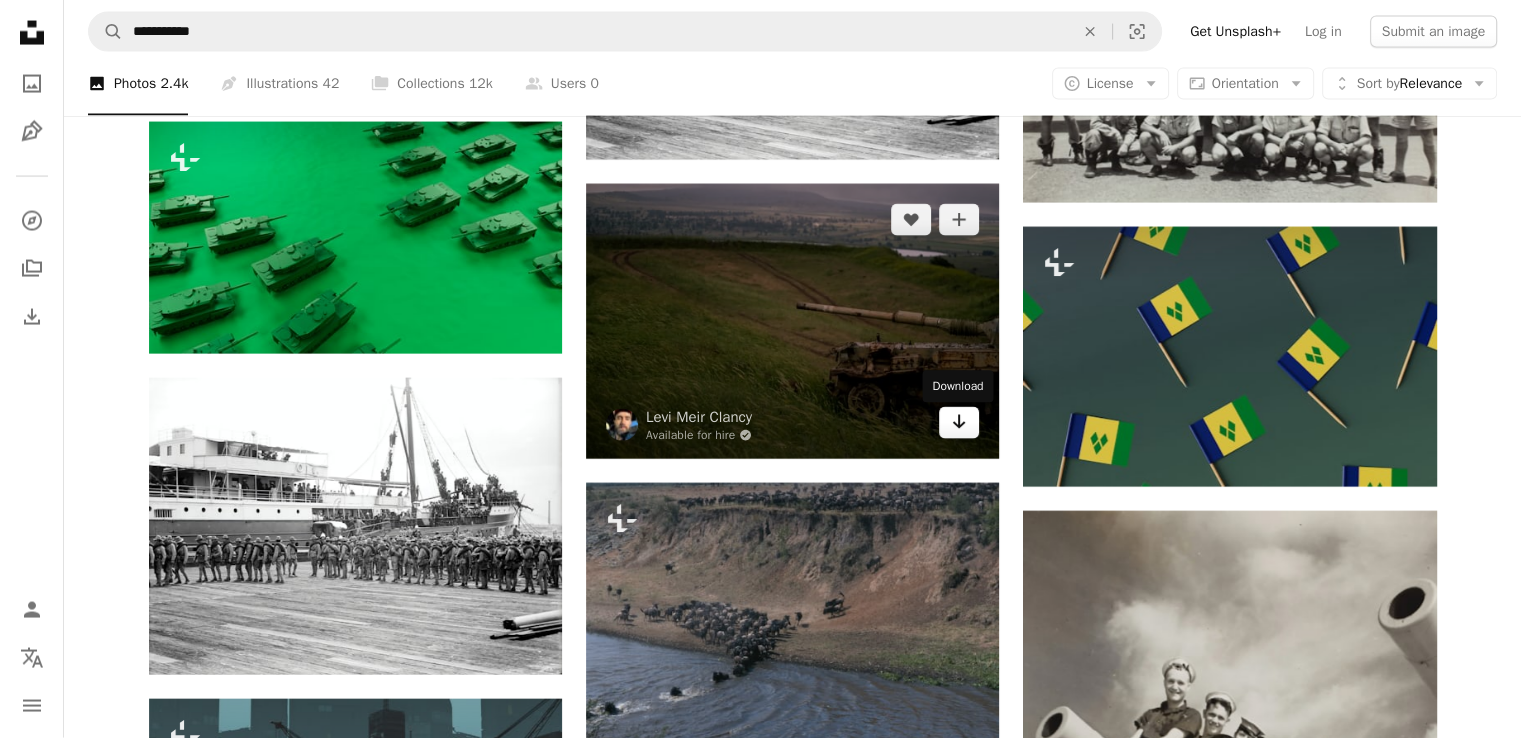 click 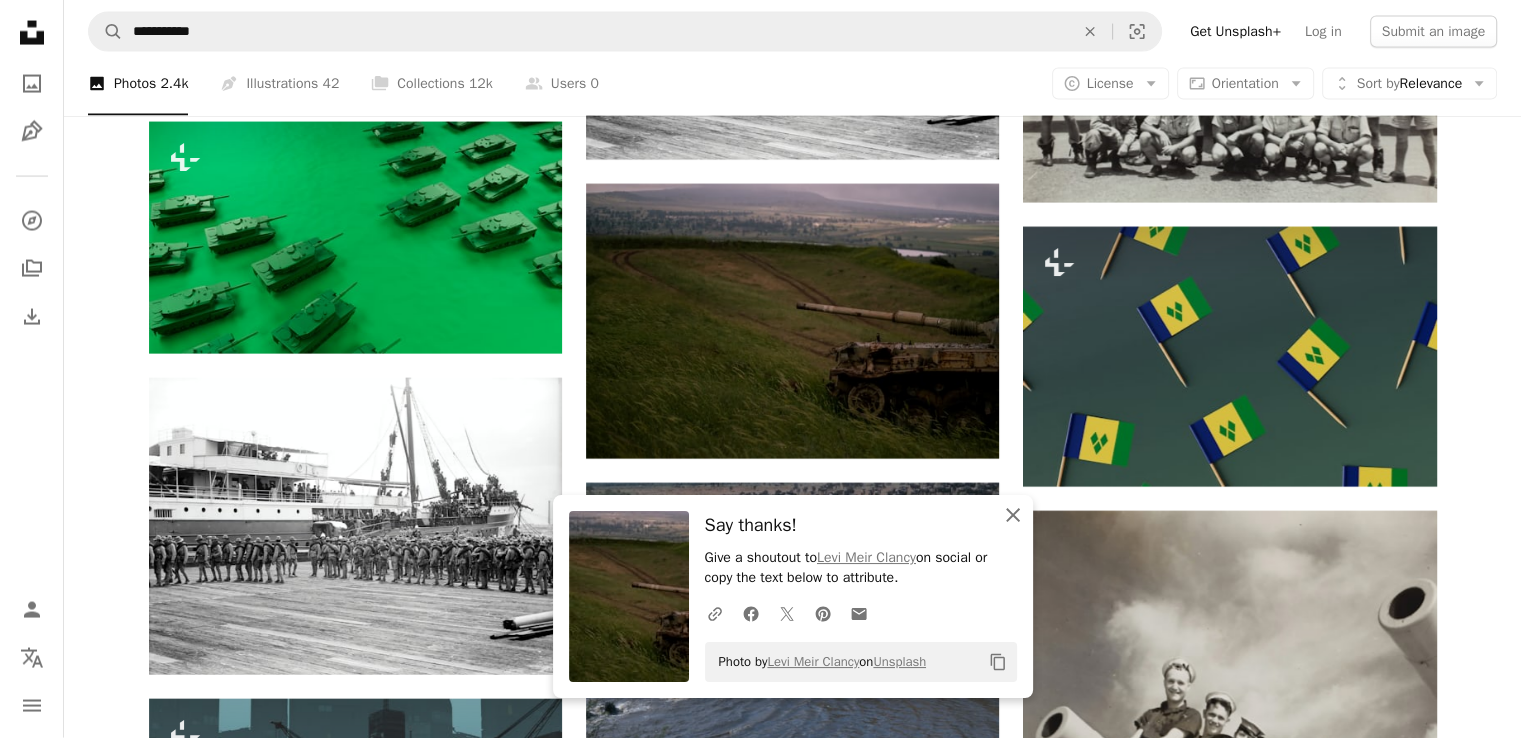 click on "An X shape" 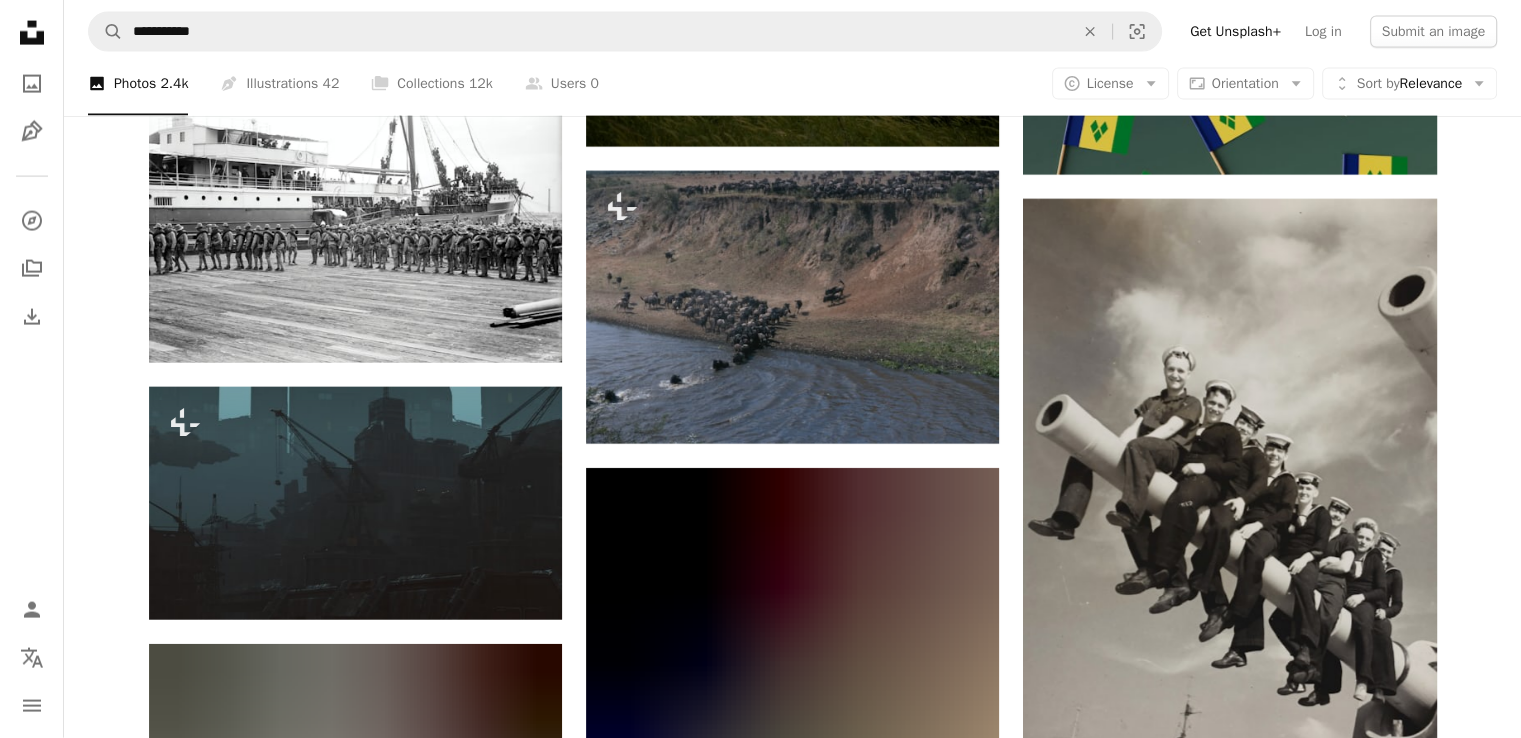 scroll, scrollTop: 12095, scrollLeft: 0, axis: vertical 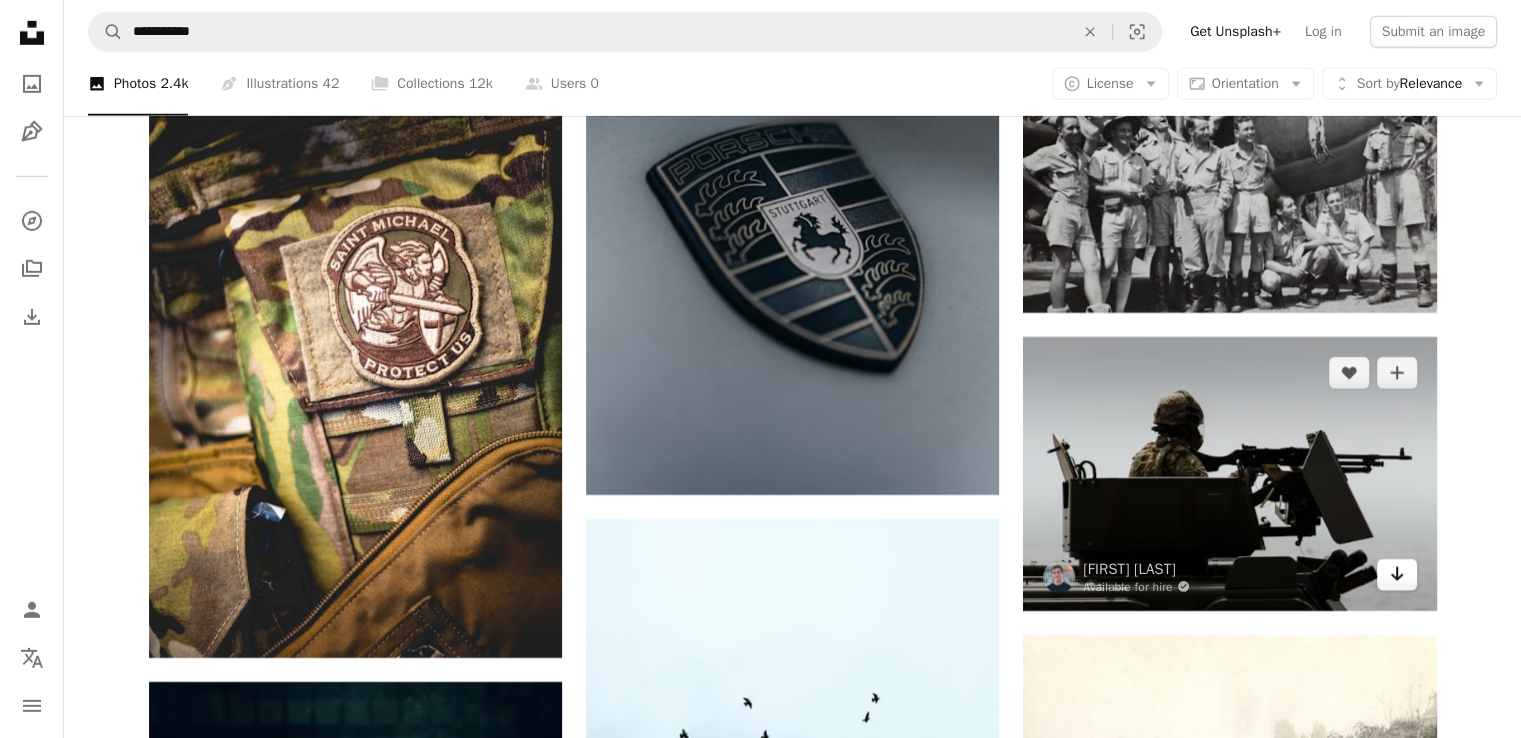 click on "Arrow pointing down" 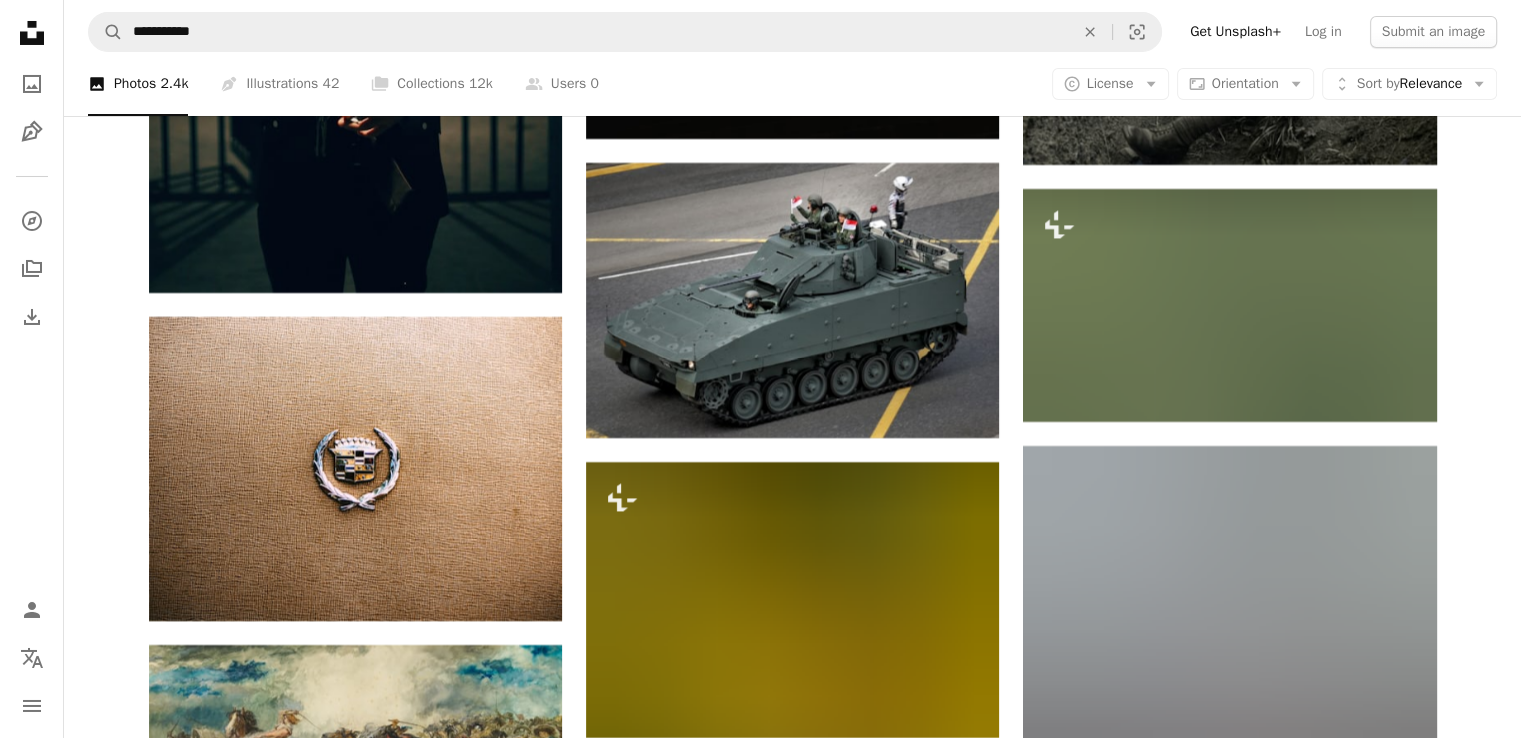 scroll, scrollTop: 14951, scrollLeft: 0, axis: vertical 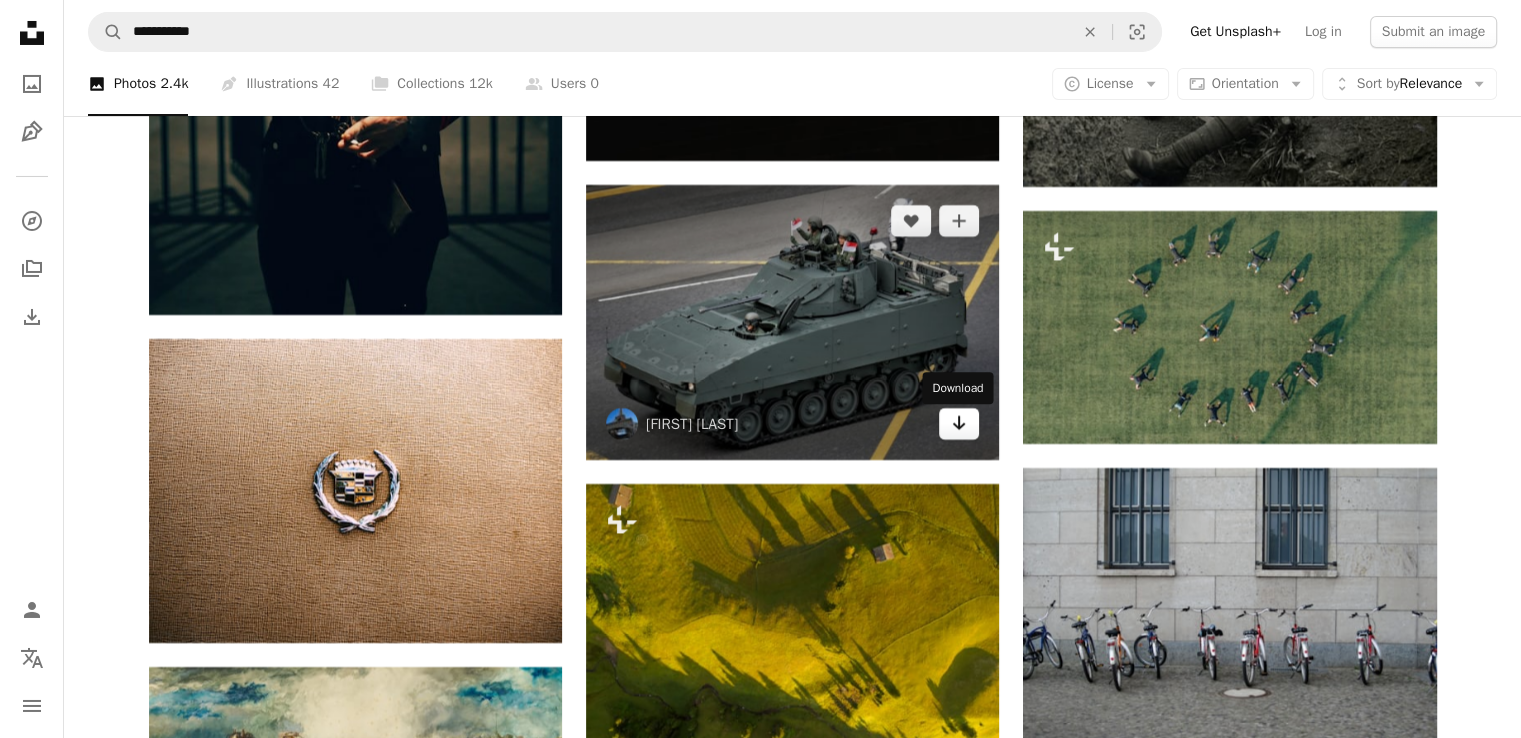 click on "Arrow pointing down" 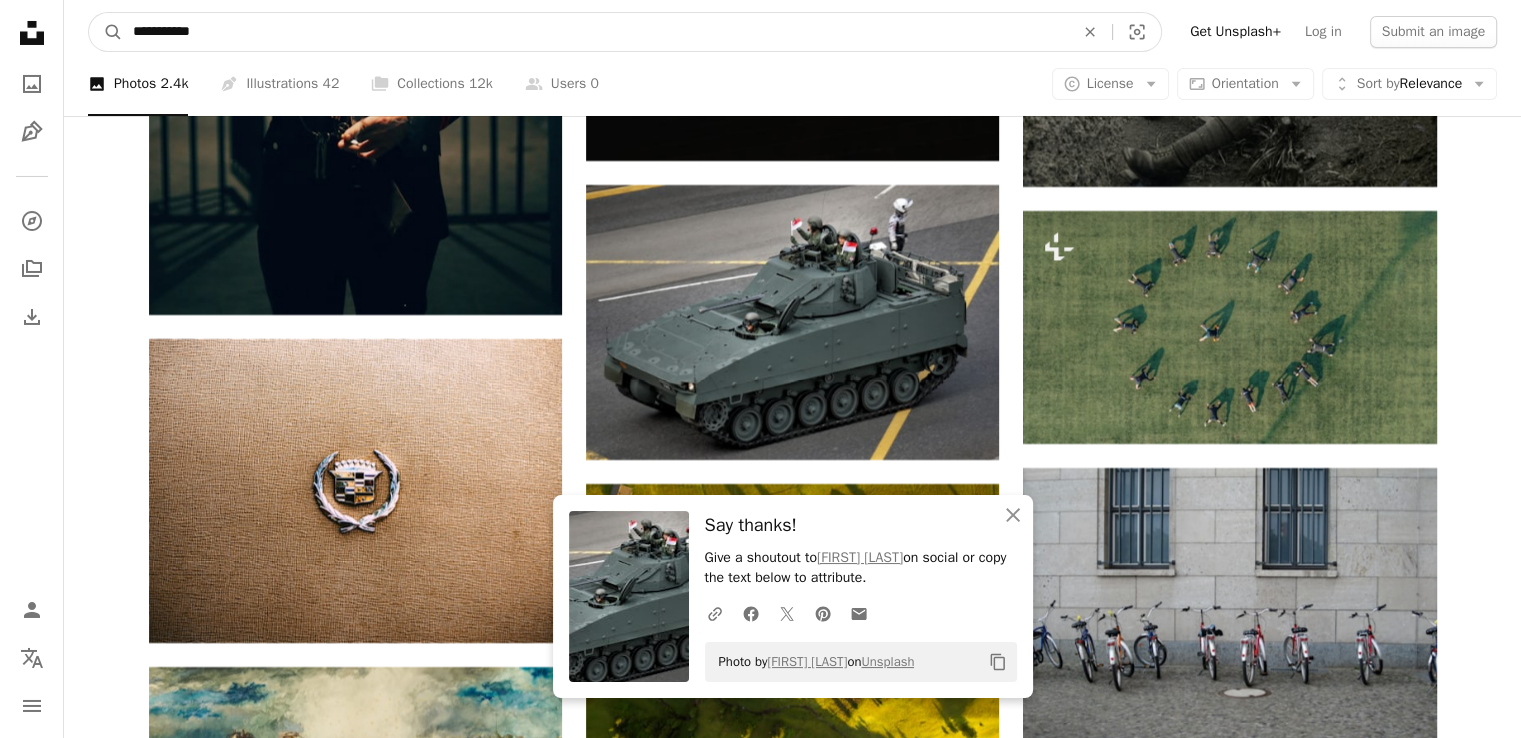 click on "**********" at bounding box center (595, 32) 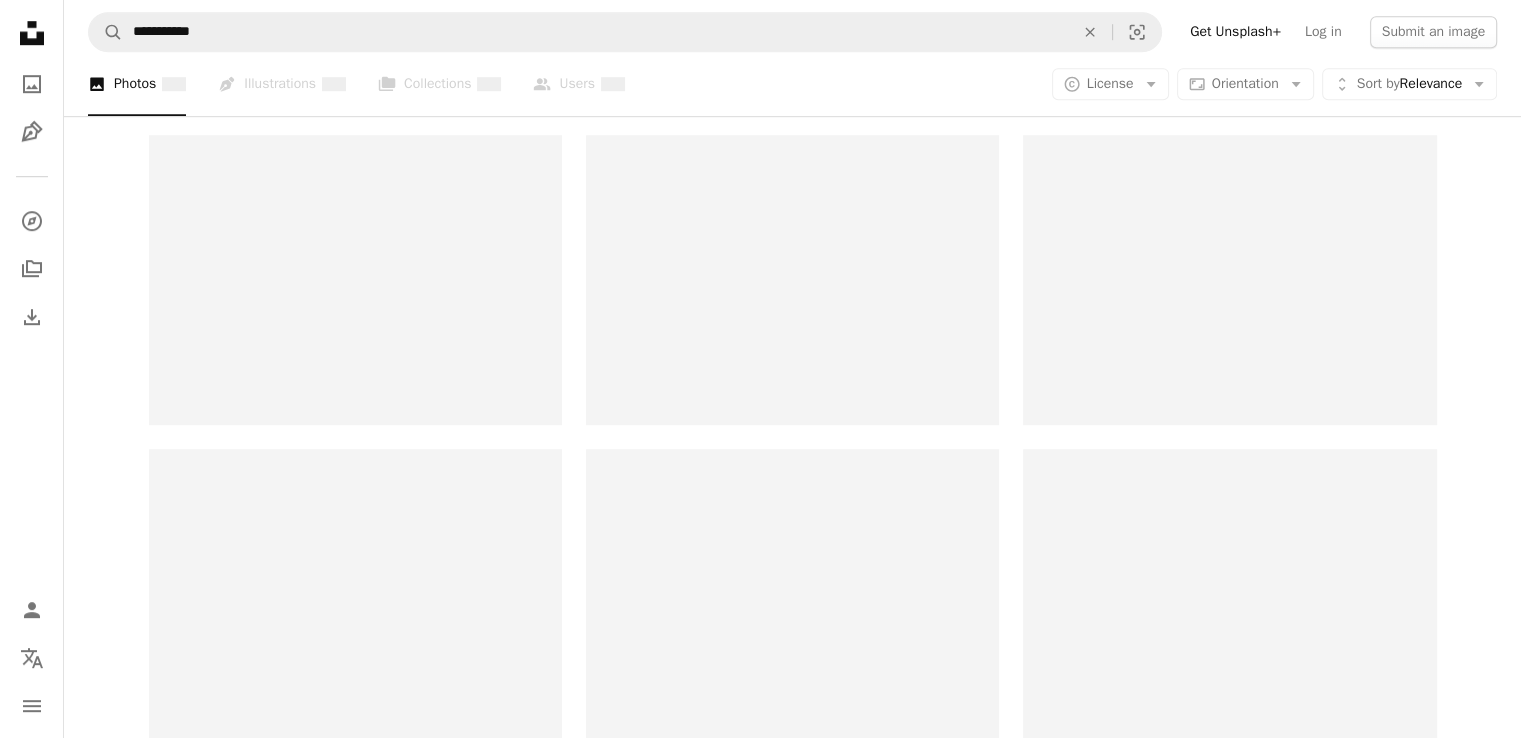 scroll, scrollTop: 0, scrollLeft: 0, axis: both 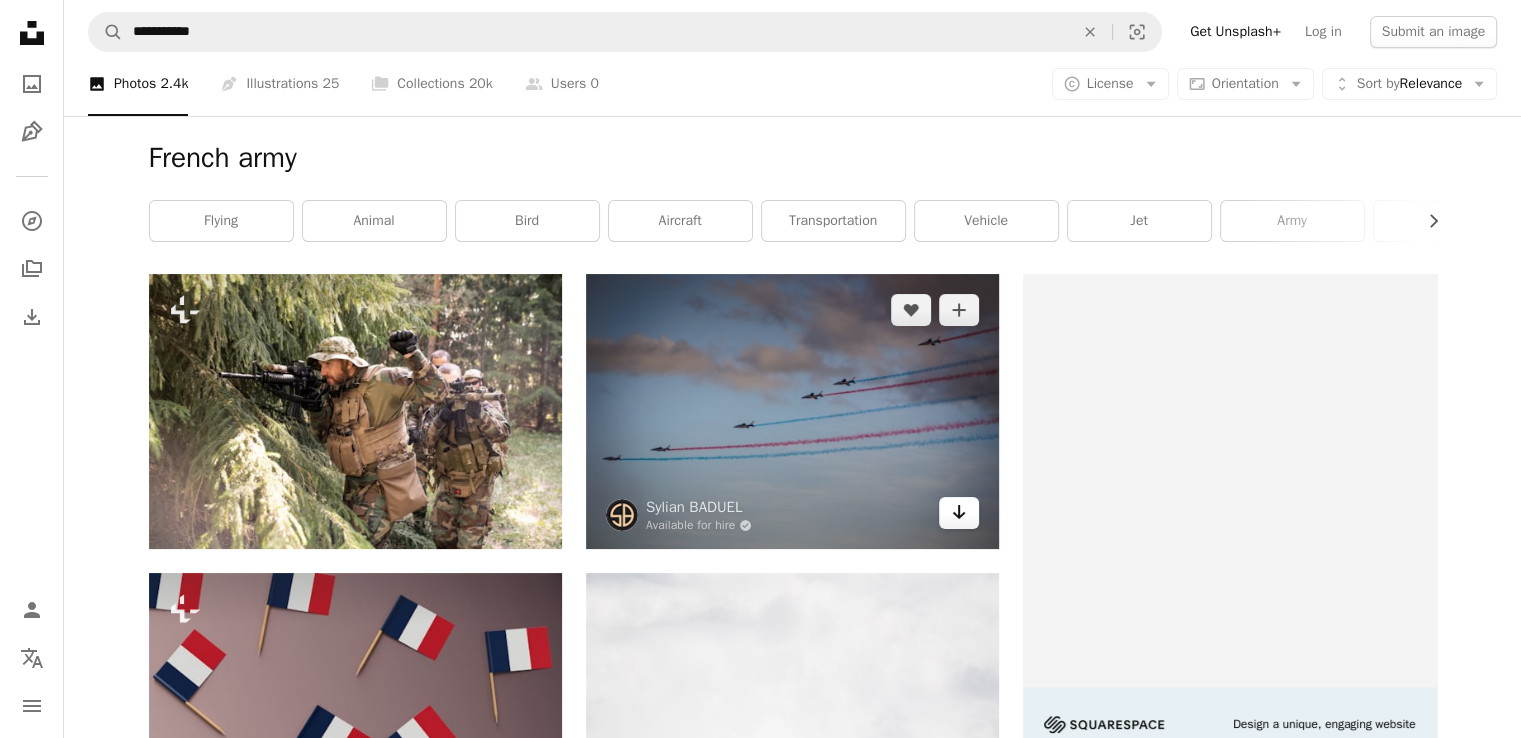 click on "Arrow pointing down" 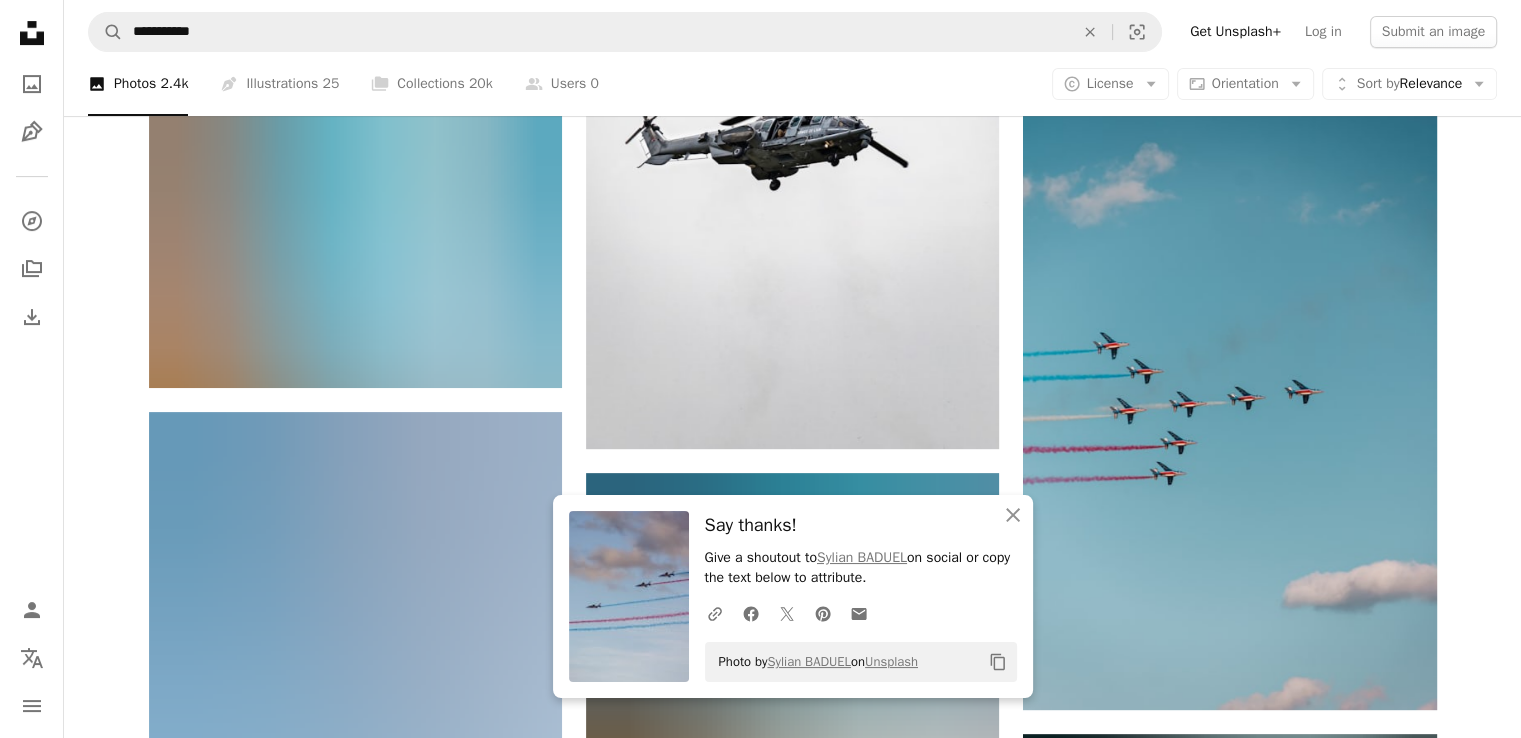 scroll, scrollTop: 756, scrollLeft: 0, axis: vertical 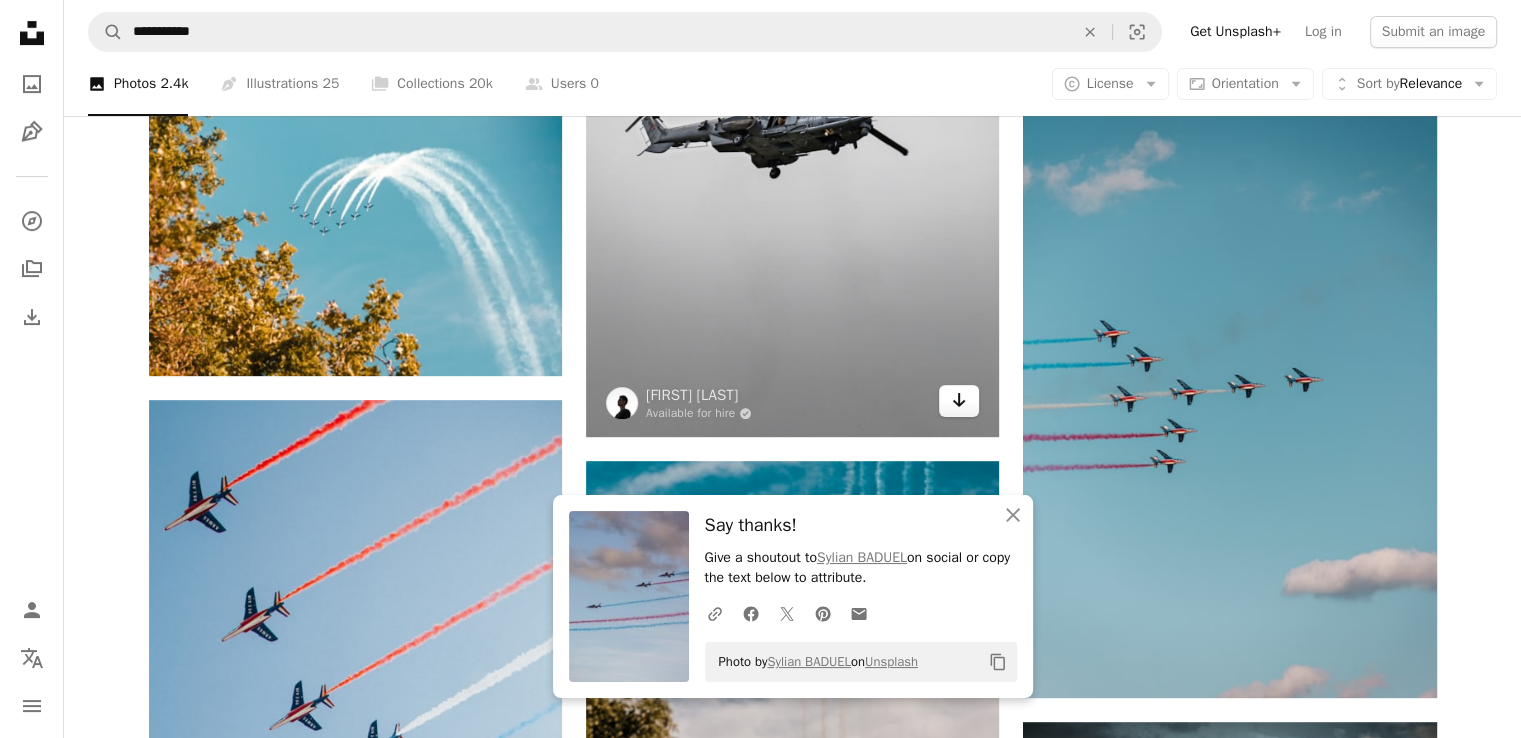click on "Arrow pointing down" 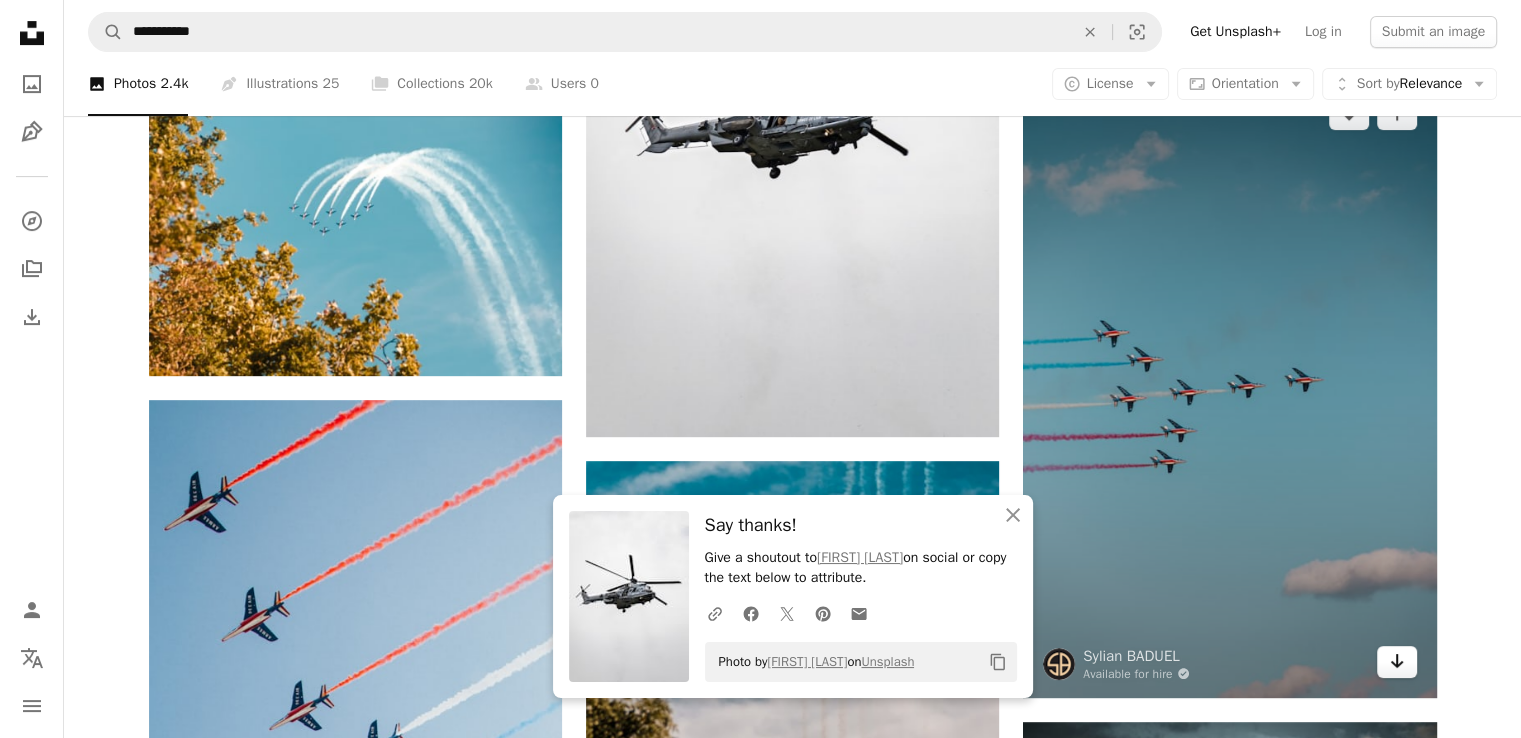 click 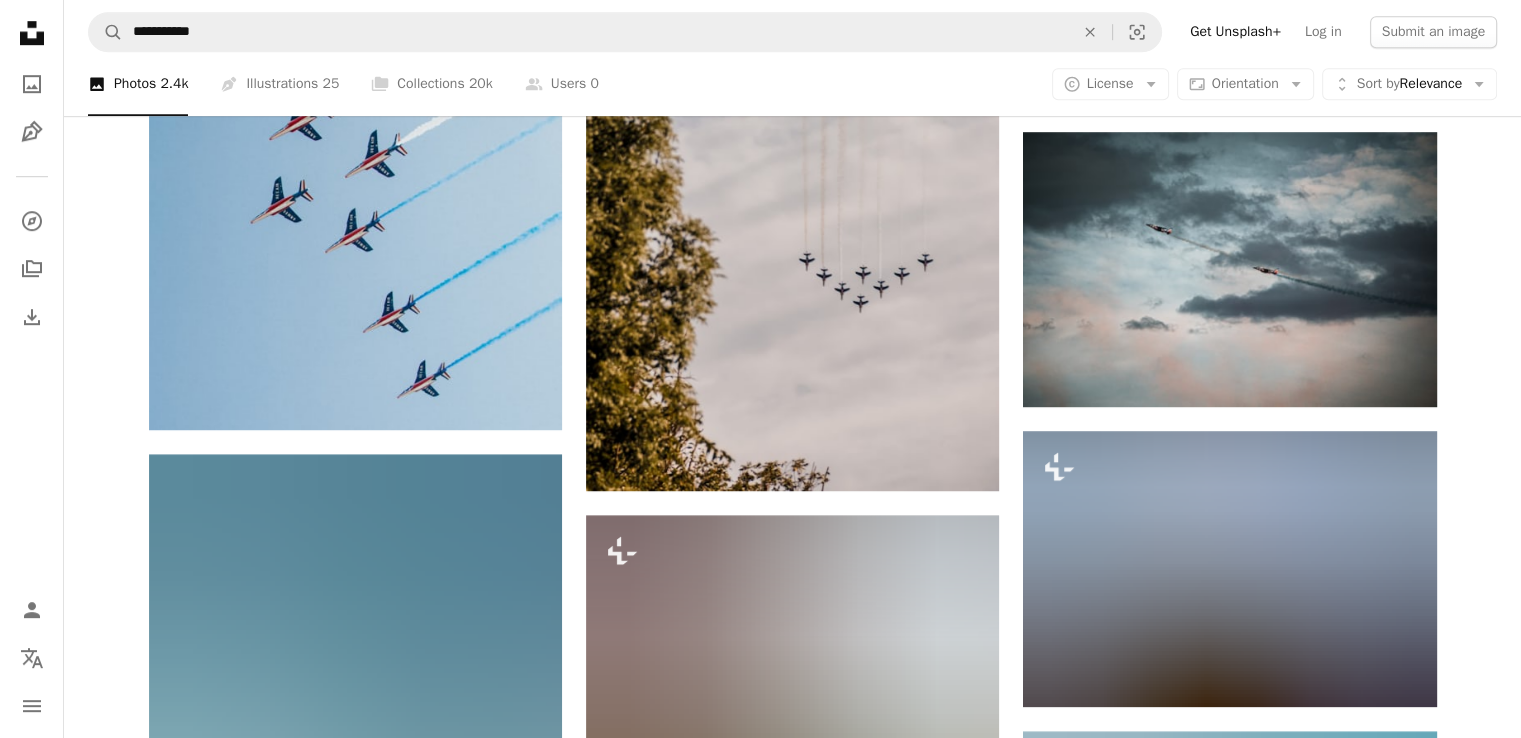 scroll, scrollTop: 1328, scrollLeft: 0, axis: vertical 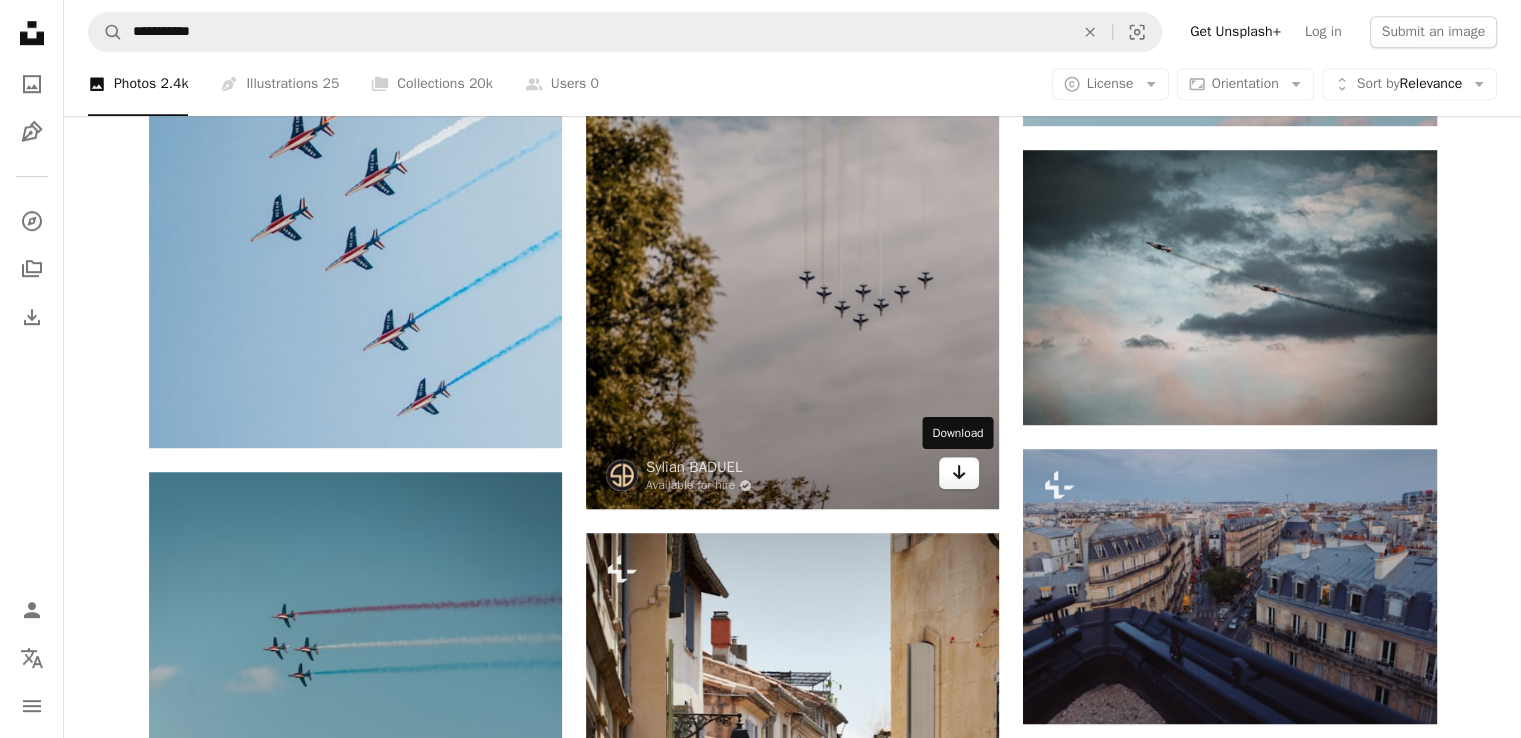 click on "Arrow pointing down" at bounding box center [959, 473] 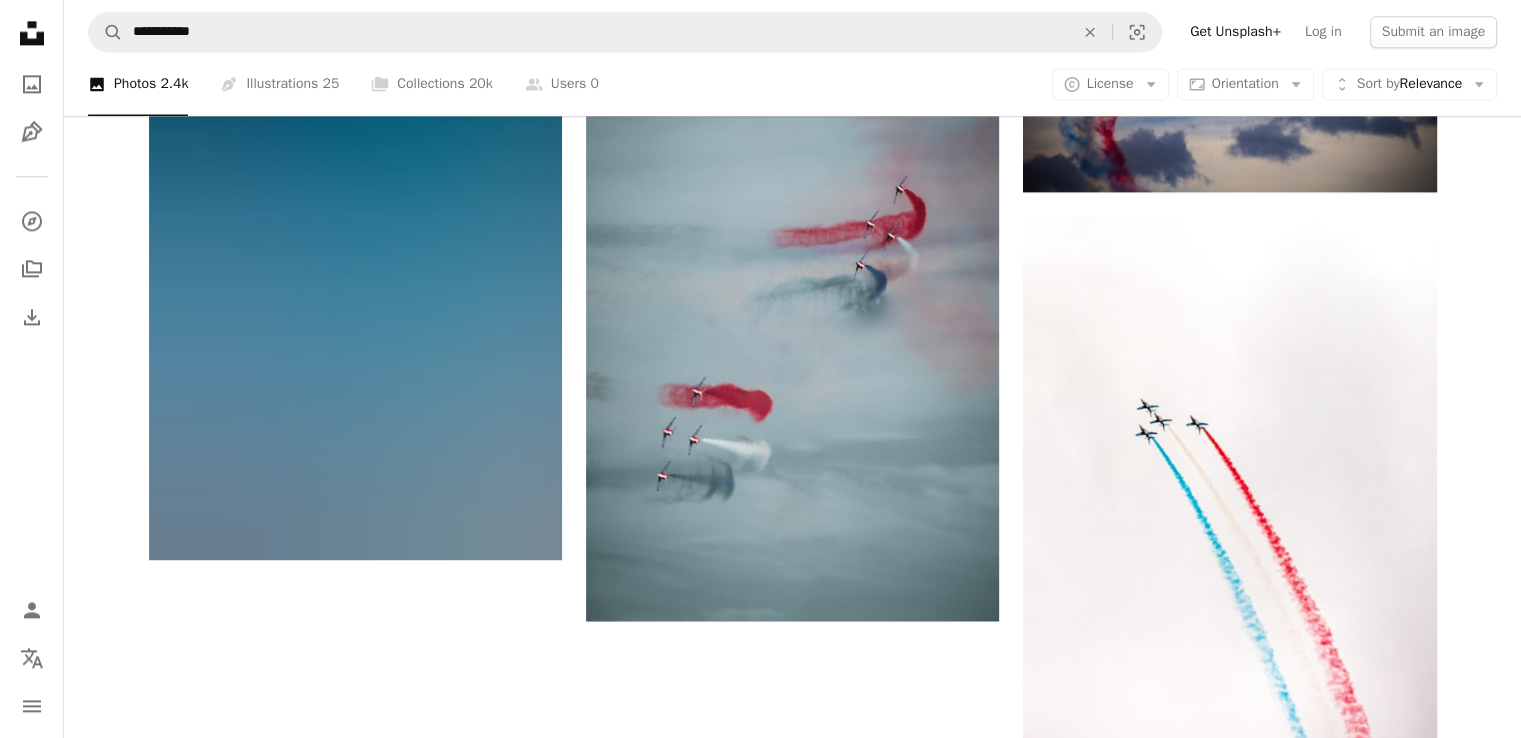 scroll, scrollTop: 2816, scrollLeft: 0, axis: vertical 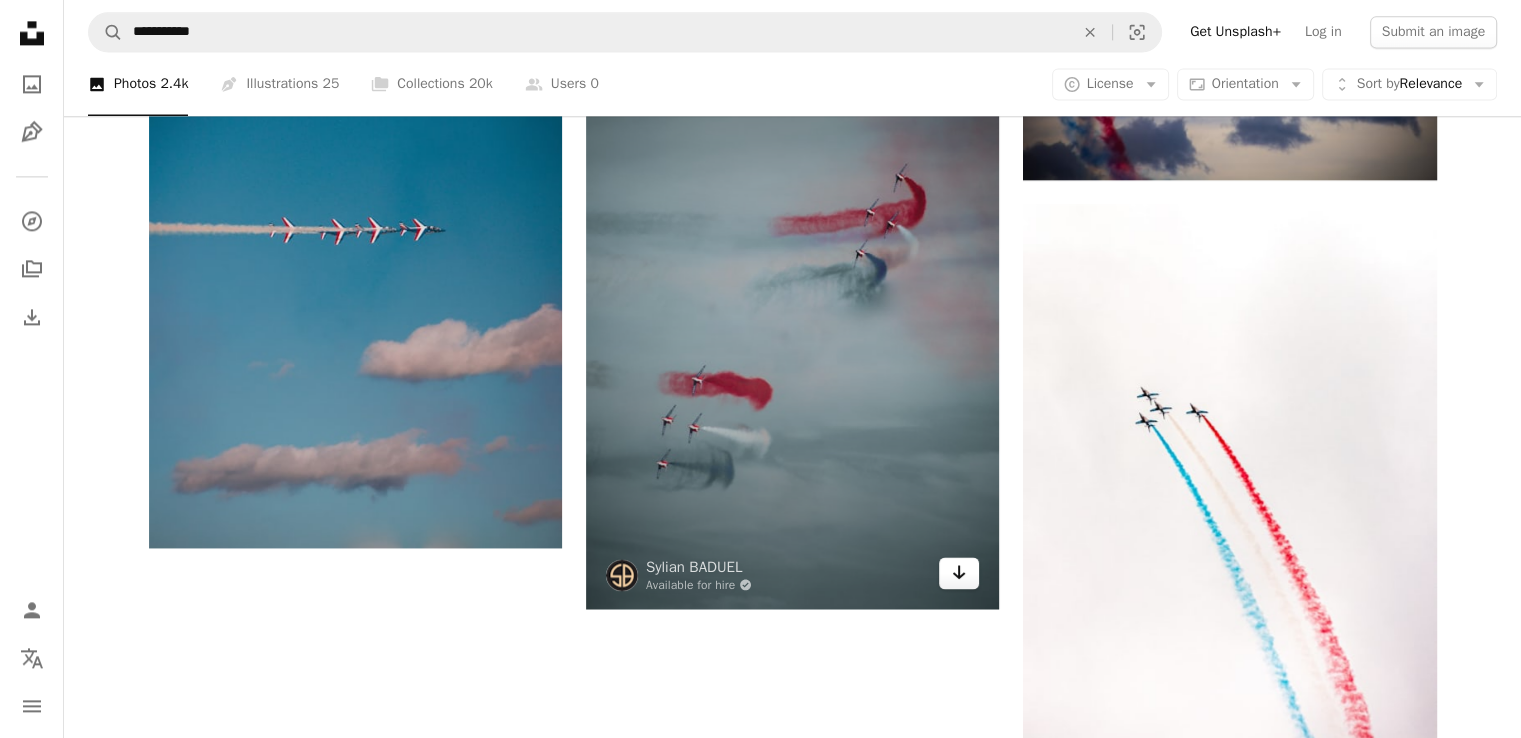 click on "Arrow pointing down" 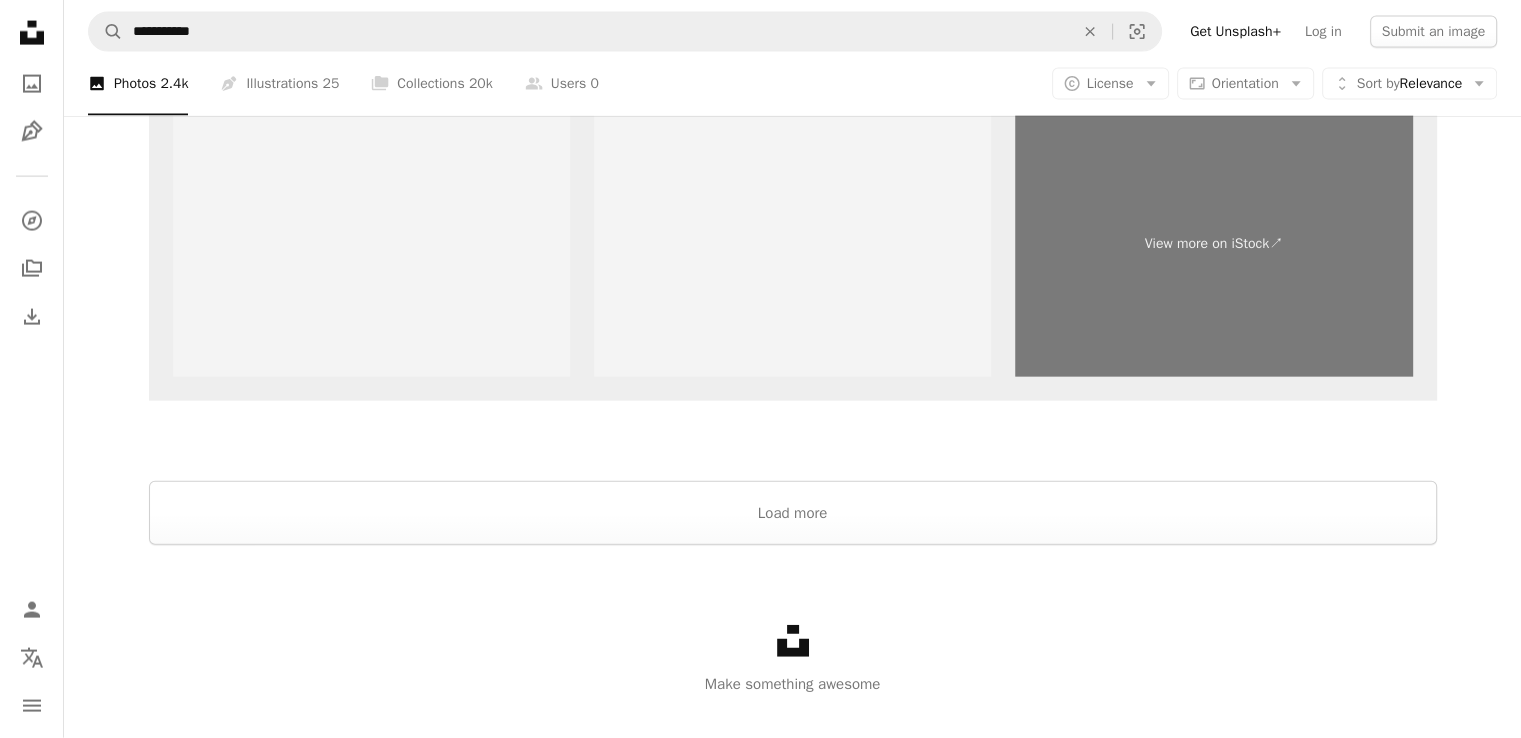 scroll, scrollTop: 4610, scrollLeft: 0, axis: vertical 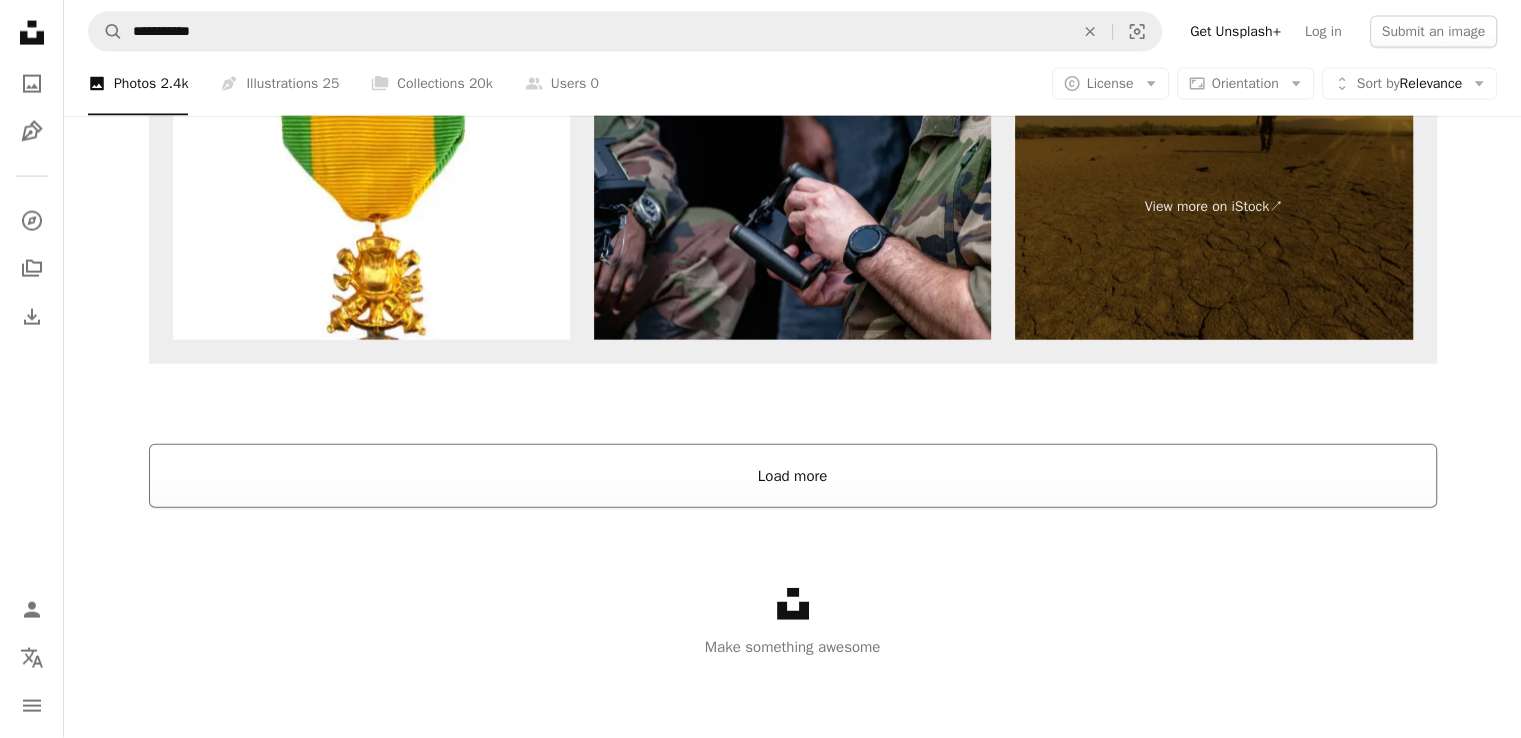 click on "Load more" at bounding box center [793, 476] 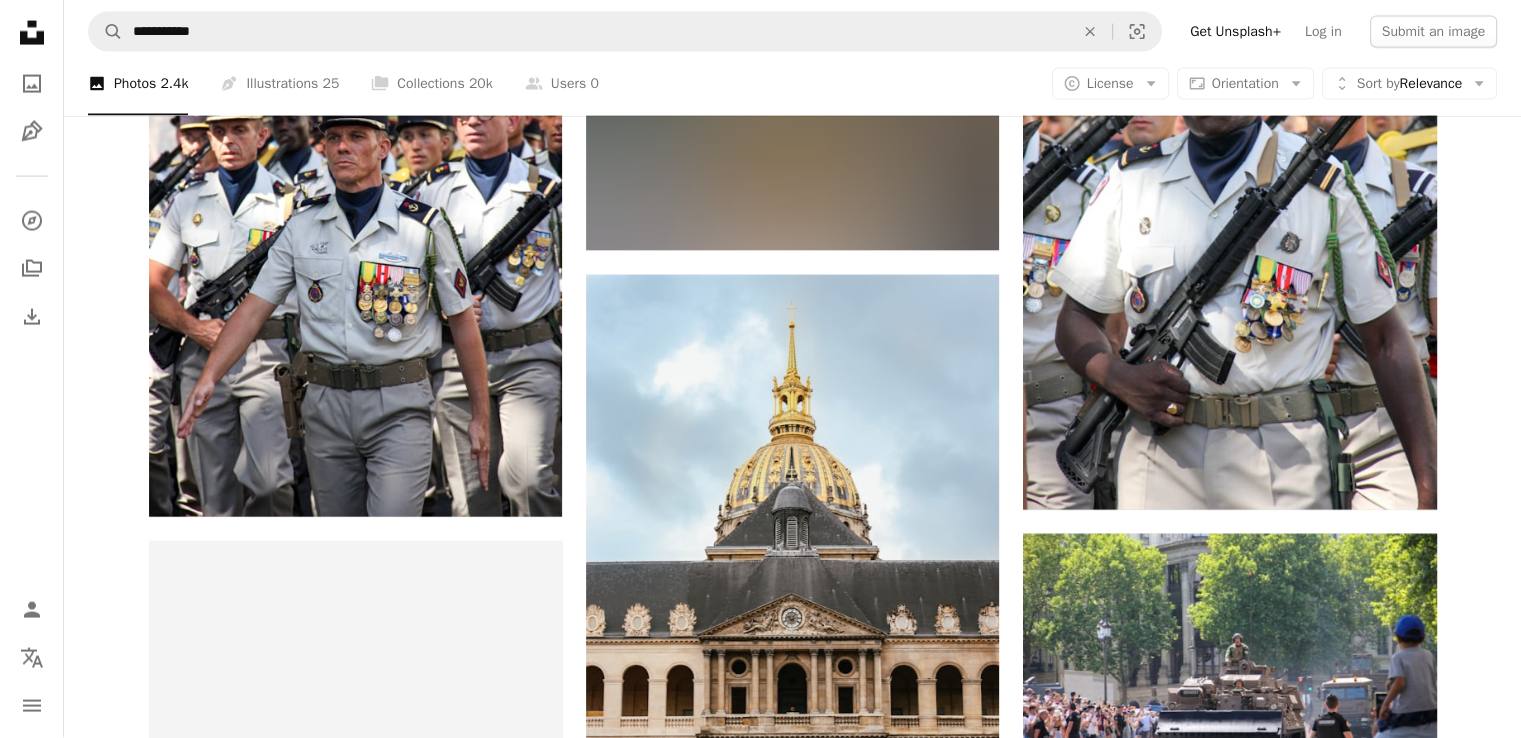 scroll, scrollTop: 4610, scrollLeft: 0, axis: vertical 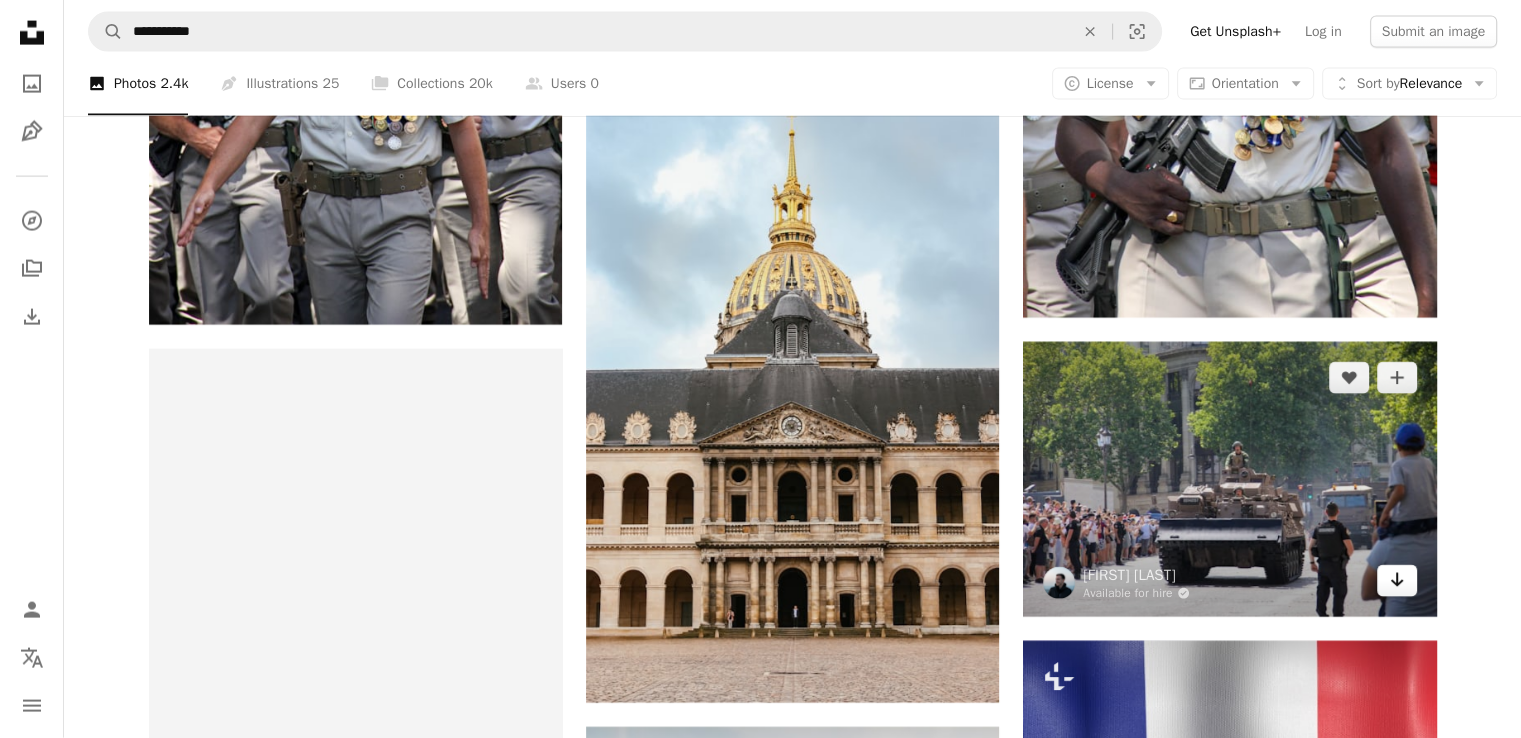 click on "Arrow pointing down" 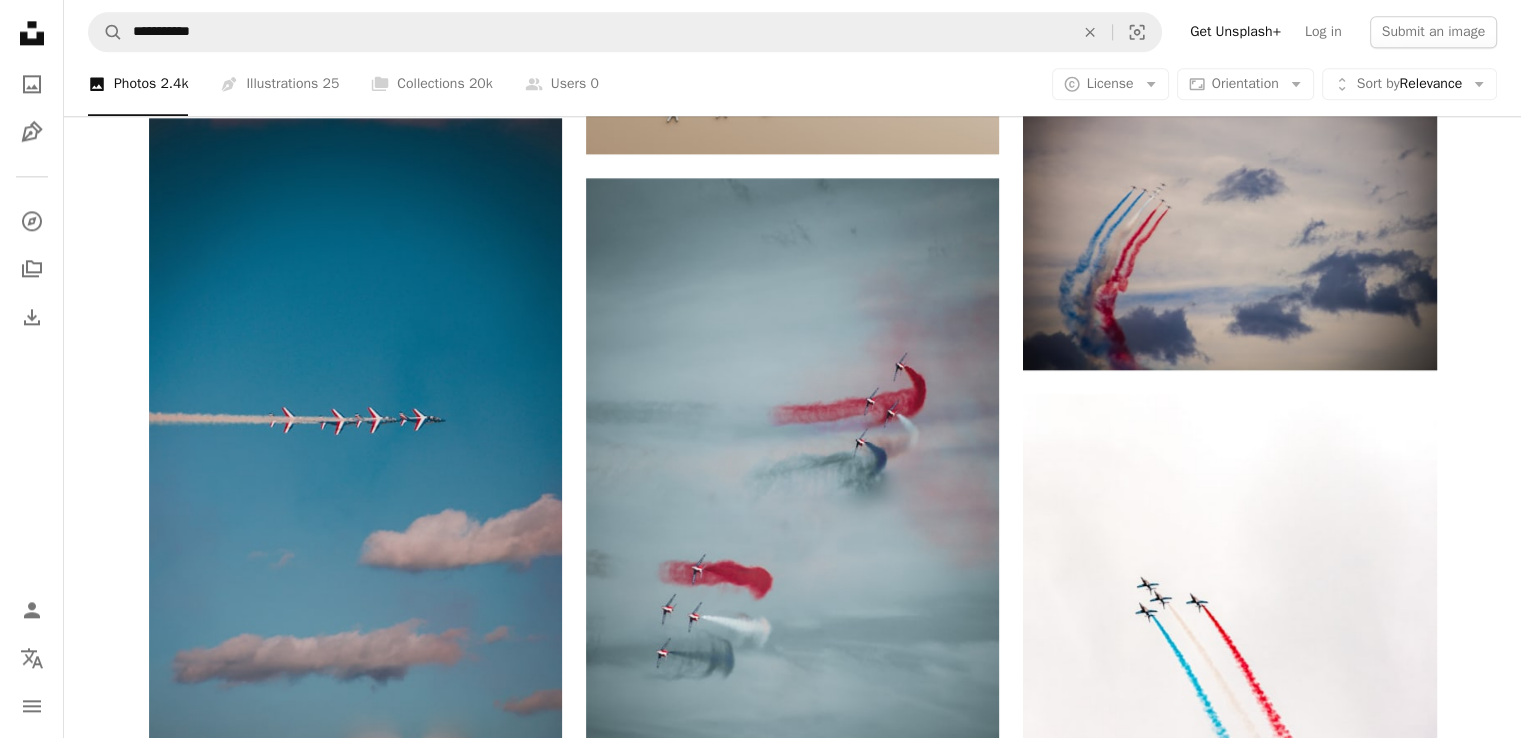 scroll, scrollTop: 2649, scrollLeft: 0, axis: vertical 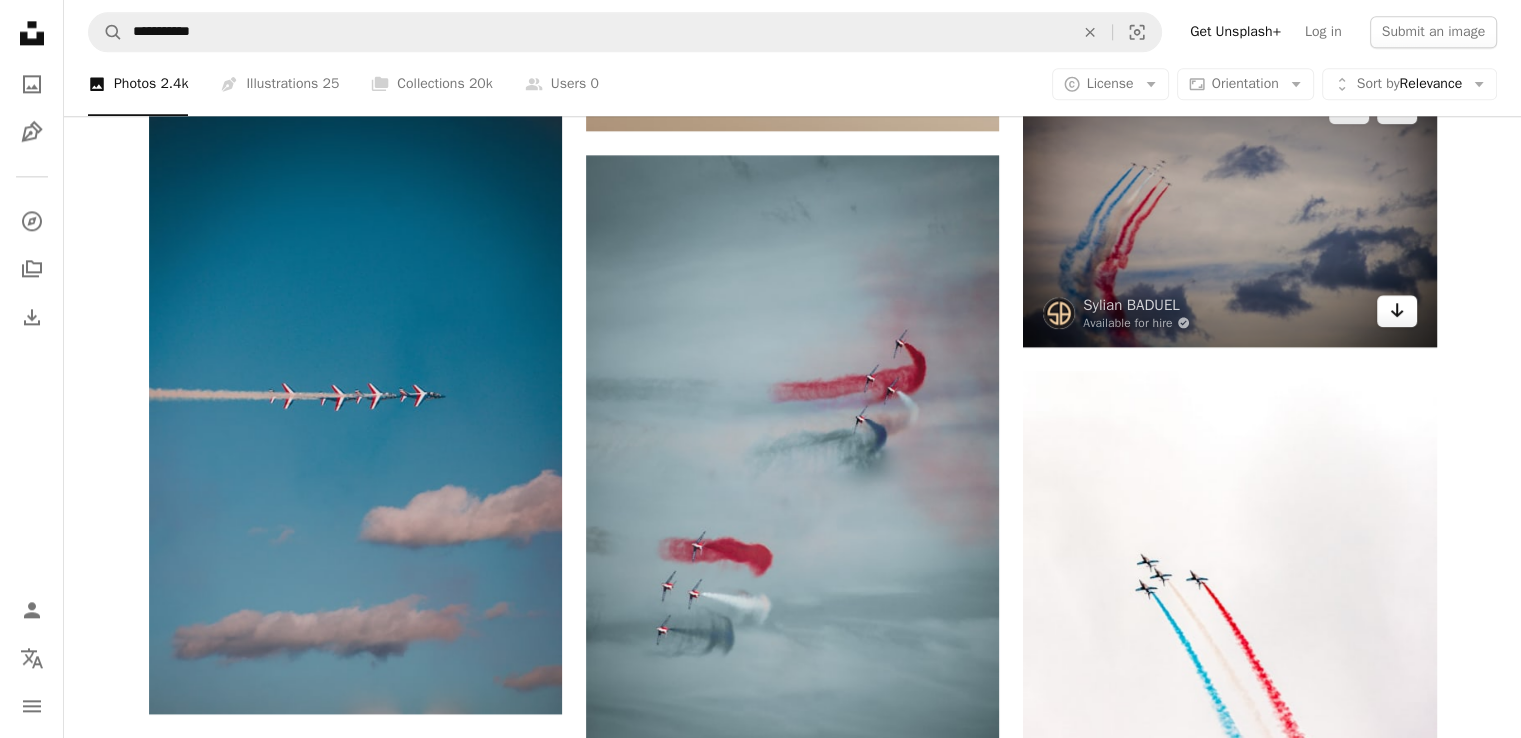 click 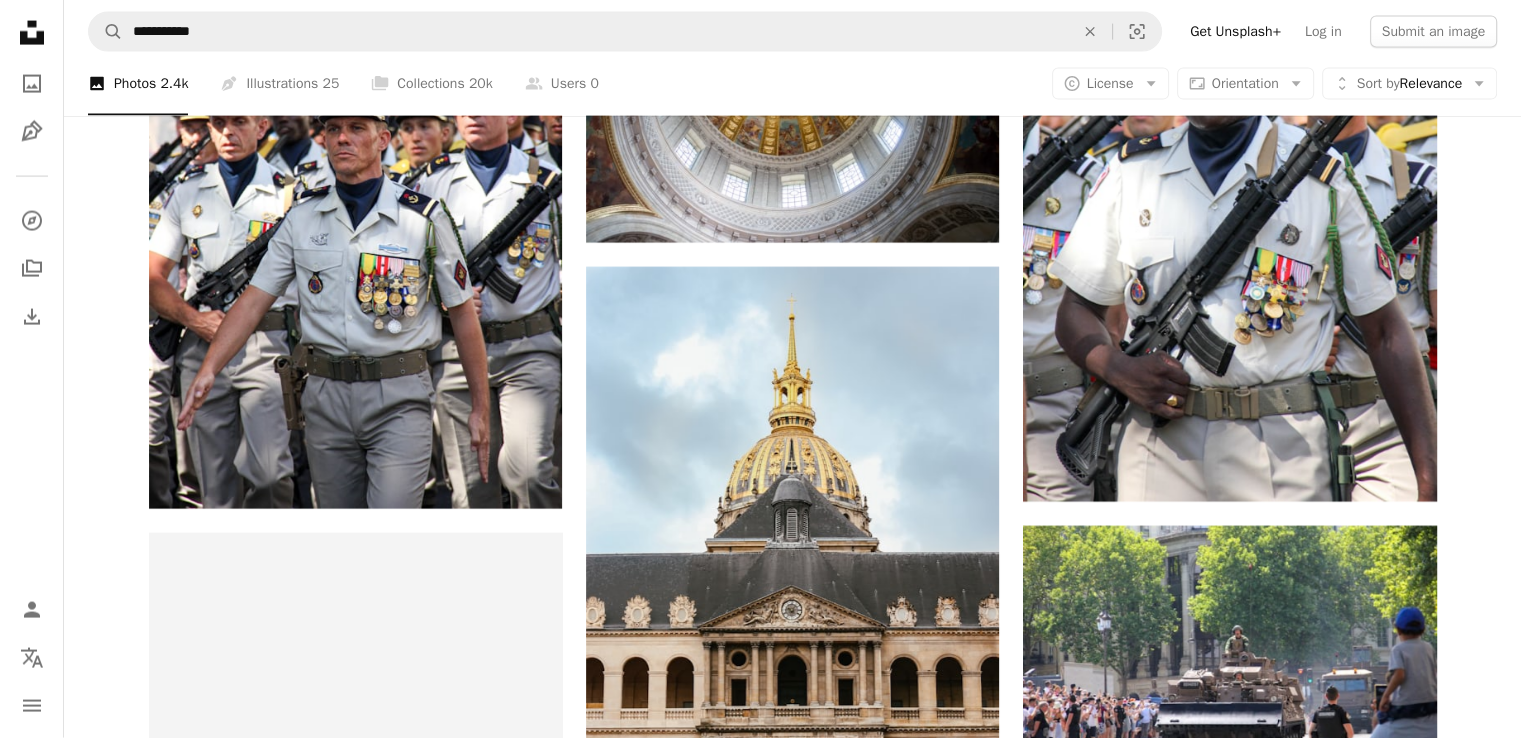 scroll, scrollTop: 4414, scrollLeft: 0, axis: vertical 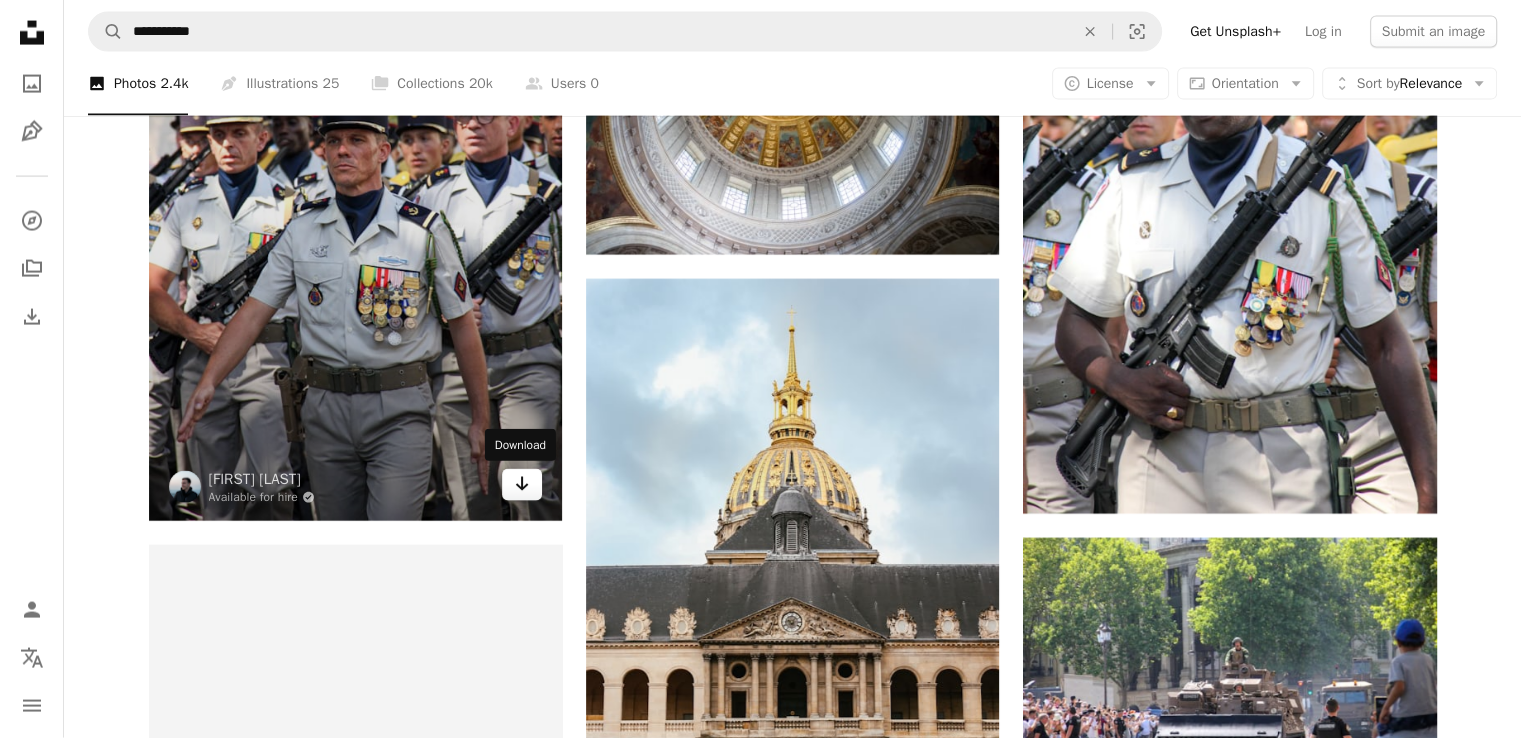 click on "Arrow pointing down" 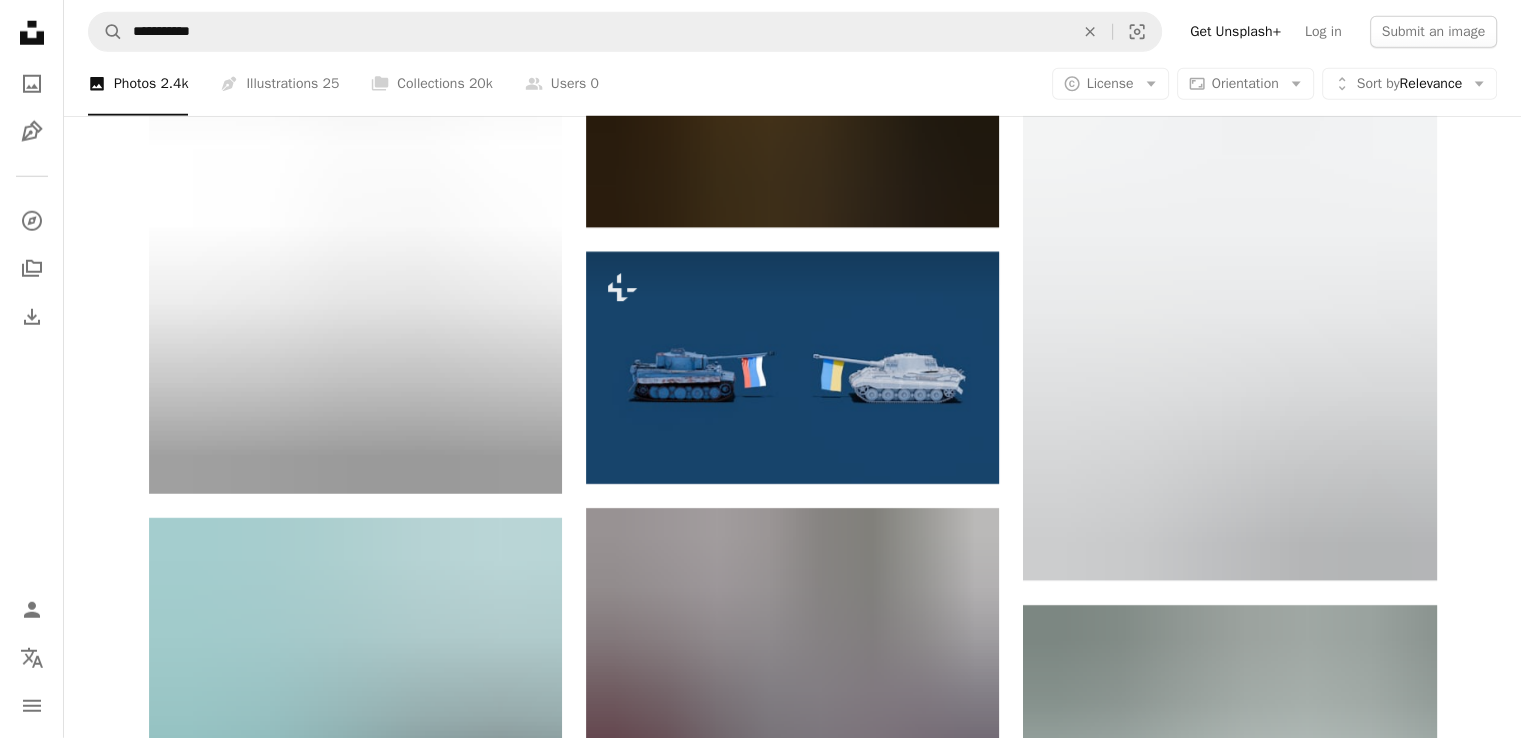 scroll, scrollTop: 5668, scrollLeft: 0, axis: vertical 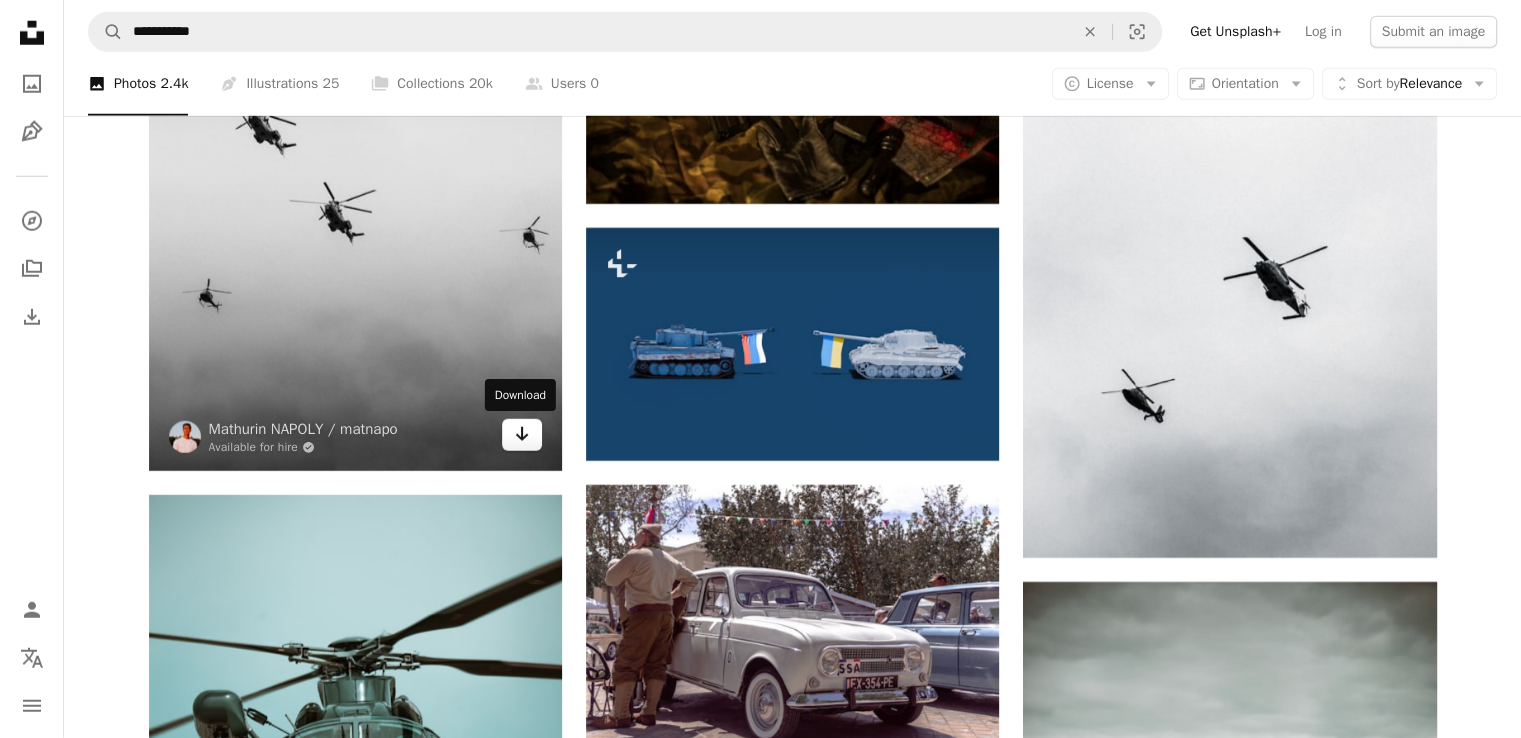click on "Arrow pointing down" 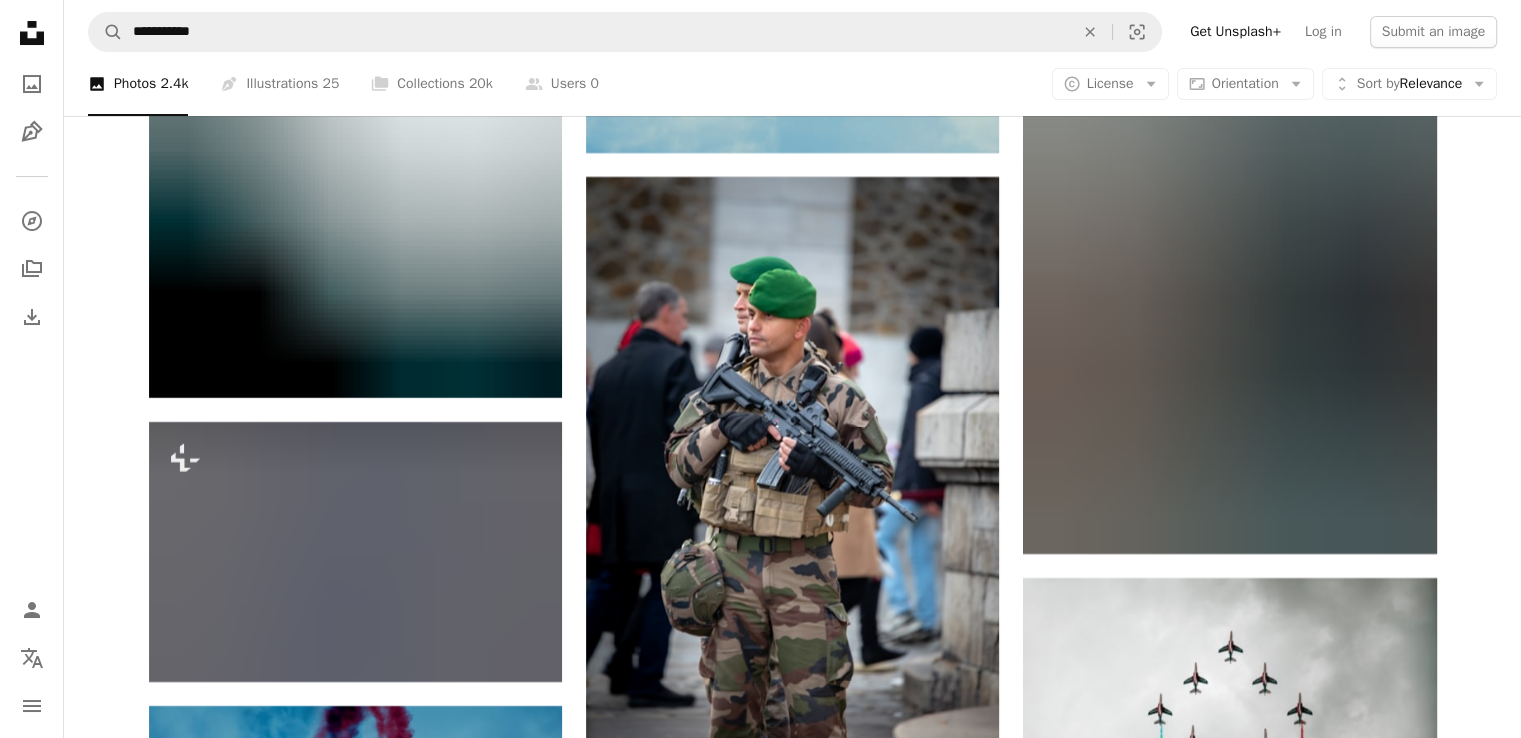 scroll, scrollTop: 8027, scrollLeft: 0, axis: vertical 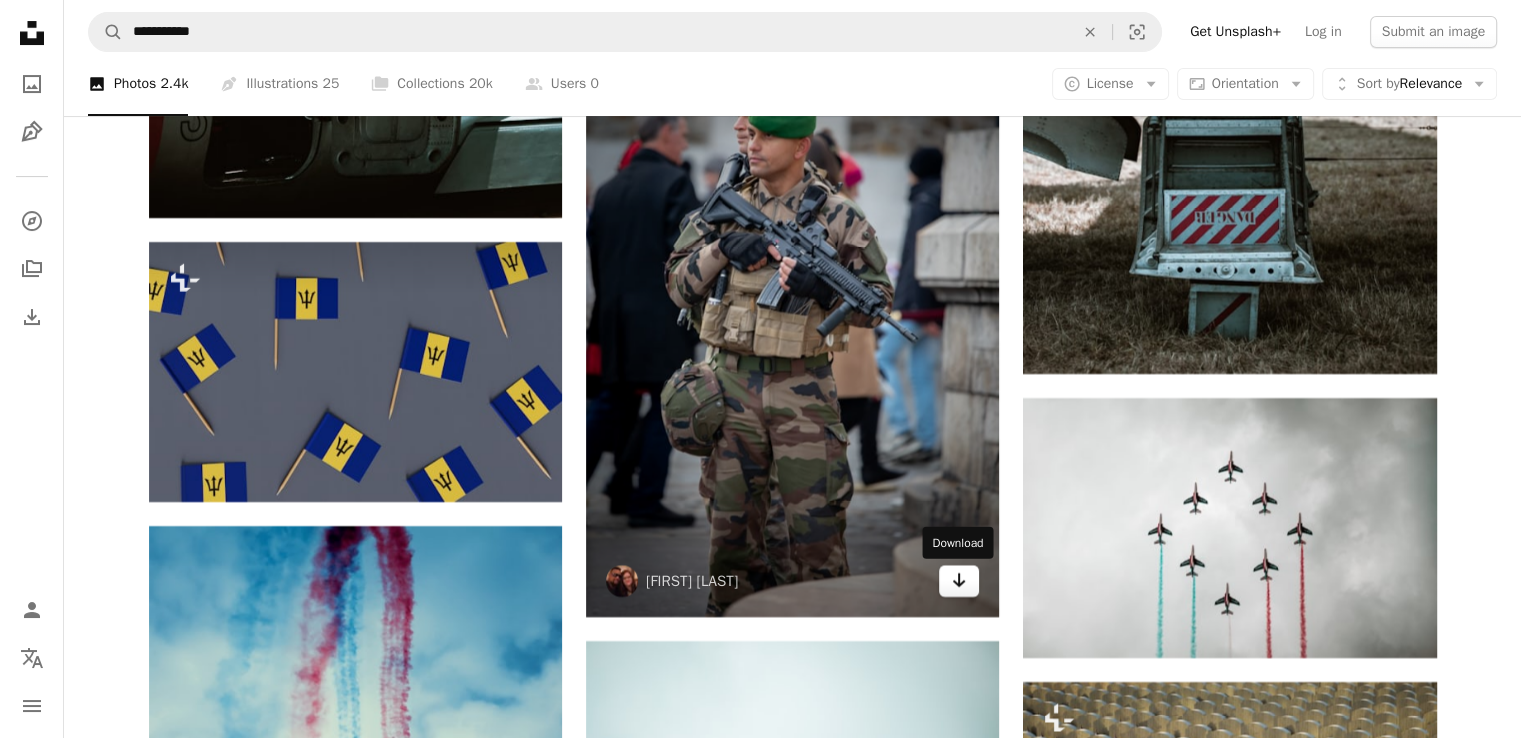 click 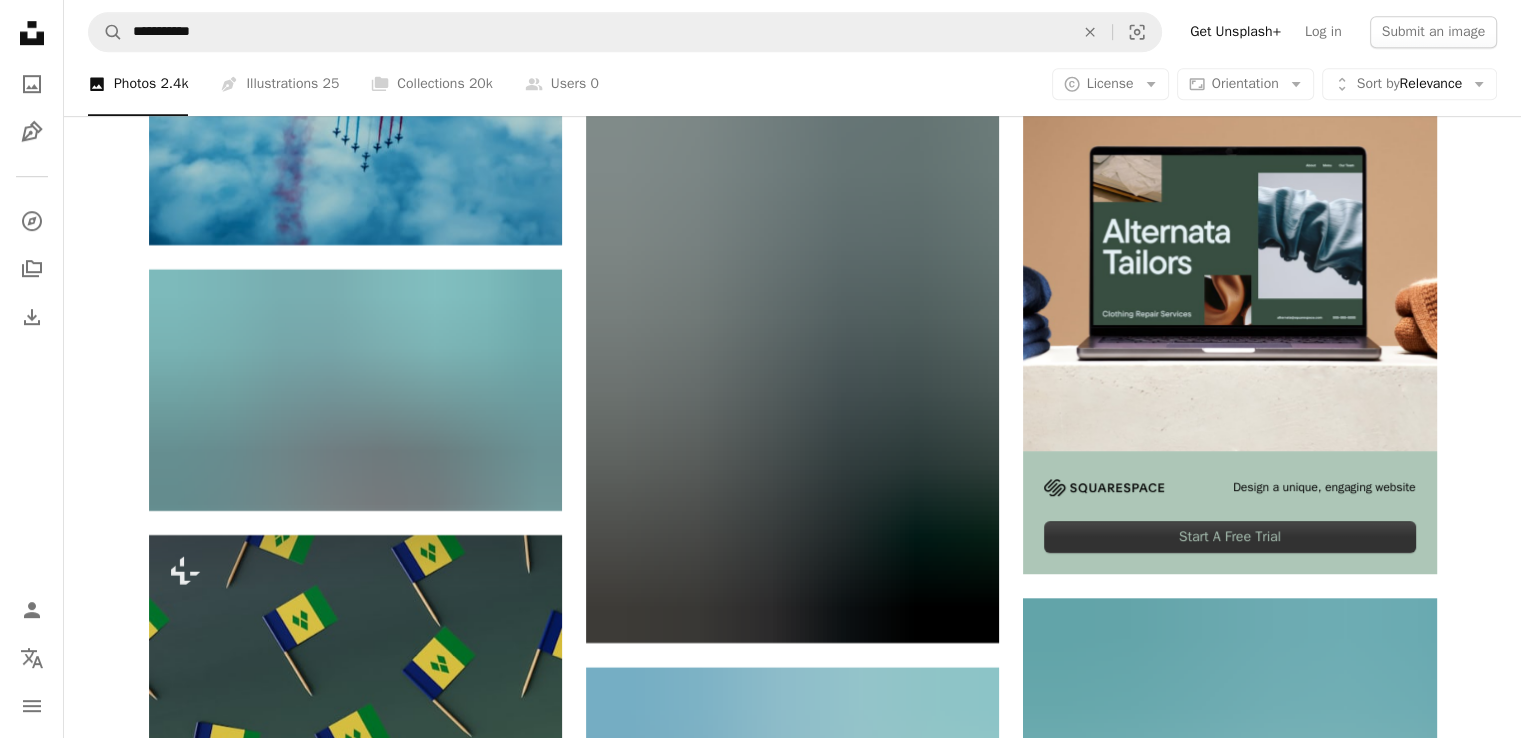 scroll, scrollTop: 8913, scrollLeft: 0, axis: vertical 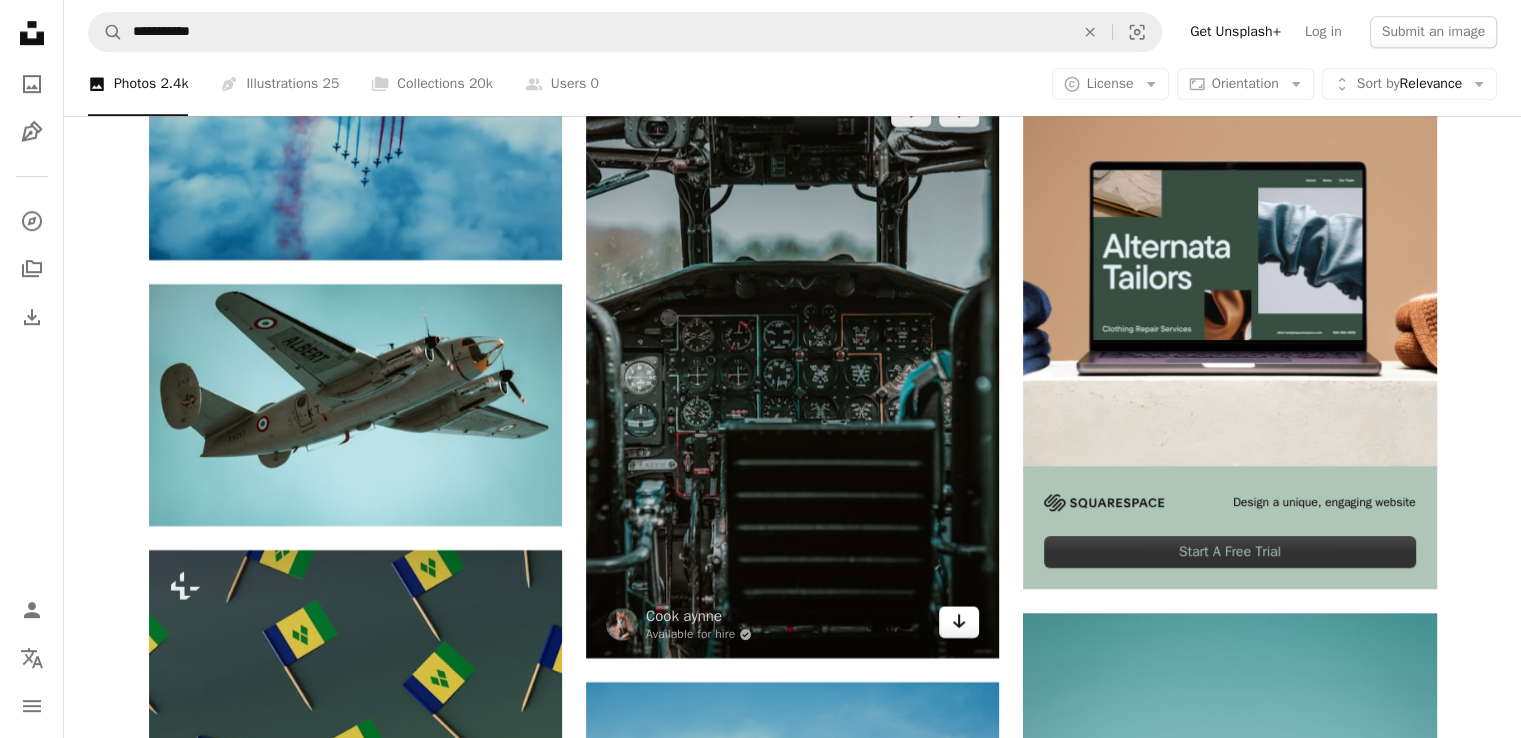 click on "Arrow pointing down" 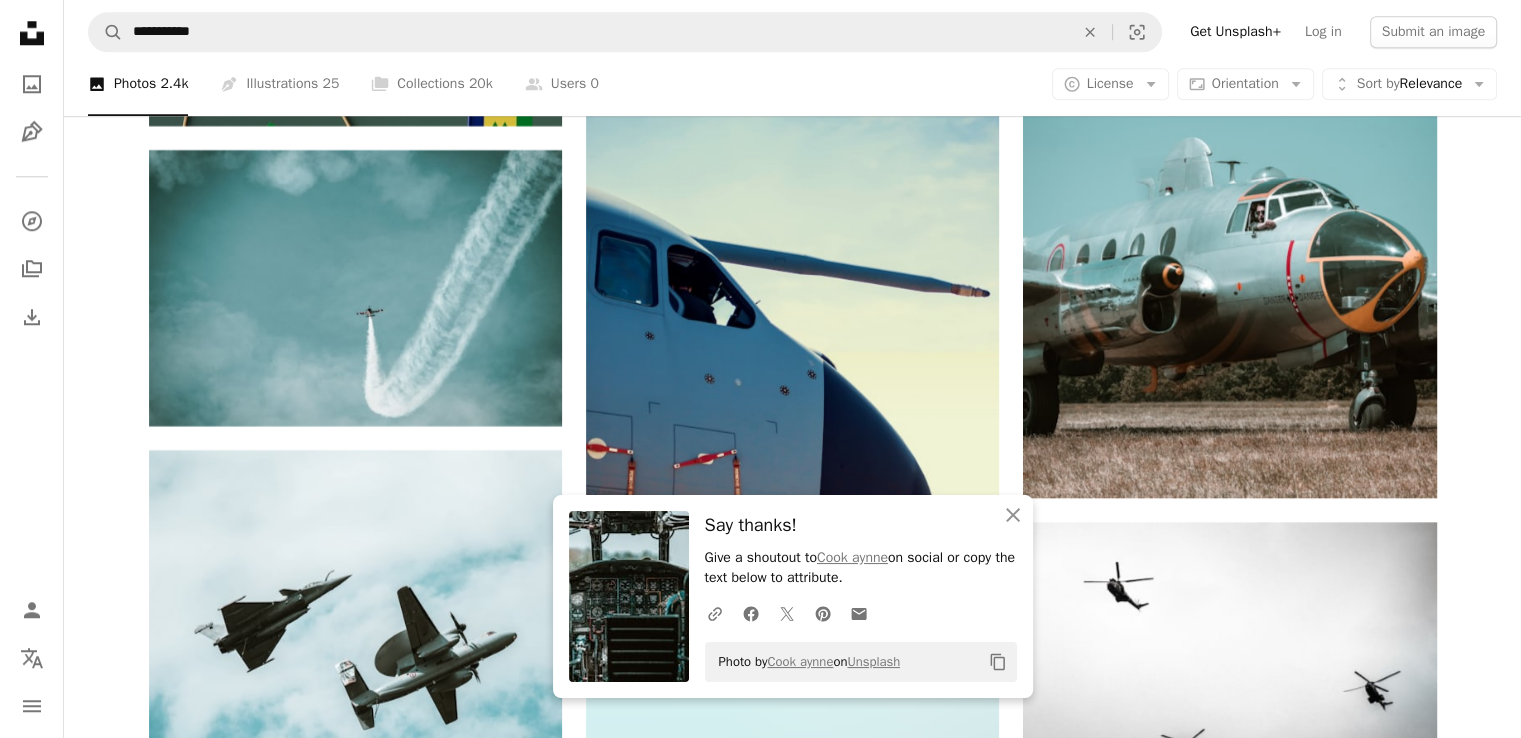 scroll, scrollTop: 9565, scrollLeft: 0, axis: vertical 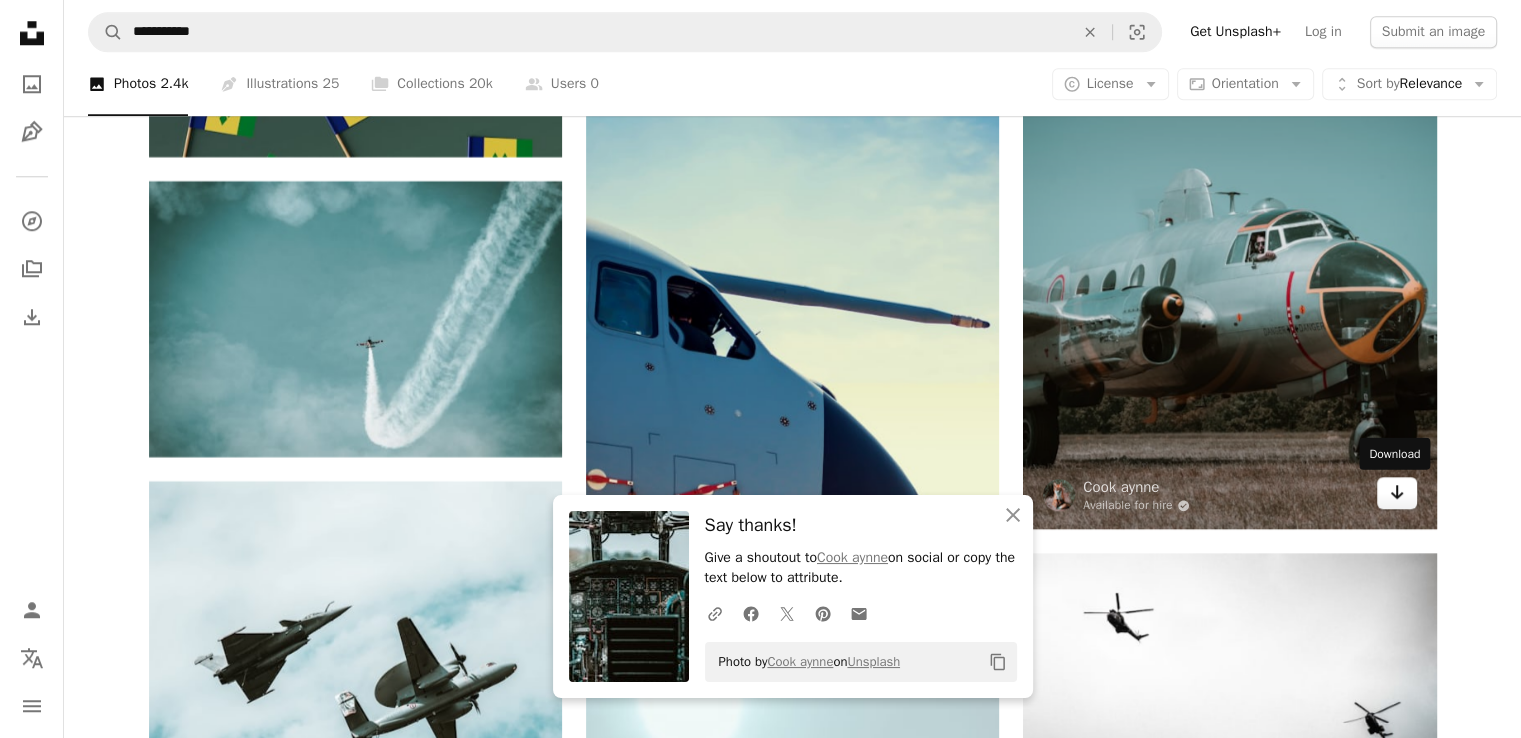 click on "Arrow pointing down" 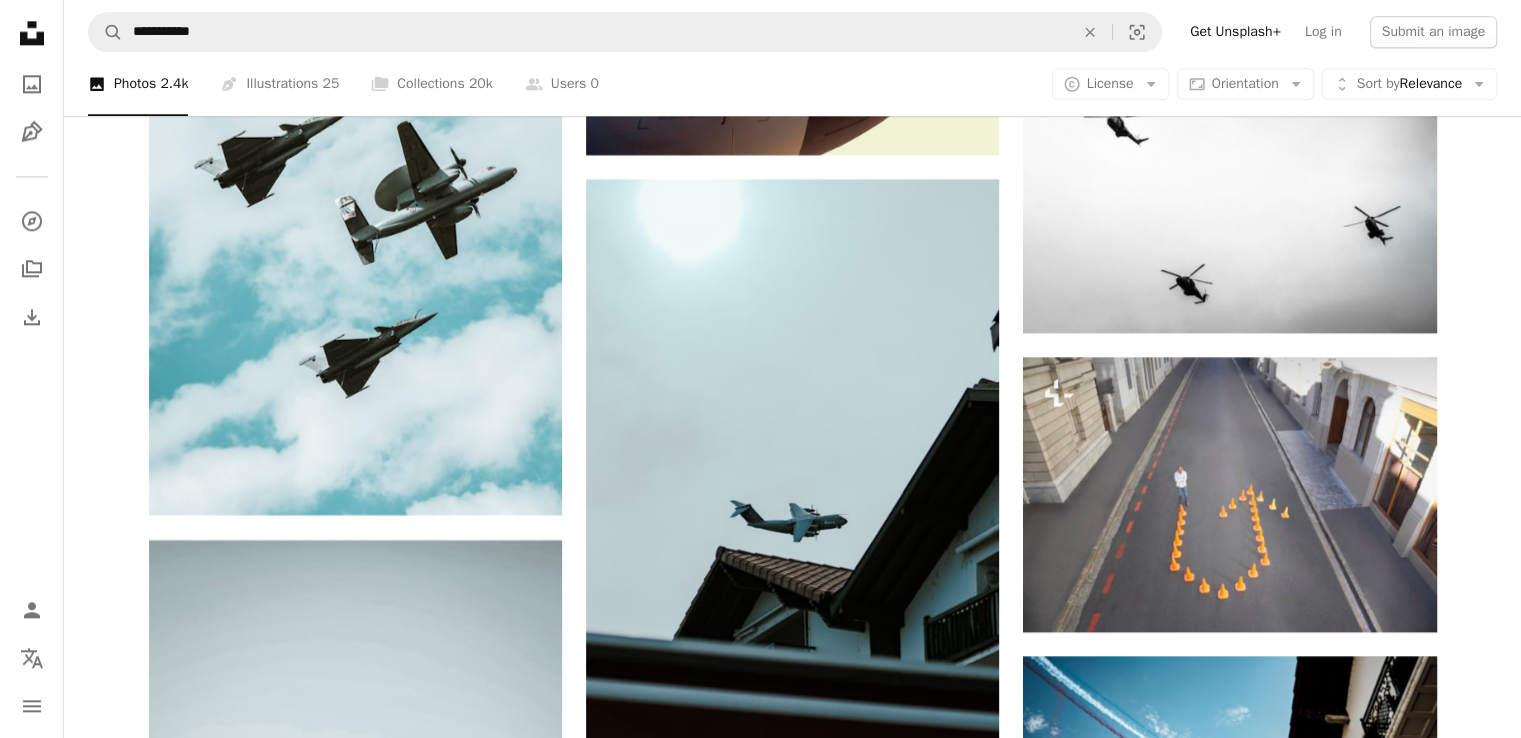 scroll, scrollTop: 10076, scrollLeft: 0, axis: vertical 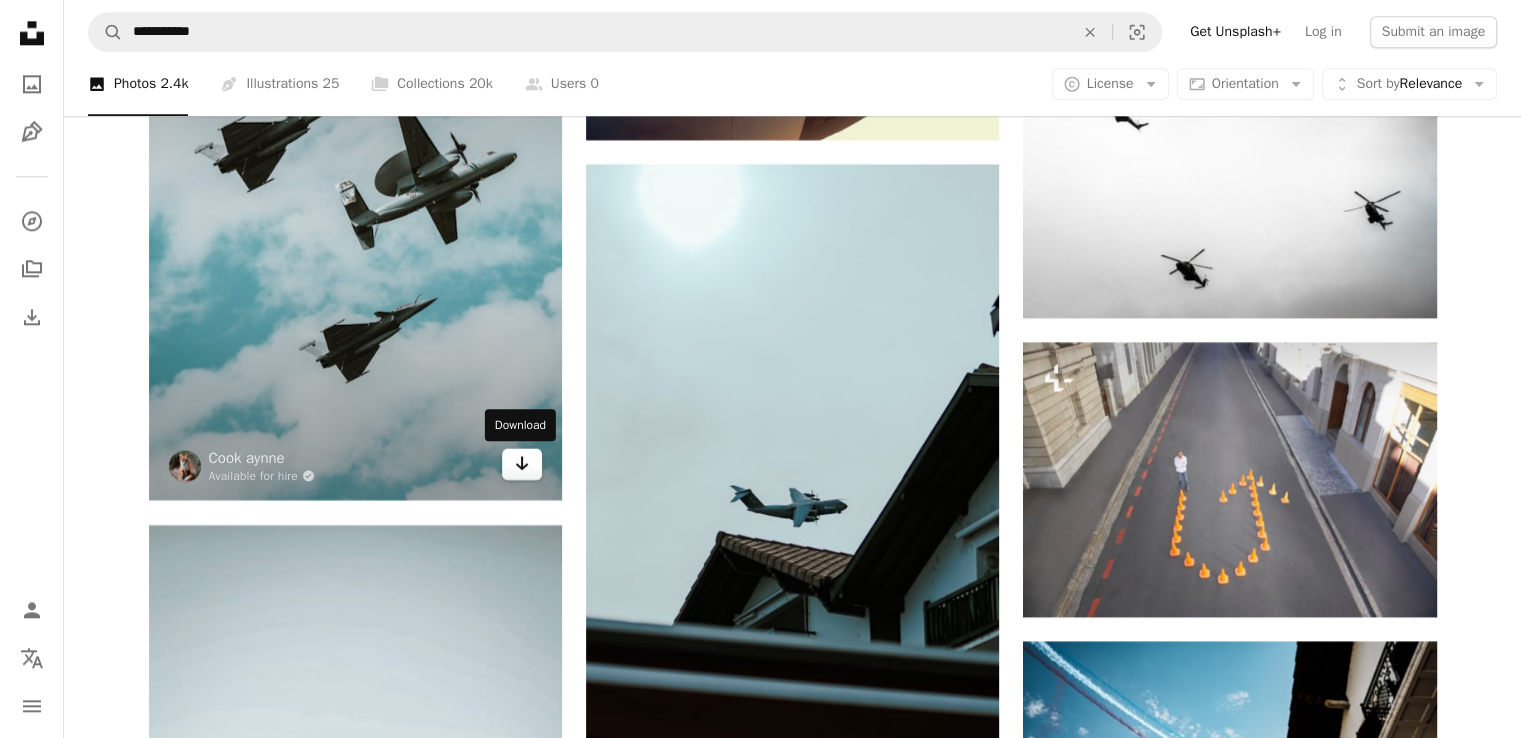 click on "Arrow pointing down" 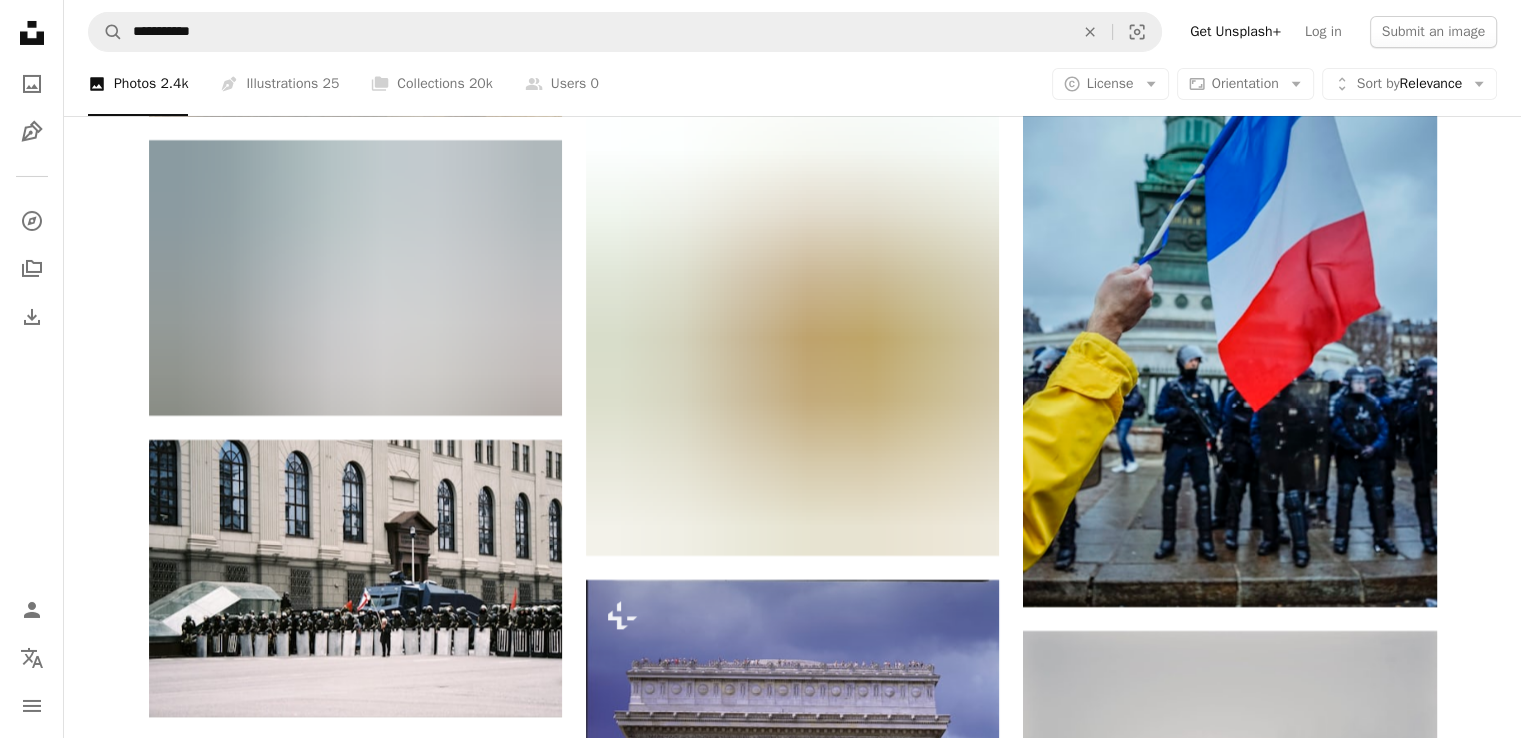 scroll, scrollTop: 14945, scrollLeft: 0, axis: vertical 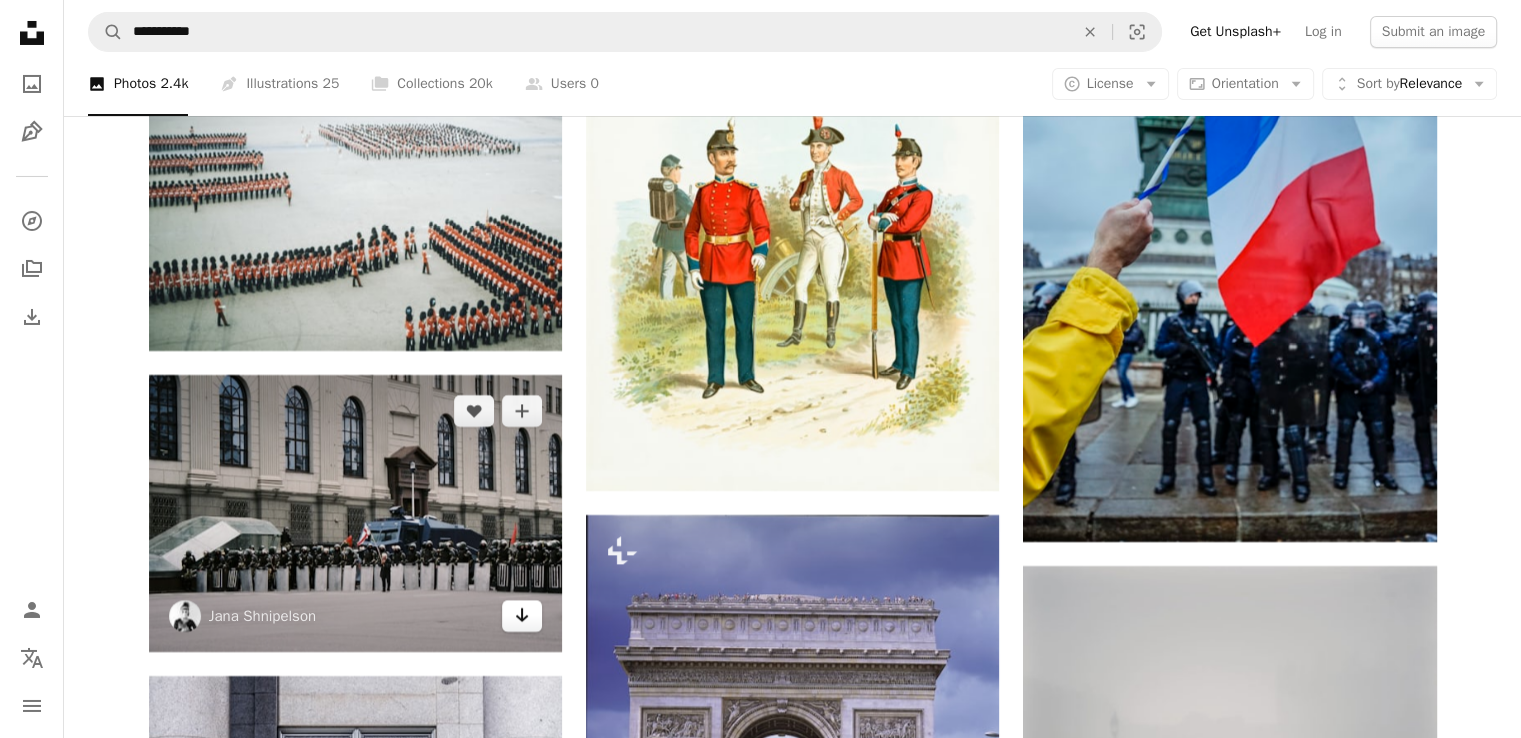 click on "Arrow pointing down" 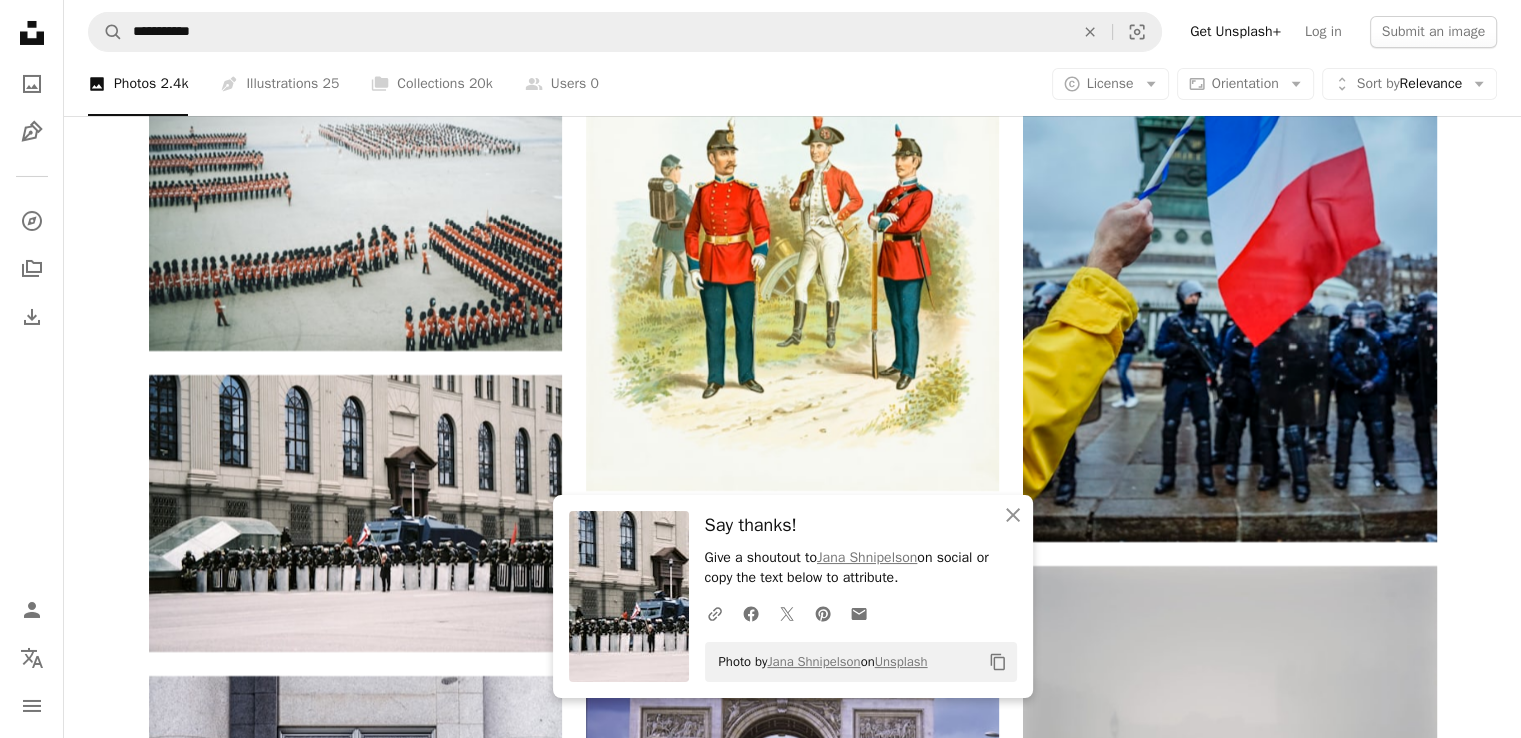 click on "Plus sign for Unsplash+ A heart A plus sign Getty Images For  Unsplash+ A lock   Download Plus sign for Unsplash+ A heart A plus sign Planet Volumes For  Unsplash+ A lock   Download A heart A plus sign Sylian BADUEL Available for hire A checkmark inside of a circle Arrow pointing down A heart A plus sign Mathurin NAPOLY / matnapo Available for hire A checkmark inside of a circle Arrow pointing down A heart A plus sign Sylian BADUEL Available for hire A checkmark inside of a circle Arrow pointing down A heart A plus sign Sylian BADUEL Available for hire A checkmark inside of a circle Arrow pointing down A heart A plus sign Sylian BADUEL Available for hire A checkmark inside of a circle Arrow pointing down Plus sign for Unsplash+ A heart A plus sign Planet Volumes For  Unsplash+ A lock   Download A heart A plus sign Mathurin NAPOLY / matnapo Available for hire A checkmark inside of a circle Arrow pointing down A heart A plus sign Lucas Lemoine Available for hire A checkmark inside of a circle Start A Free Trial" at bounding box center [792, -5259] 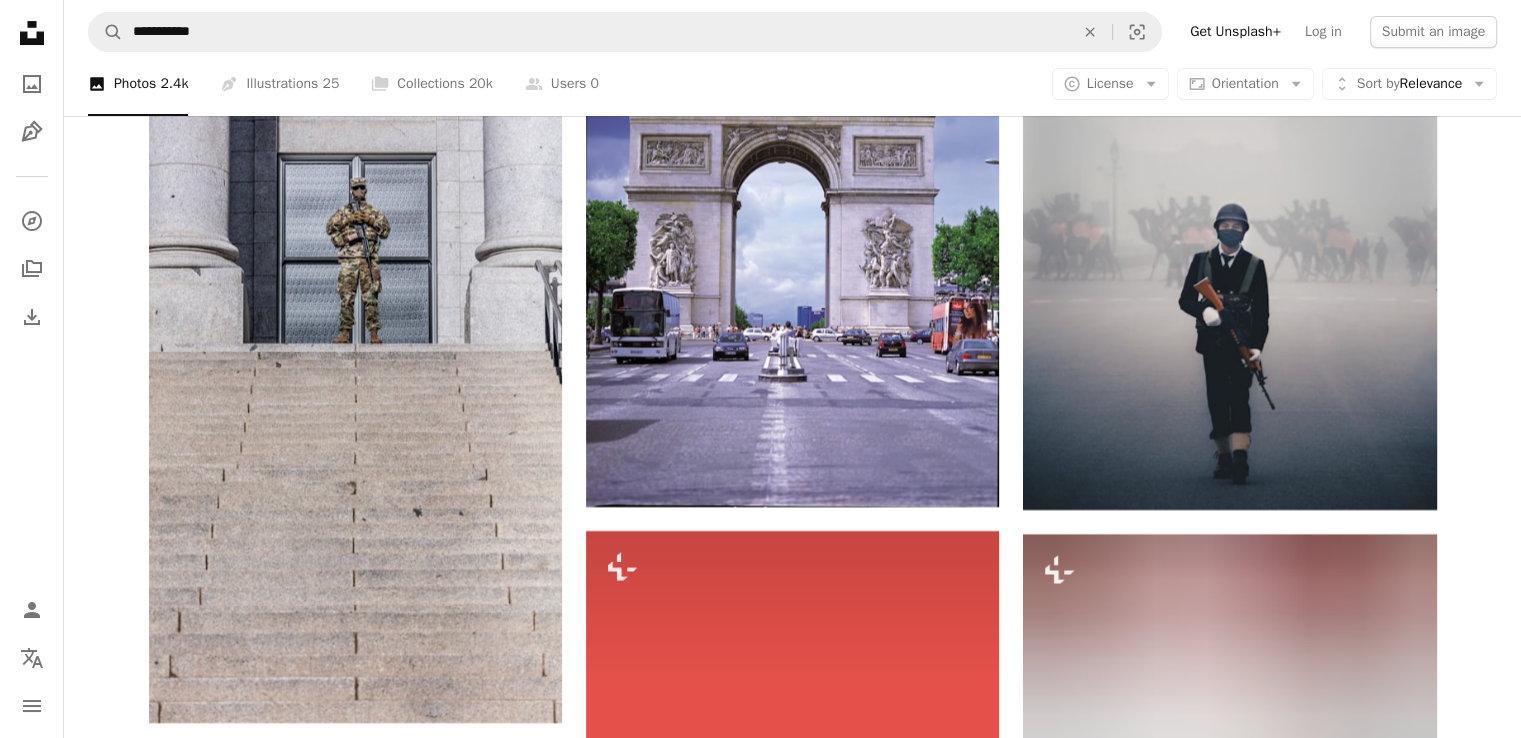 scroll, scrollTop: 15590, scrollLeft: 0, axis: vertical 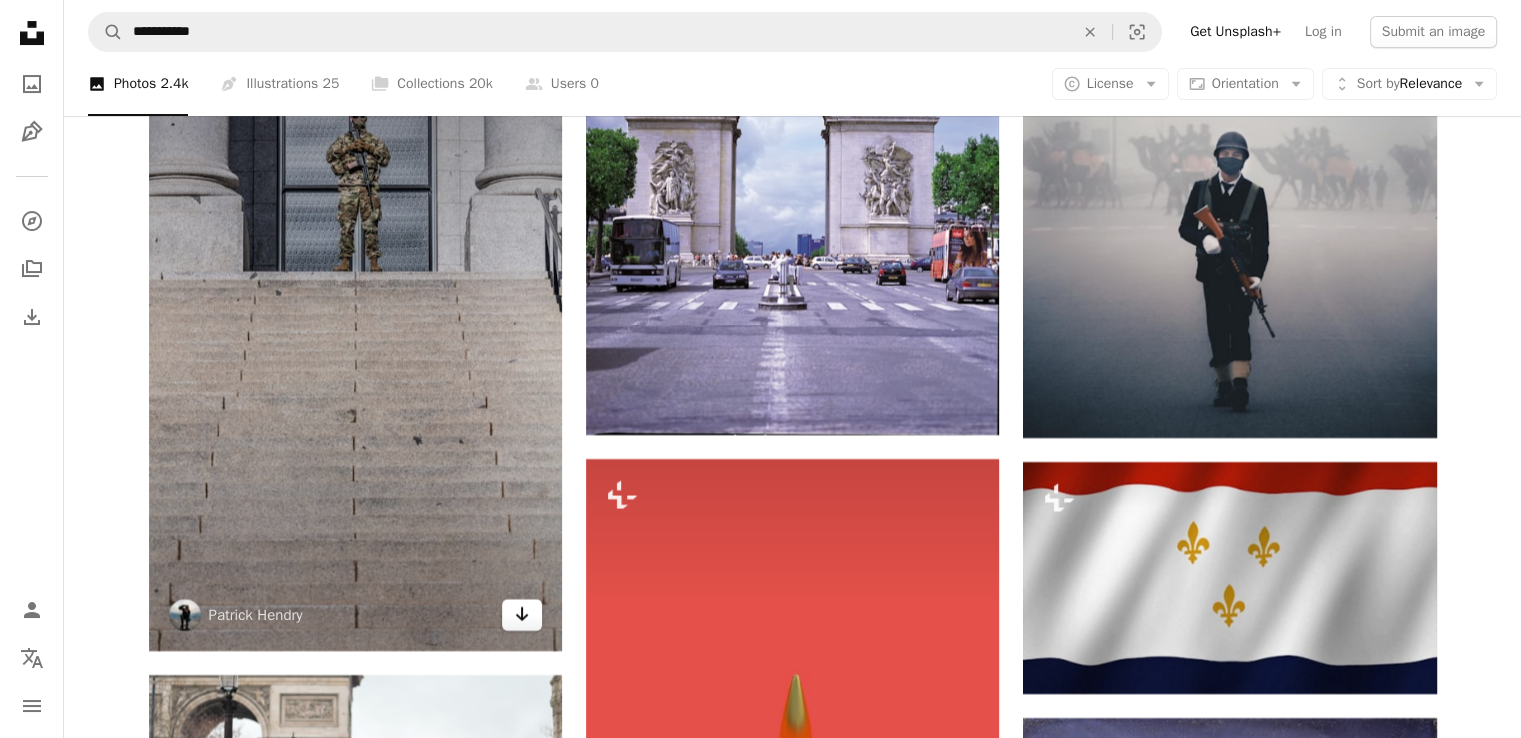 click 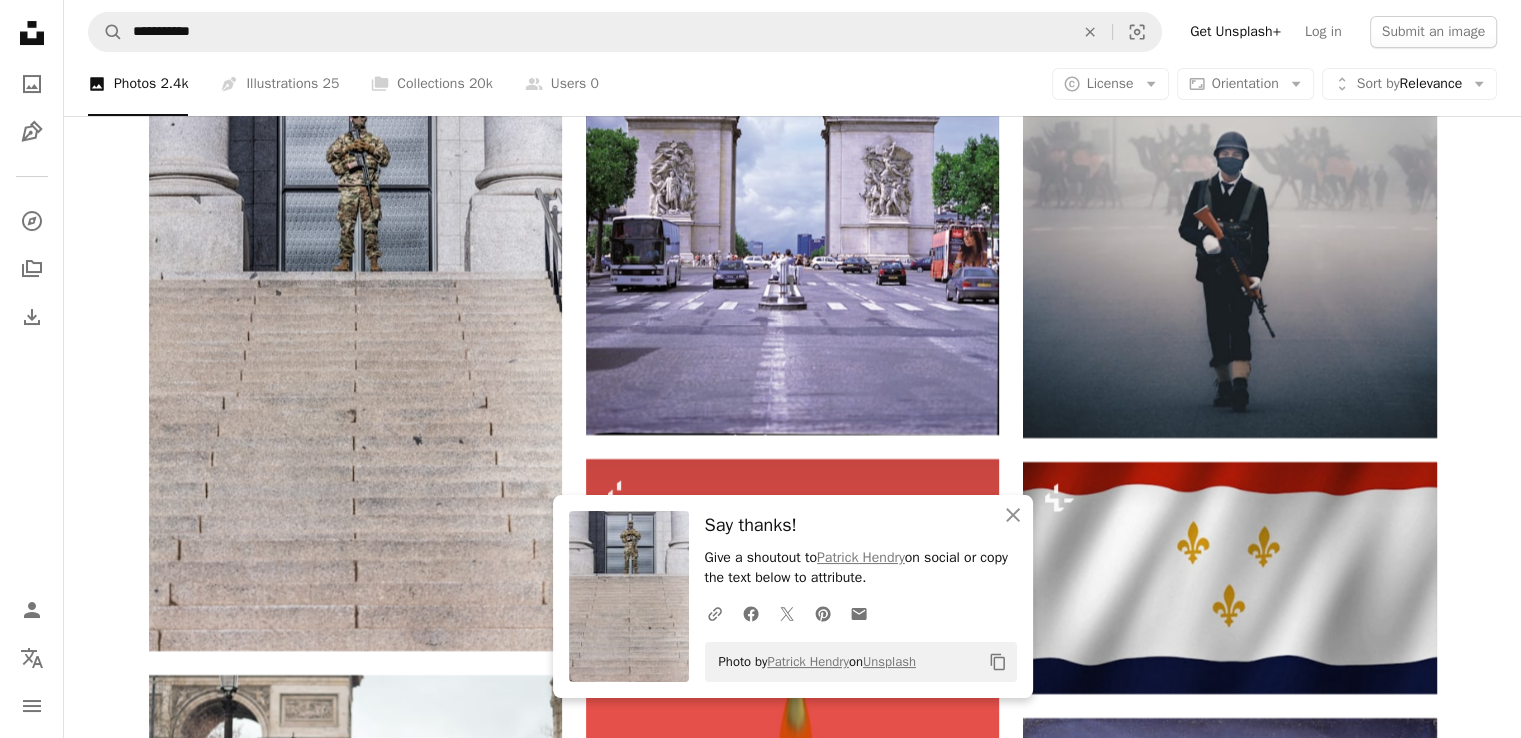 click on "Plus sign for Unsplash+ A heart A plus sign Getty Images For  Unsplash+ A lock   Download Plus sign for Unsplash+ A heart A plus sign Planet Volumes For  Unsplash+ A lock   Download A heart A plus sign Sylian BADUEL Available for hire A checkmark inside of a circle Arrow pointing down A heart A plus sign Mathurin NAPOLY / matnapo Available for hire A checkmark inside of a circle Arrow pointing down A heart A plus sign Sylian BADUEL Available for hire A checkmark inside of a circle Arrow pointing down A heart A plus sign Sylian BADUEL Available for hire A checkmark inside of a circle Arrow pointing down A heart A plus sign Sylian BADUEL Available for hire A checkmark inside of a circle Arrow pointing down Plus sign for Unsplash+ A heart A plus sign Planet Volumes For  Unsplash+ A lock   Download A heart A plus sign Mathurin NAPOLY / matnapo Available for hire A checkmark inside of a circle Arrow pointing down A heart A plus sign Lucas Lemoine Available for hire A checkmark inside of a circle Start A Free Trial" at bounding box center (792, -5904) 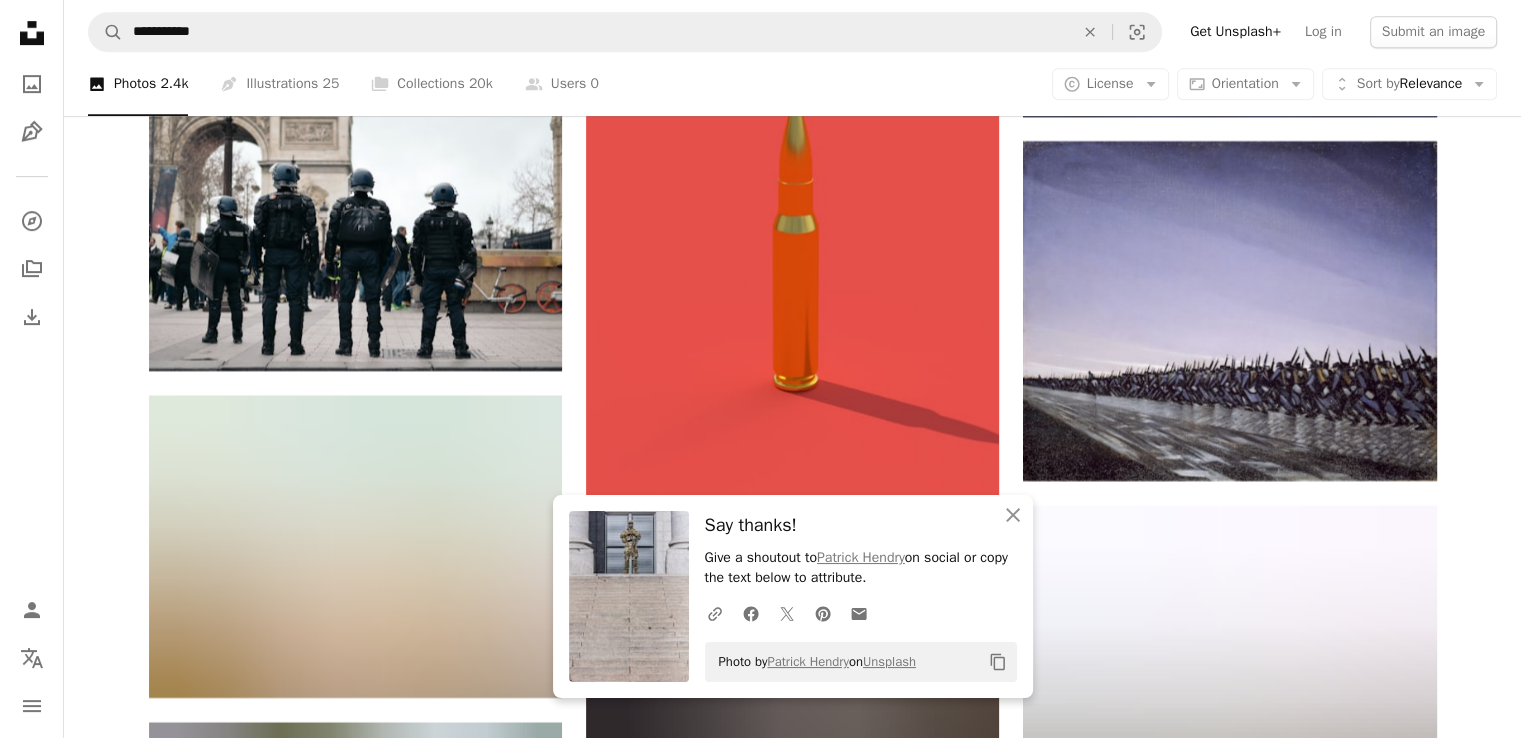 scroll, scrollTop: 16235, scrollLeft: 0, axis: vertical 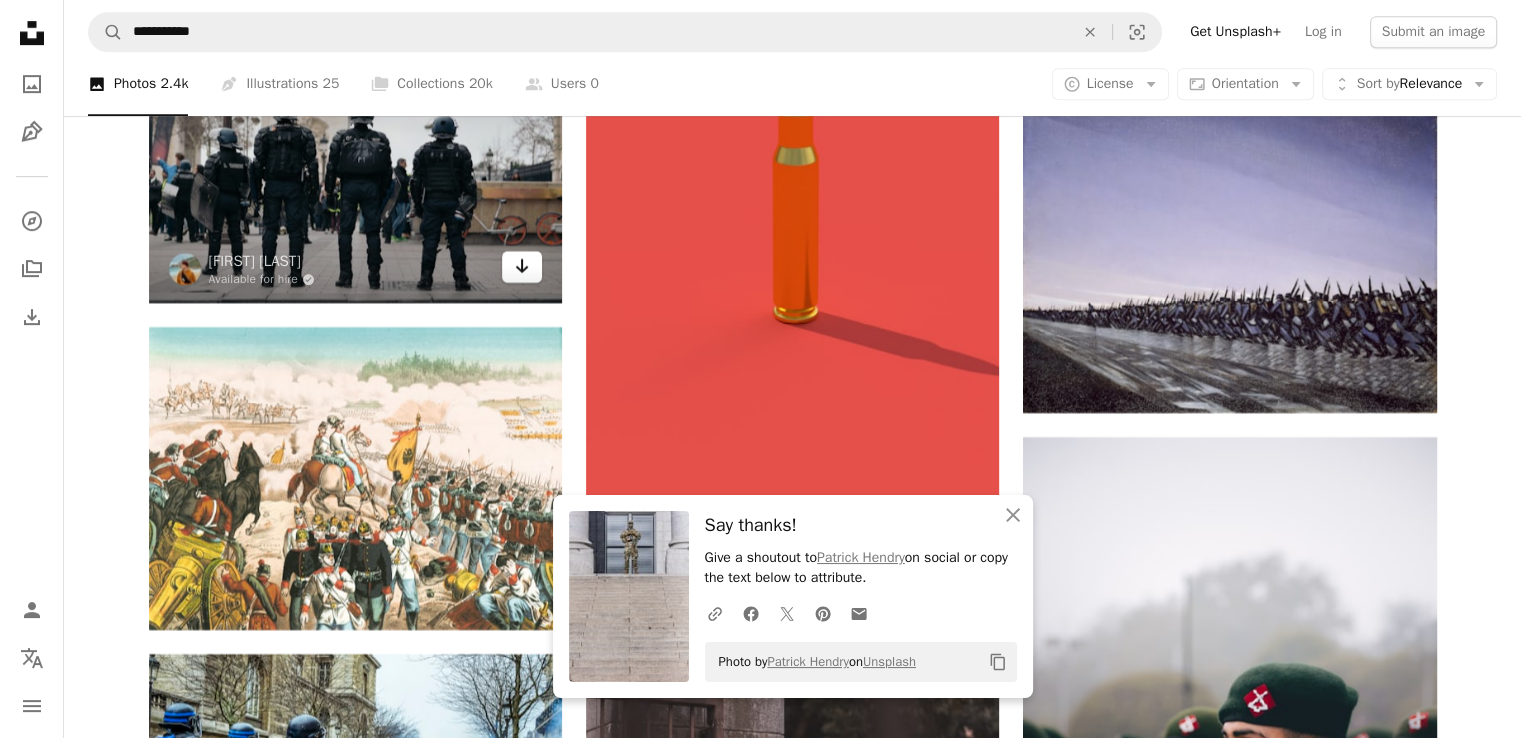 click on "Arrow pointing down" 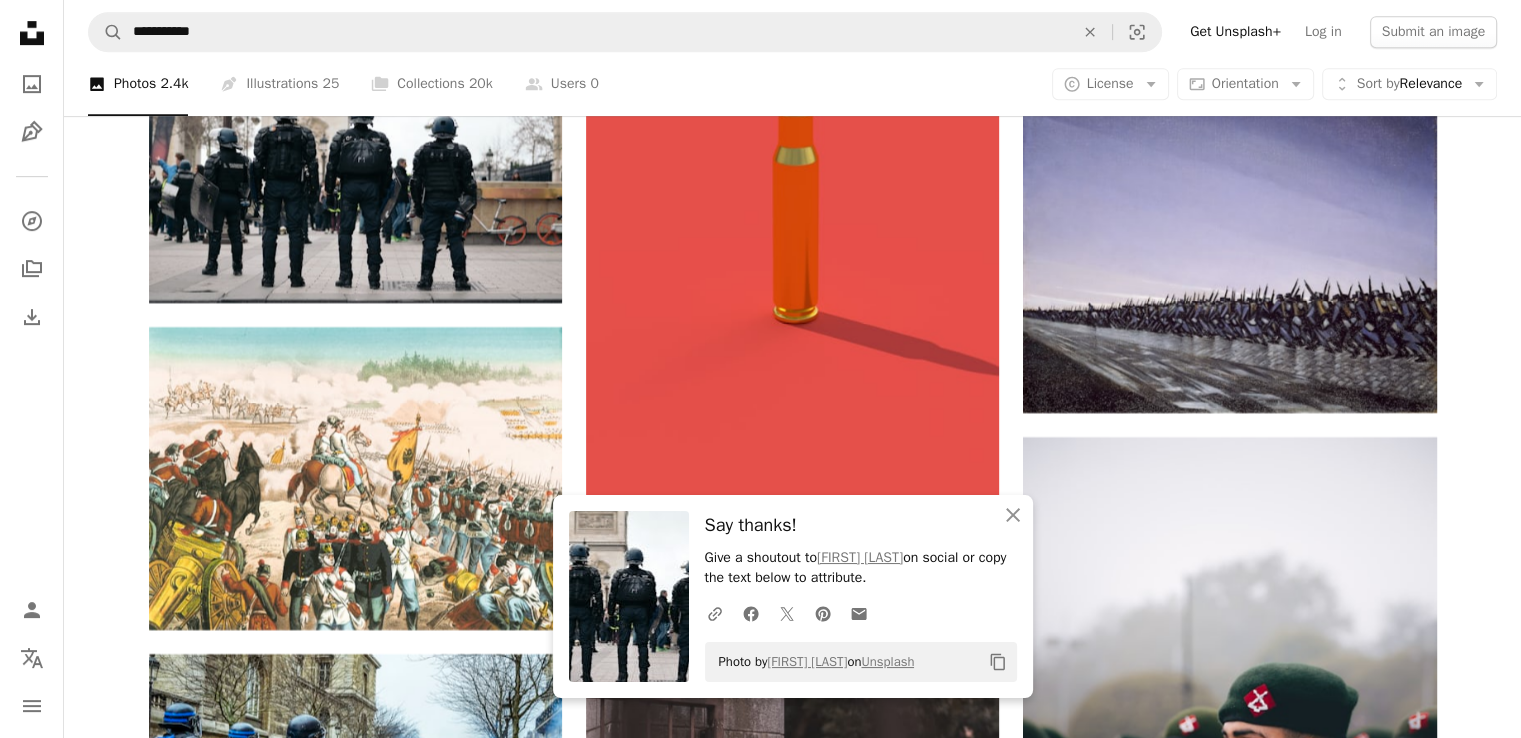click on "Plus sign for Unsplash+ A heart A plus sign Getty Images For  Unsplash+ A lock   Download Plus sign for Unsplash+ A heart A plus sign Planet Volumes For  Unsplash+ A lock   Download A heart A plus sign Sylian BADUEL Available for hire A checkmark inside of a circle Arrow pointing down A heart A plus sign Mathurin NAPOLY / matnapo Available for hire A checkmark inside of a circle Arrow pointing down A heart A plus sign Sylian BADUEL Available for hire A checkmark inside of a circle Arrow pointing down A heart A plus sign Sylian BADUEL Available for hire A checkmark inside of a circle Arrow pointing down A heart A plus sign Sylian BADUEL Available for hire A checkmark inside of a circle Arrow pointing down Plus sign for Unsplash+ A heart A plus sign Planet Volumes For  Unsplash+ A lock   Download A heart A plus sign Mathurin NAPOLY / matnapo Available for hire A checkmark inside of a circle Arrow pointing down A heart A plus sign Lucas Lemoine Available for hire A checkmark inside of a circle Start A Free Trial" at bounding box center (792, -6549) 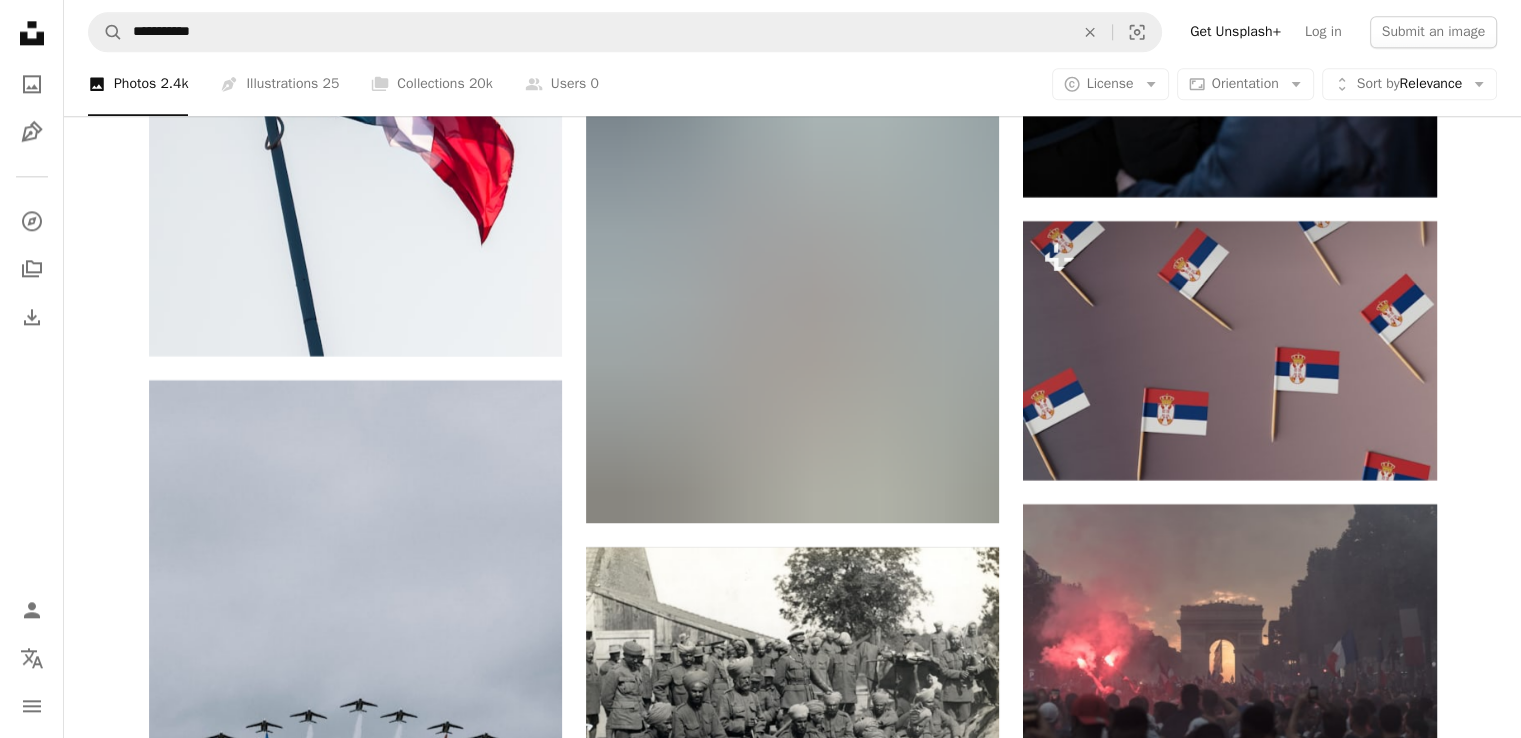 scroll, scrollTop: 17764, scrollLeft: 0, axis: vertical 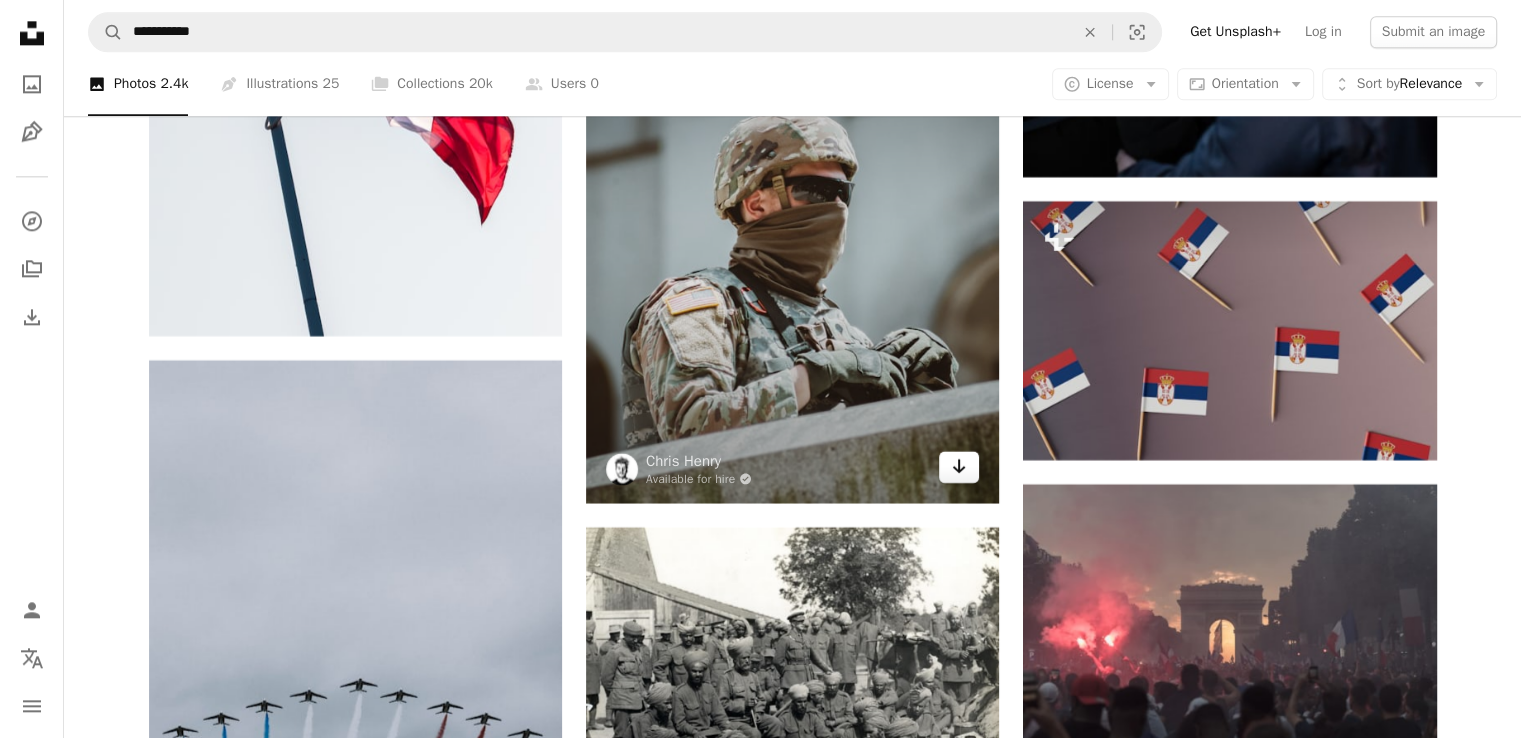 click on "Arrow pointing down" 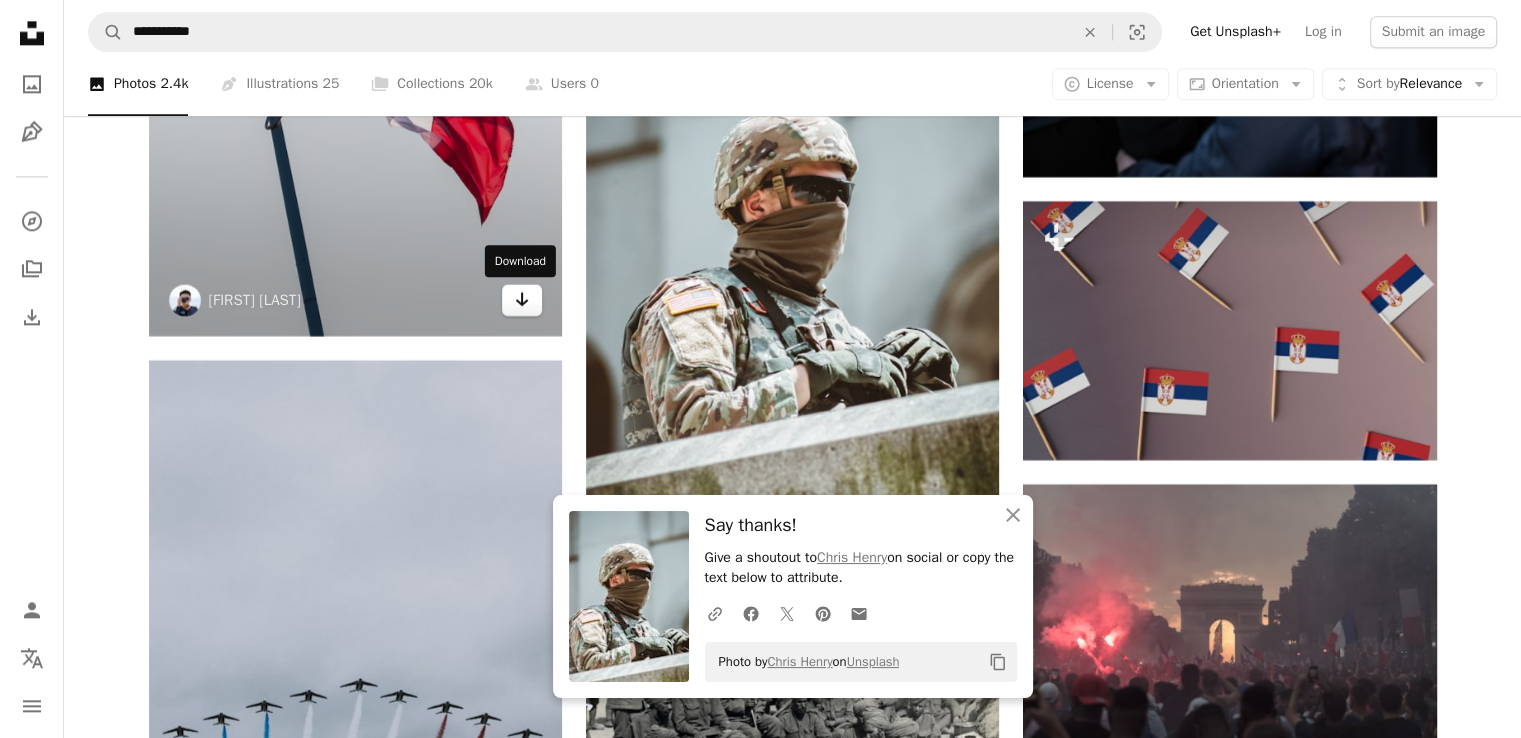click on "Arrow pointing down" 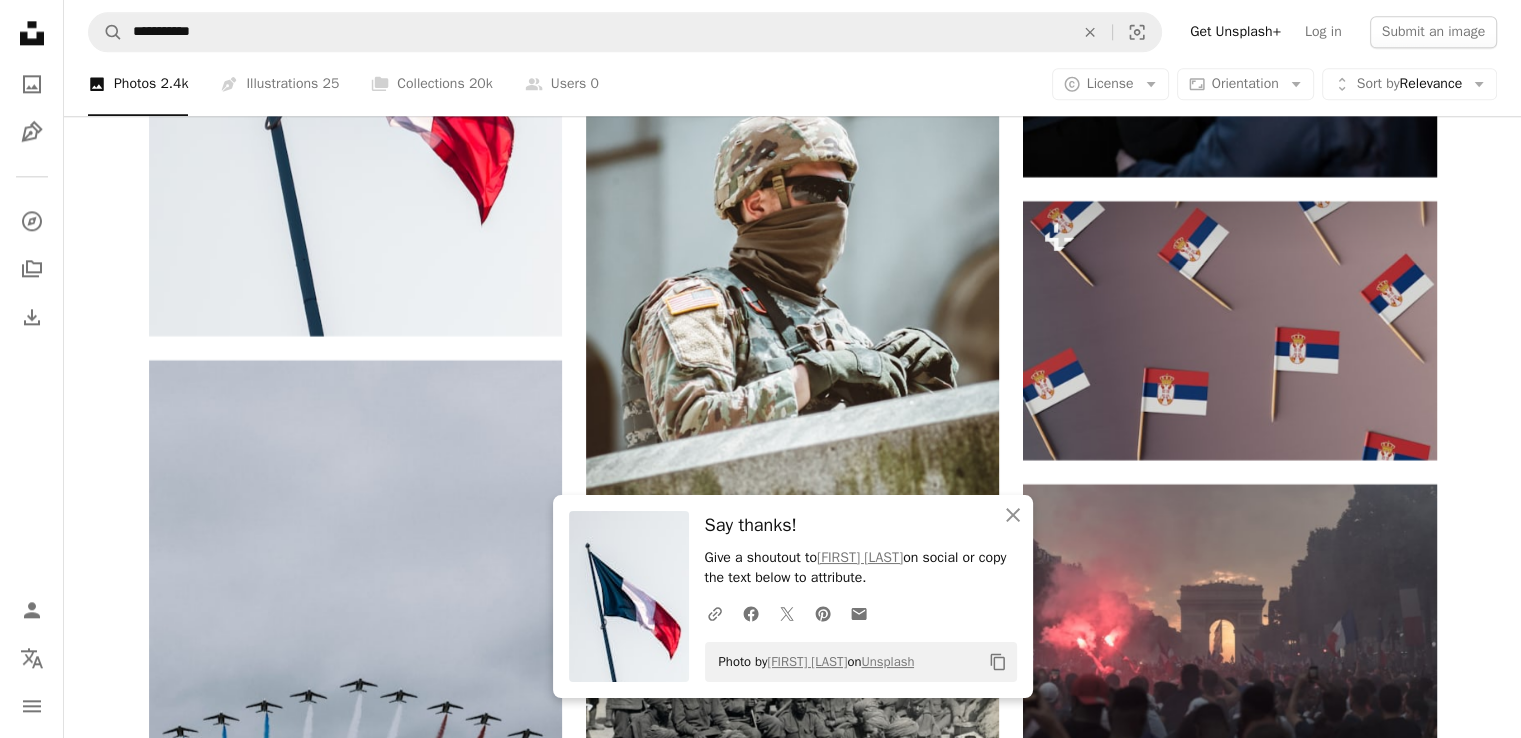 click on "Plus sign for Unsplash+ A heart A plus sign Getty Images For  Unsplash+ A lock   Download Plus sign for Unsplash+ A heart A plus sign Planet Volumes For  Unsplash+ A lock   Download A heart A plus sign Sylian BADUEL Available for hire A checkmark inside of a circle Arrow pointing down A heart A plus sign Mathurin NAPOLY / matnapo Available for hire A checkmark inside of a circle Arrow pointing down A heart A plus sign Sylian BADUEL Available for hire A checkmark inside of a circle Arrow pointing down A heart A plus sign Sylian BADUEL Available for hire A checkmark inside of a circle Arrow pointing down A heart A plus sign Sylian BADUEL Available for hire A checkmark inside of a circle Arrow pointing down Plus sign for Unsplash+ A heart A plus sign Planet Volumes For  Unsplash+ A lock   Download A heart A plus sign Mathurin NAPOLY / matnapo Available for hire A checkmark inside of a circle Arrow pointing down A heart A plus sign Lucas Lemoine Available for hire A checkmark inside of a circle Start A Free Trial" at bounding box center [792, -6711] 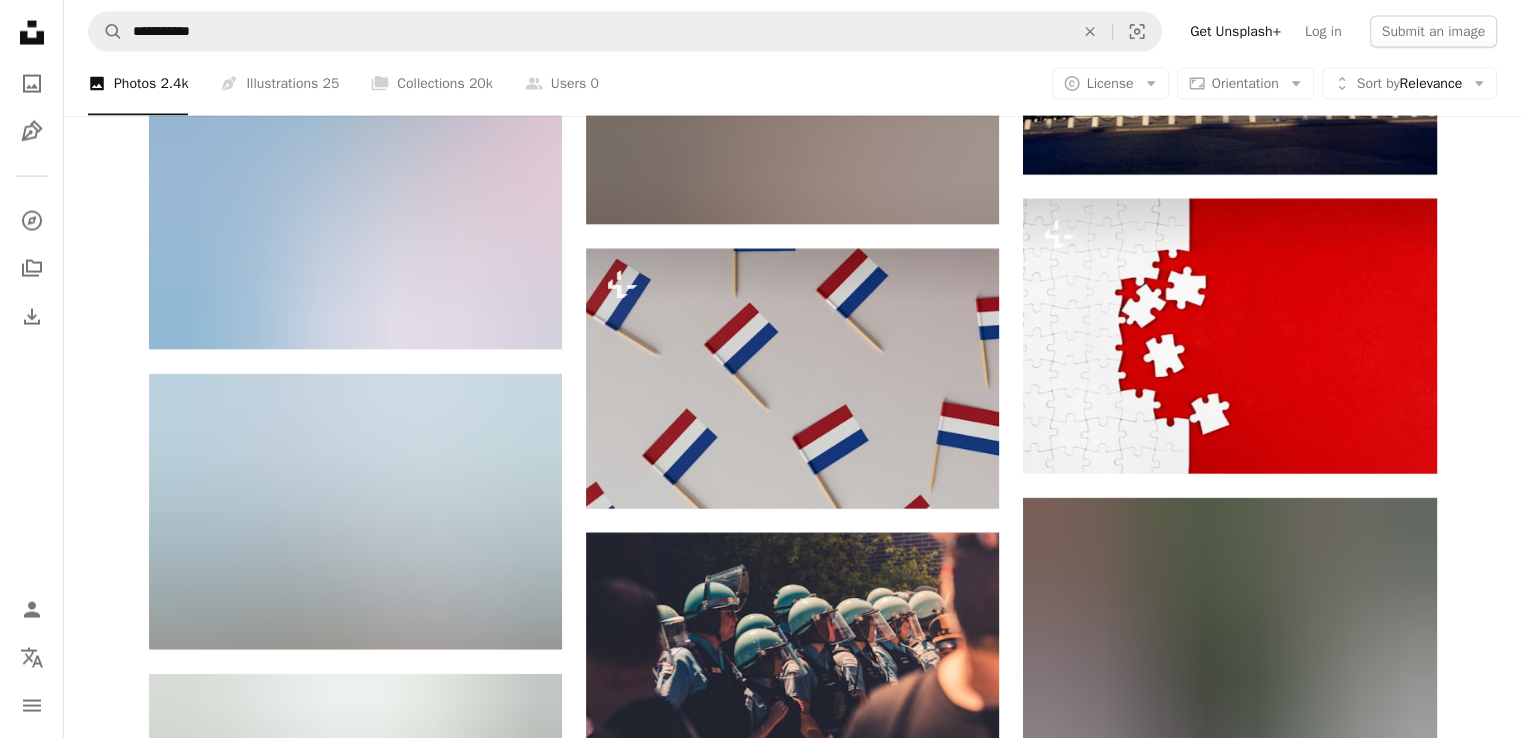 scroll, scrollTop: 19699, scrollLeft: 0, axis: vertical 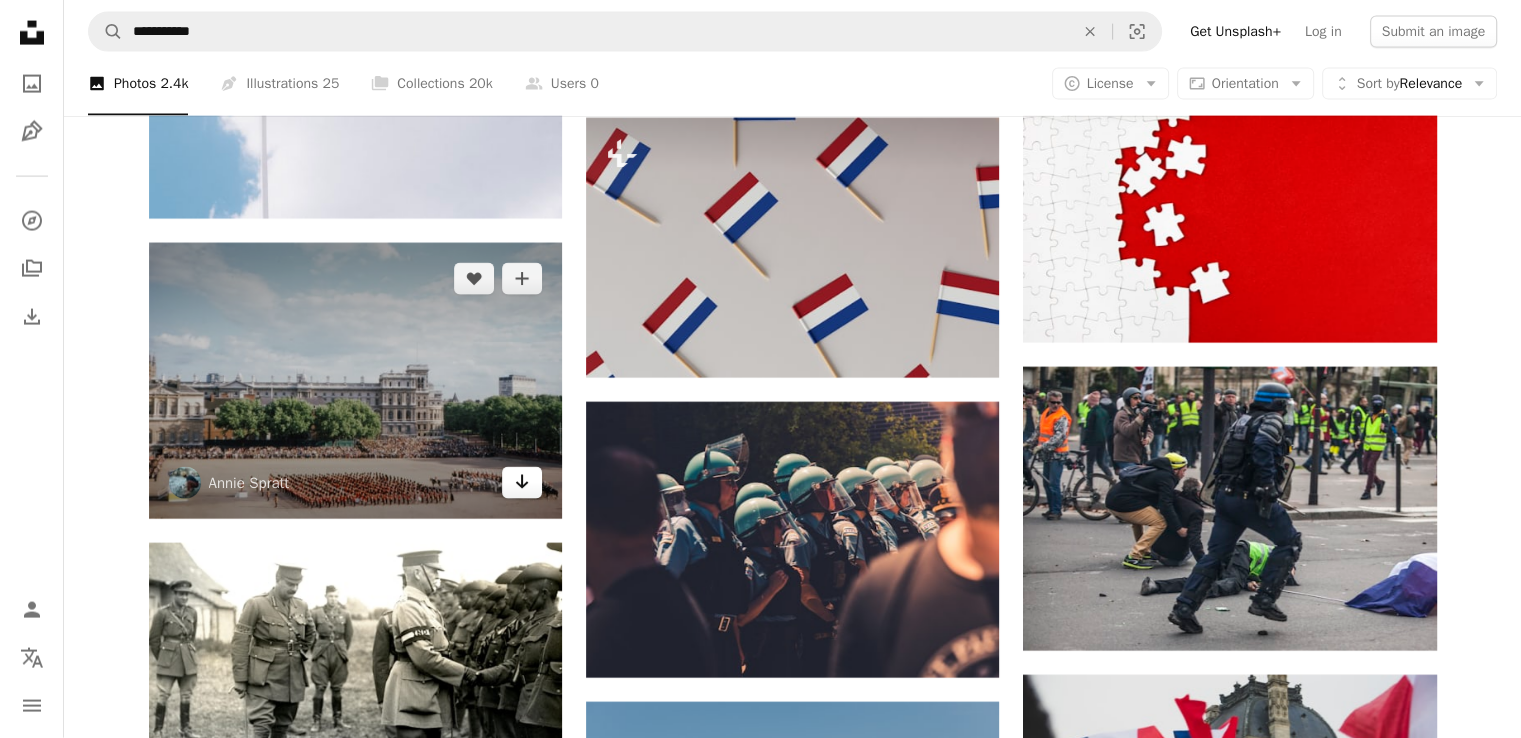 click on "Arrow pointing down" 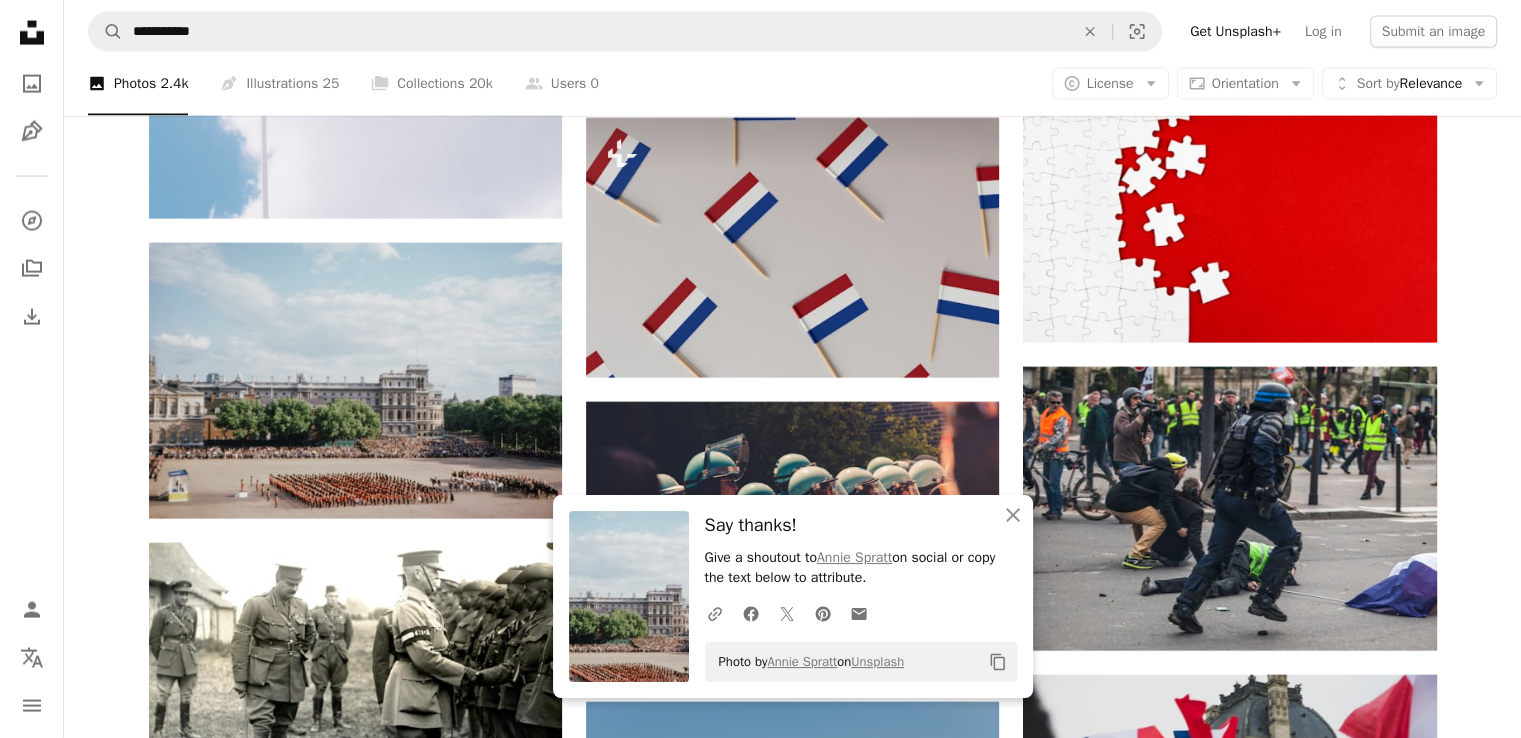 click on "Plus sign for Unsplash+ A heart A plus sign Getty Images For  Unsplash+ A lock   Download Plus sign for Unsplash+ A heart A plus sign Planet Volumes For  Unsplash+ A lock   Download A heart A plus sign Sylian BADUEL Available for hire A checkmark inside of a circle Arrow pointing down A heart A plus sign Mathurin NAPOLY / matnapo Available for hire A checkmark inside of a circle Arrow pointing down A heart A plus sign Sylian BADUEL Available for hire A checkmark inside of a circle Arrow pointing down A heart A plus sign Sylian BADUEL Available for hire A checkmark inside of a circle Arrow pointing down A heart A plus sign Sylian BADUEL Available for hire A checkmark inside of a circle Arrow pointing down Plus sign for Unsplash+ A heart A plus sign Planet Volumes For  Unsplash+ A lock   Download A heart A plus sign Mathurin NAPOLY / matnapo Available for hire A checkmark inside of a circle Arrow pointing down A heart A plus sign Lucas Lemoine Available for hire A checkmark inside of a circle Start A Free Trial" at bounding box center (792, -7381) 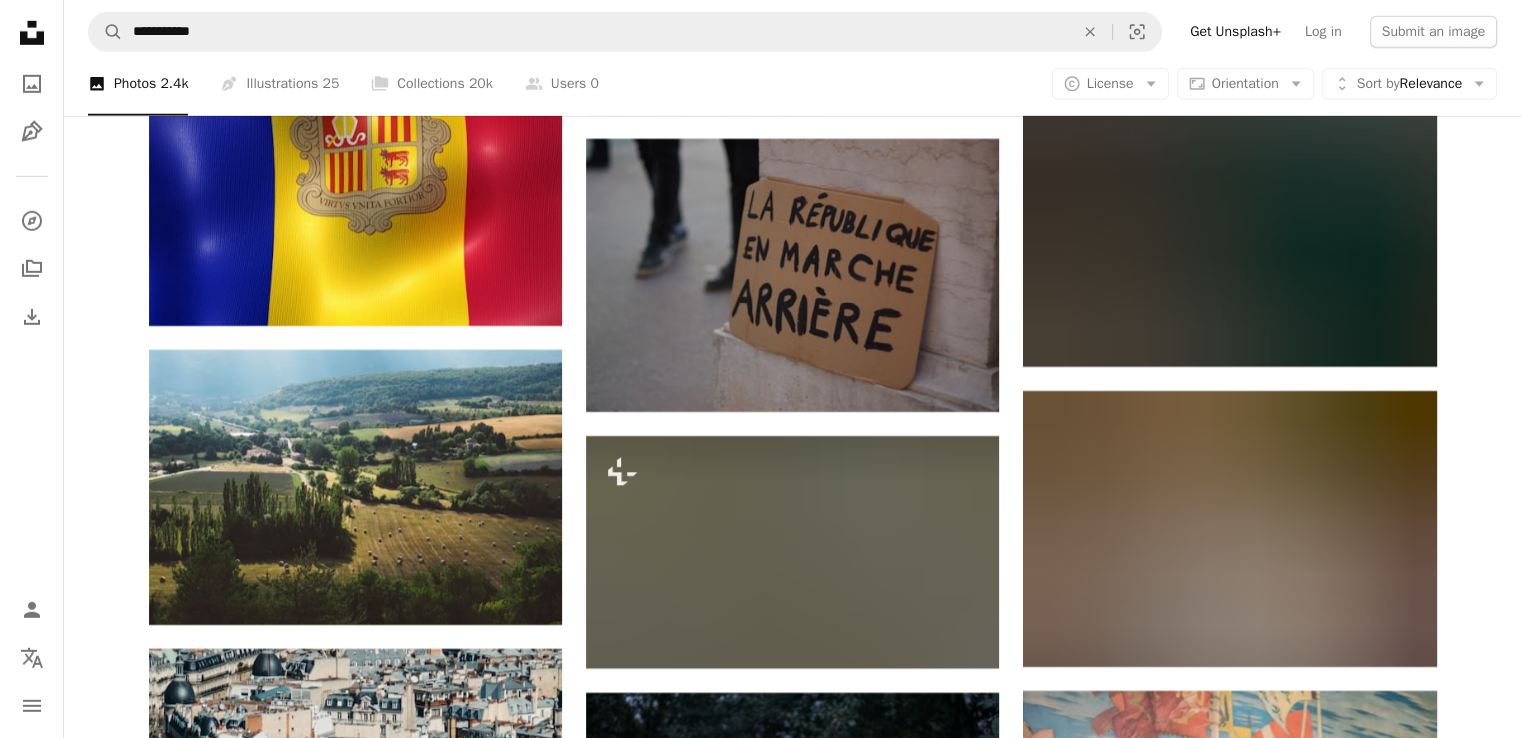 scroll, scrollTop: 21433, scrollLeft: 0, axis: vertical 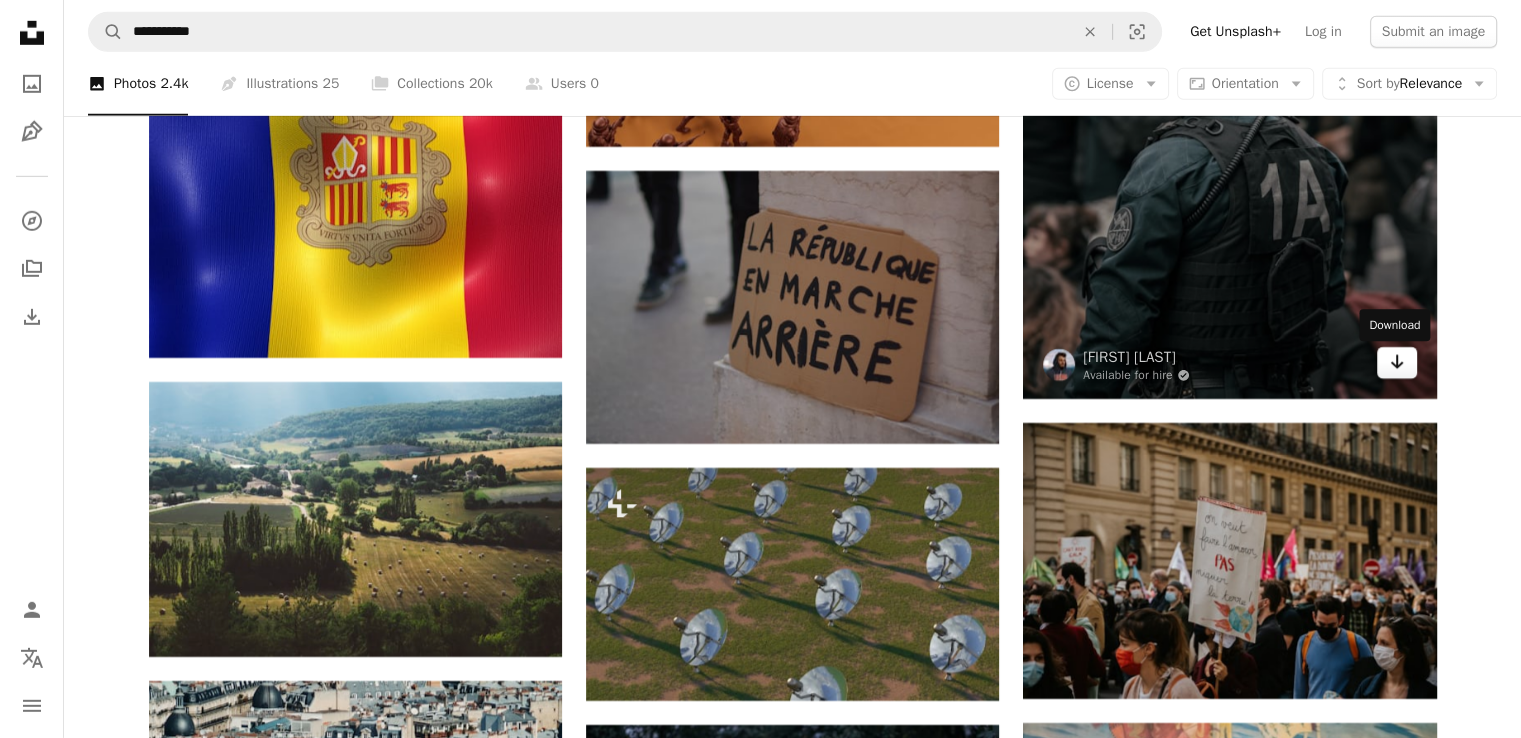 click on "Arrow pointing down" 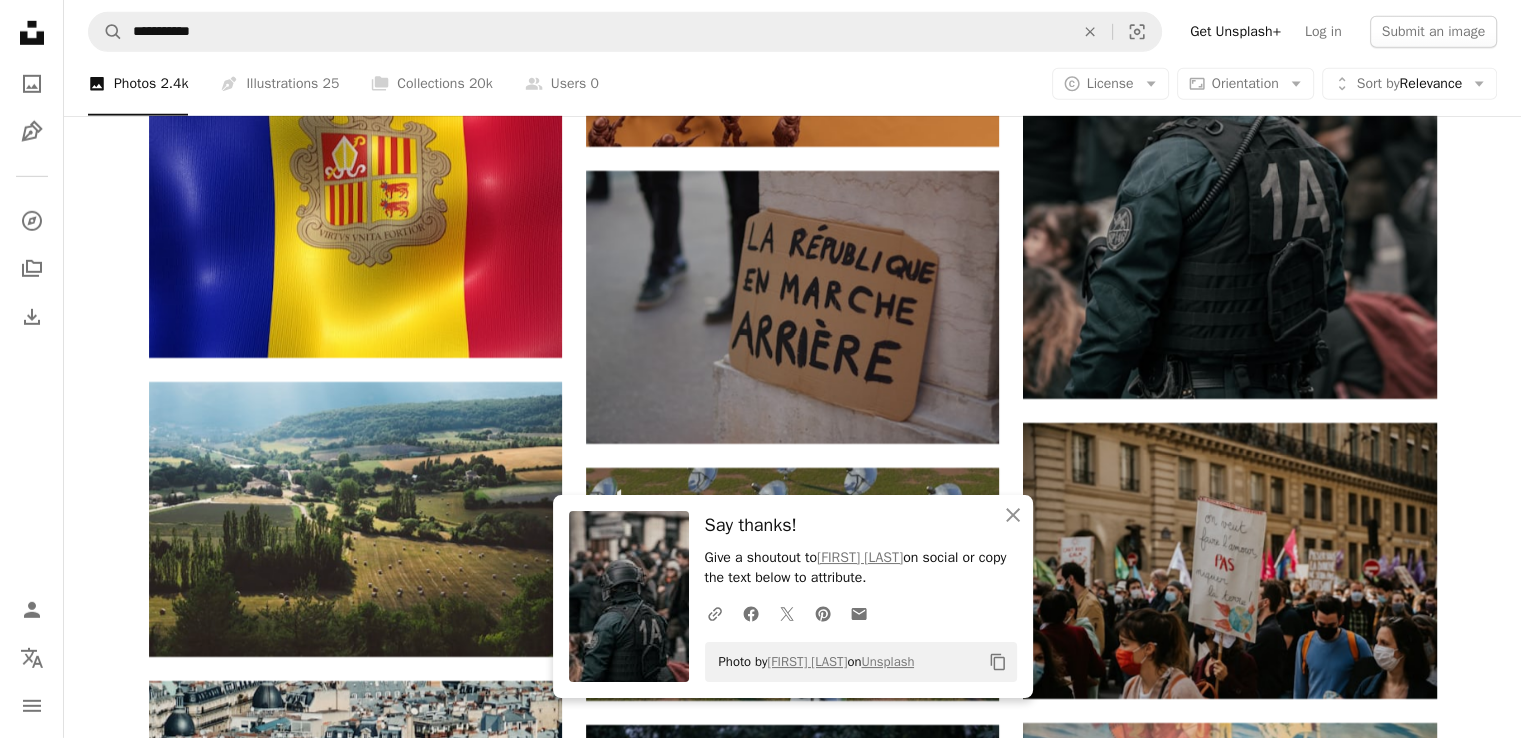 click on "Plus sign for Unsplash+ A heart A plus sign Getty Images For  Unsplash+ A lock   Download Plus sign for Unsplash+ A heart A plus sign Planet Volumes For  Unsplash+ A lock   Download A heart A plus sign Sylian BADUEL Available for hire A checkmark inside of a circle Arrow pointing down A heart A plus sign Mathurin NAPOLY / matnapo Available for hire A checkmark inside of a circle Arrow pointing down A heart A plus sign Sylian BADUEL Available for hire A checkmark inside of a circle Arrow pointing down A heart A plus sign Sylian BADUEL Available for hire A checkmark inside of a circle Arrow pointing down A heart A plus sign Sylian BADUEL Available for hire A checkmark inside of a circle Arrow pointing down Plus sign for Unsplash+ A heart A plus sign Planet Volumes For  Unsplash+ A lock   Download A heart A plus sign Mathurin NAPOLY / matnapo Available for hire A checkmark inside of a circle Arrow pointing down A heart A plus sign Lucas Lemoine Available for hire A checkmark inside of a circle Start A Free Trial" at bounding box center (792, -7994) 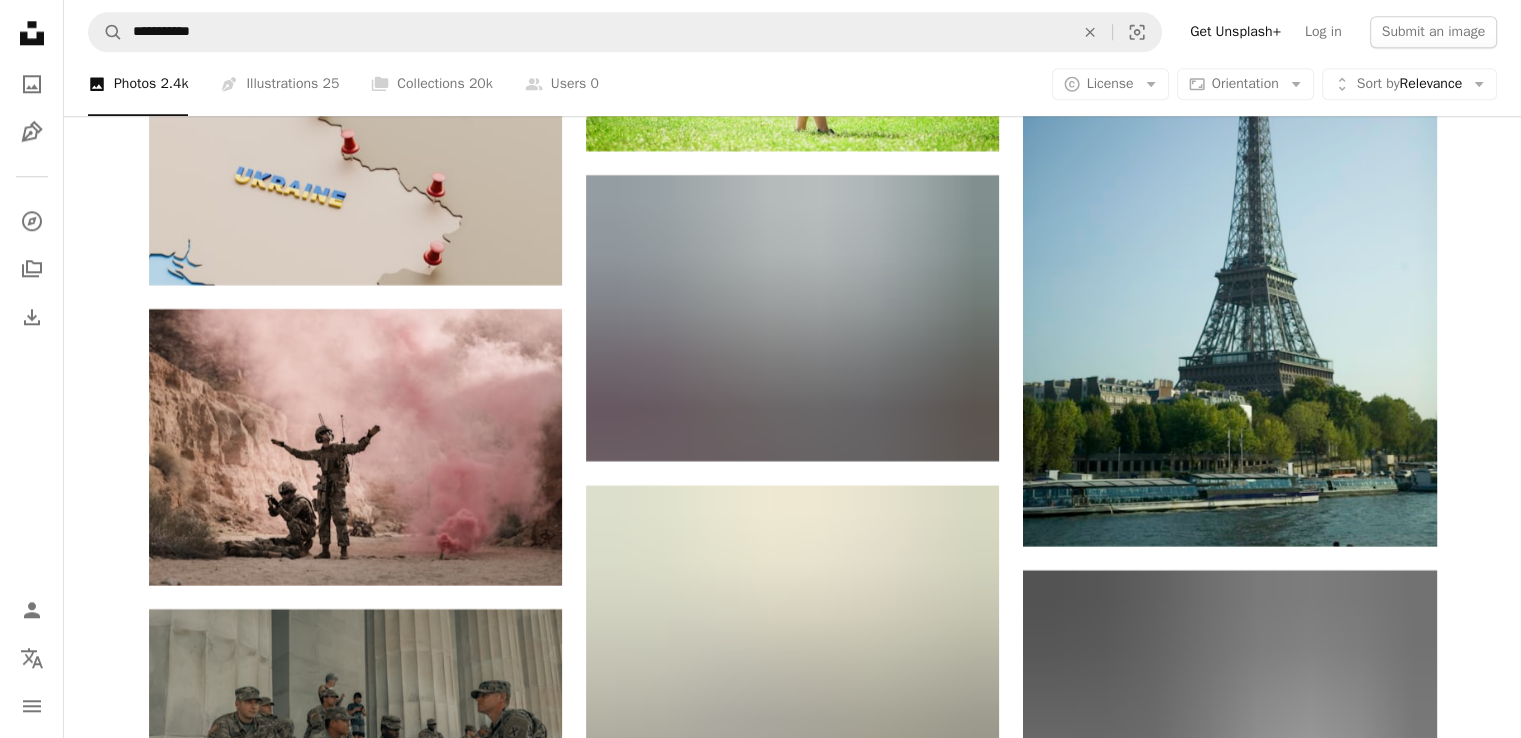 scroll, scrollTop: 25022, scrollLeft: 0, axis: vertical 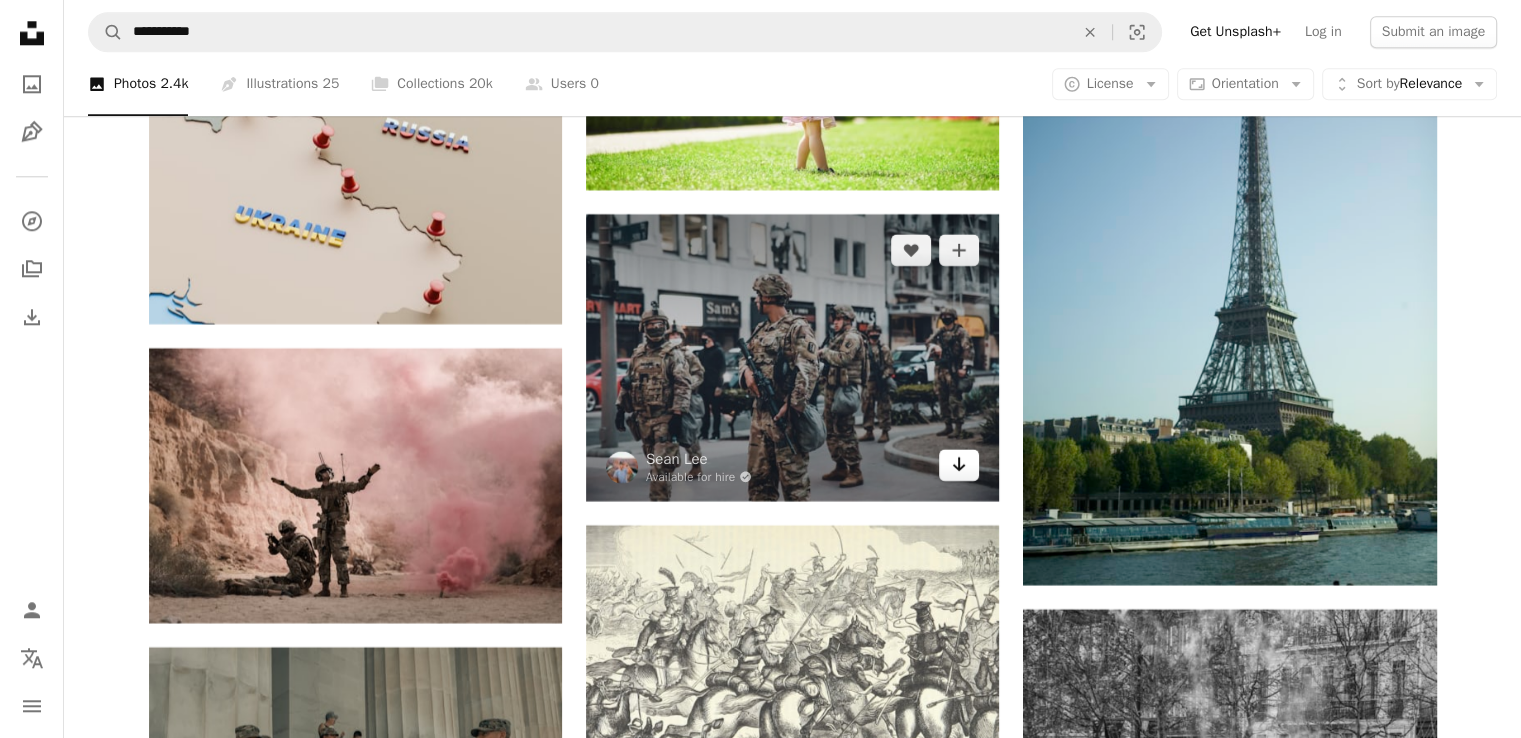 click on "Arrow pointing down" 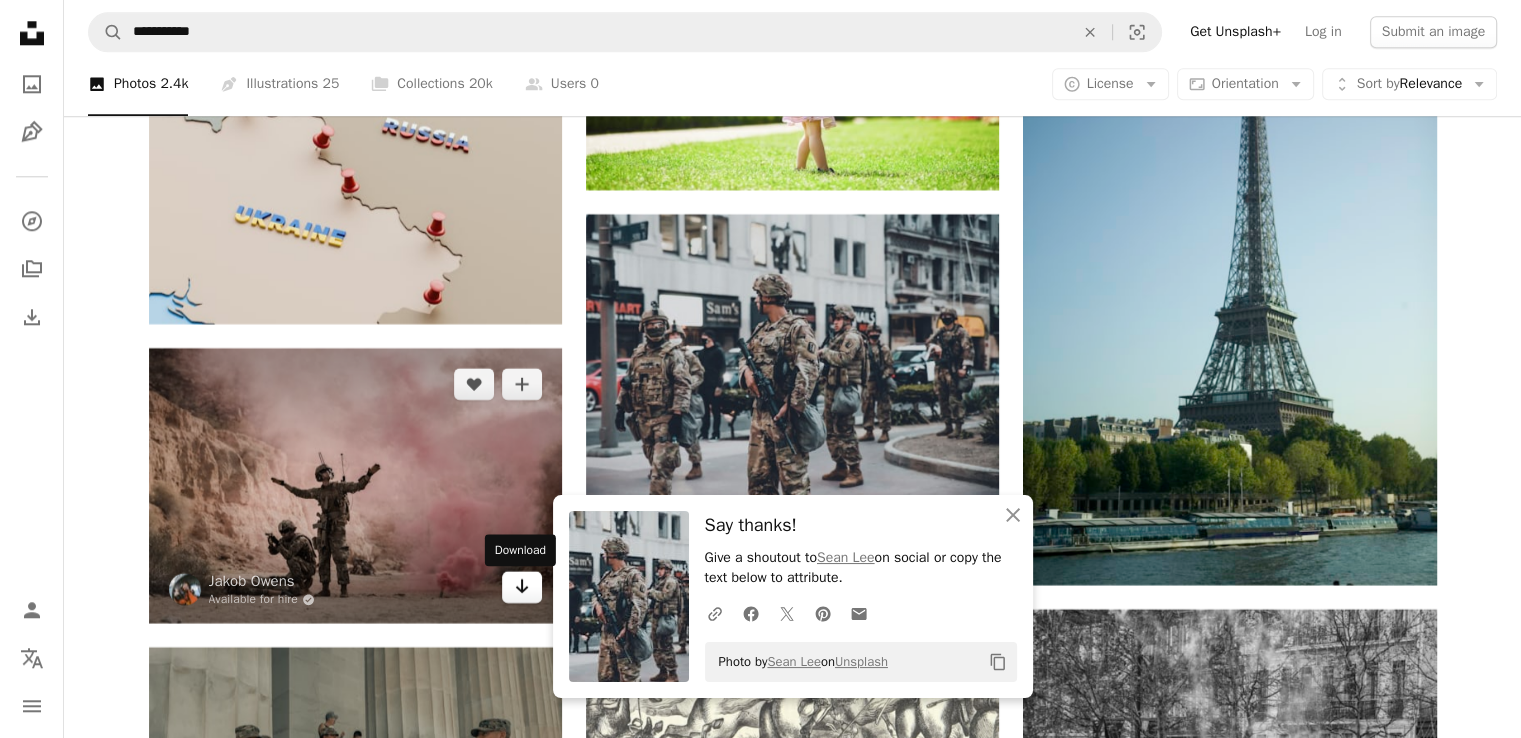 click on "Arrow pointing down" at bounding box center [522, 587] 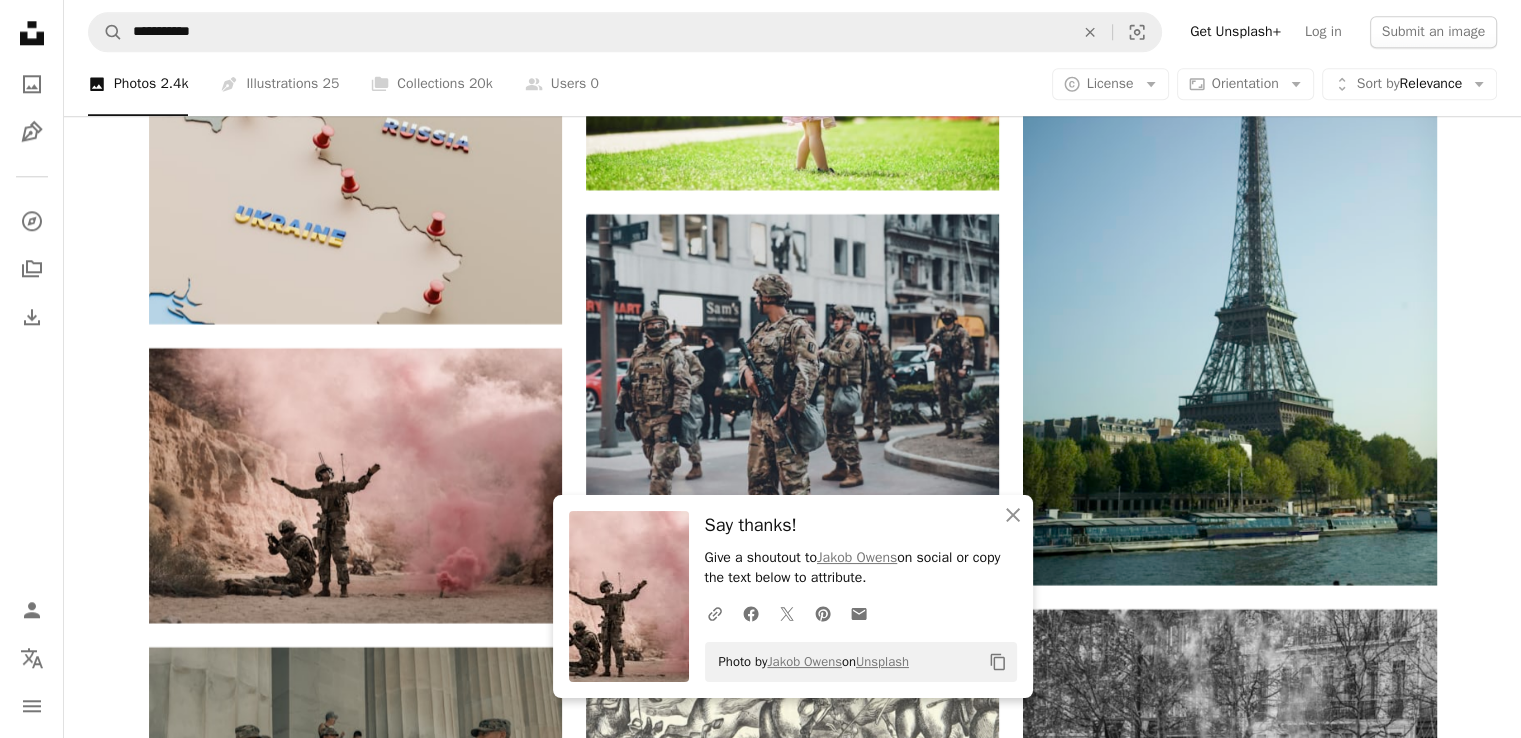 click on "Plus sign for Unsplash+ A heart A plus sign Getty Images For  Unsplash+ A lock   Download Plus sign for Unsplash+ A heart A plus sign Planet Volumes For  Unsplash+ A lock   Download A heart A plus sign Sylian BADUEL Available for hire A checkmark inside of a circle Arrow pointing down A heart A plus sign Mathurin NAPOLY / matnapo Available for hire A checkmark inside of a circle Arrow pointing down A heart A plus sign Sylian BADUEL Available for hire A checkmark inside of a circle Arrow pointing down A heart A plus sign Sylian BADUEL Available for hire A checkmark inside of a circle Arrow pointing down A heart A plus sign Sylian BADUEL Available for hire A checkmark inside of a circle Arrow pointing down Plus sign for Unsplash+ A heart A plus sign Planet Volumes For  Unsplash+ A lock   Download A heart A plus sign Mathurin NAPOLY / matnapo Available for hire A checkmark inside of a circle Arrow pointing down A heart A plus sign Lucas Lemoine Available for hire A checkmark inside of a circle Start A Free Trial" at bounding box center (792, -10320) 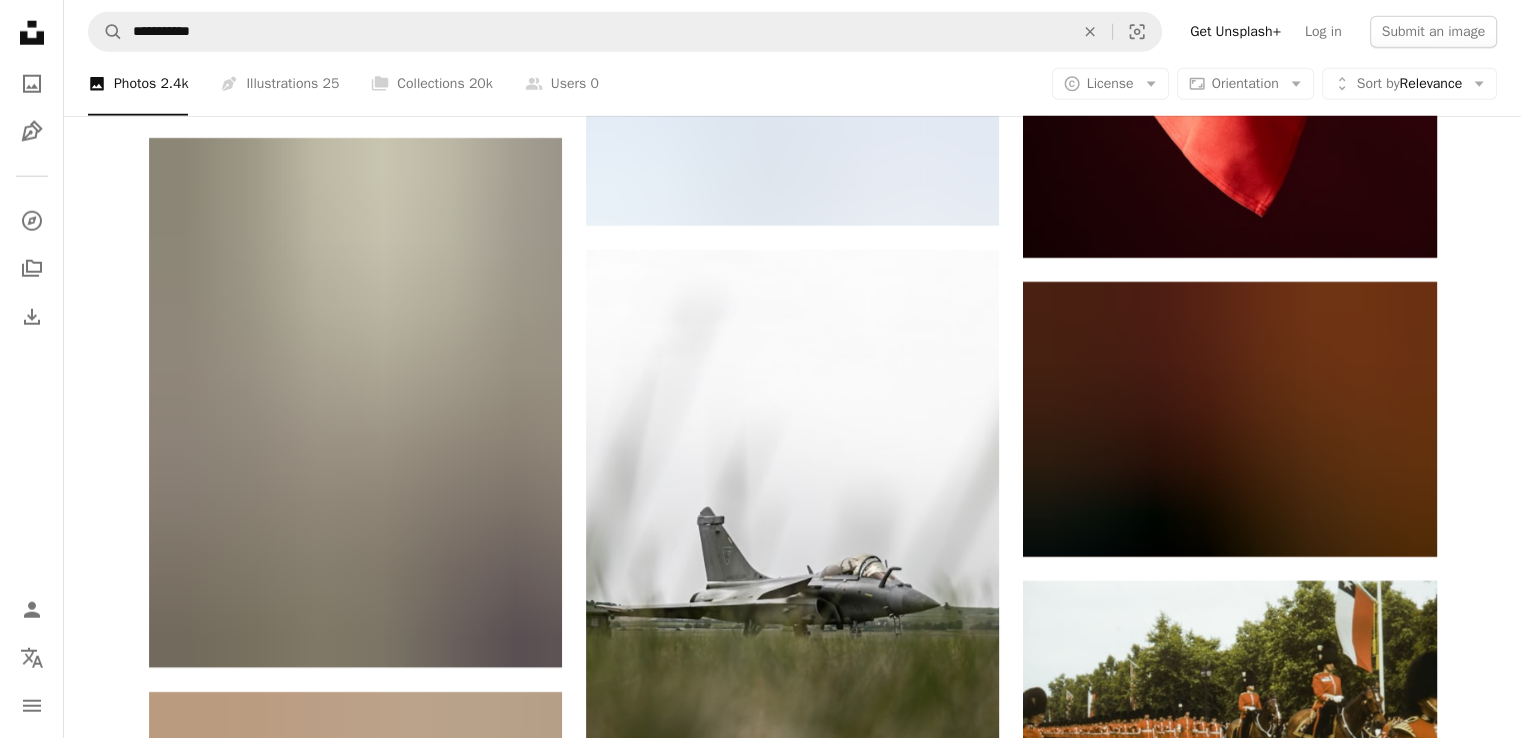 scroll, scrollTop: 28446, scrollLeft: 0, axis: vertical 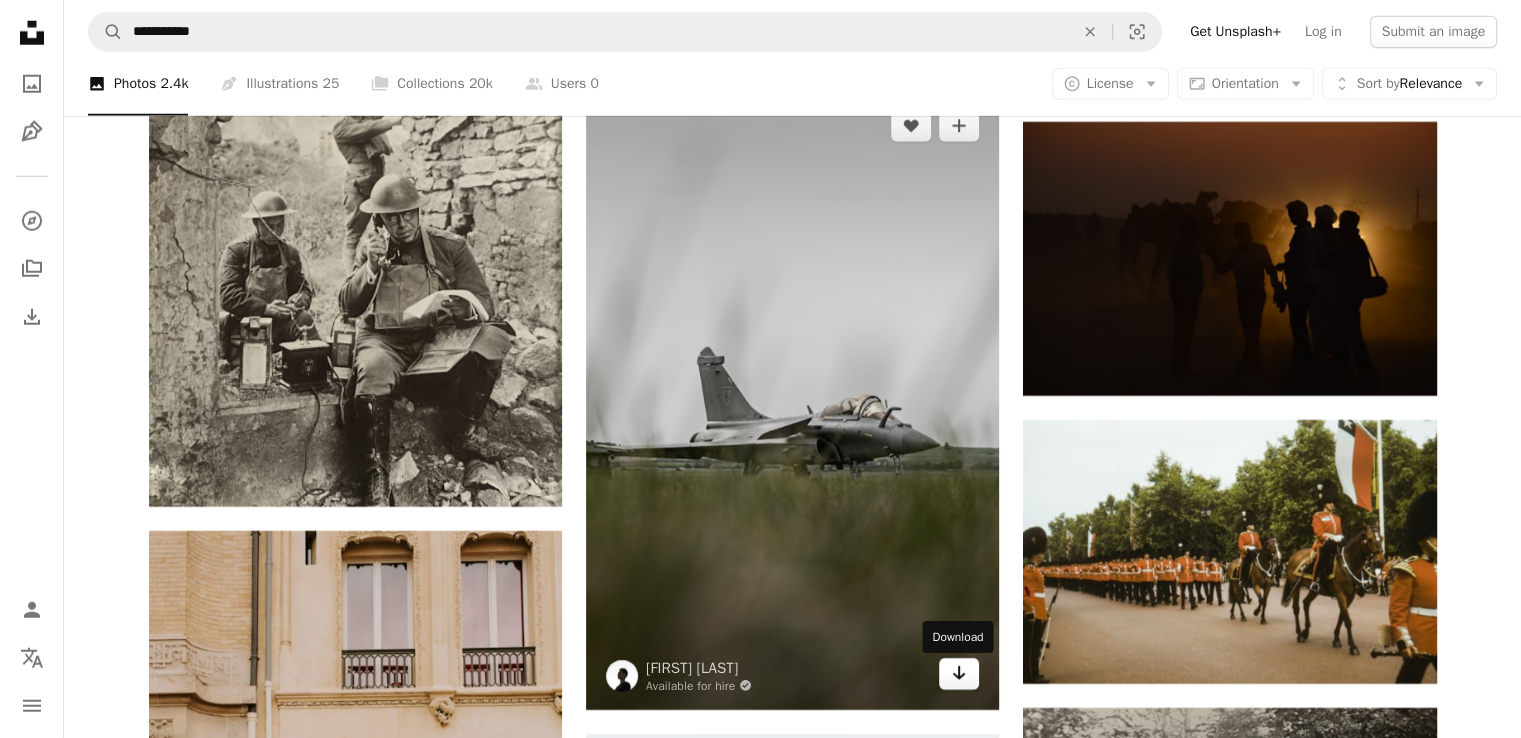 click on "Arrow pointing down" at bounding box center [959, 674] 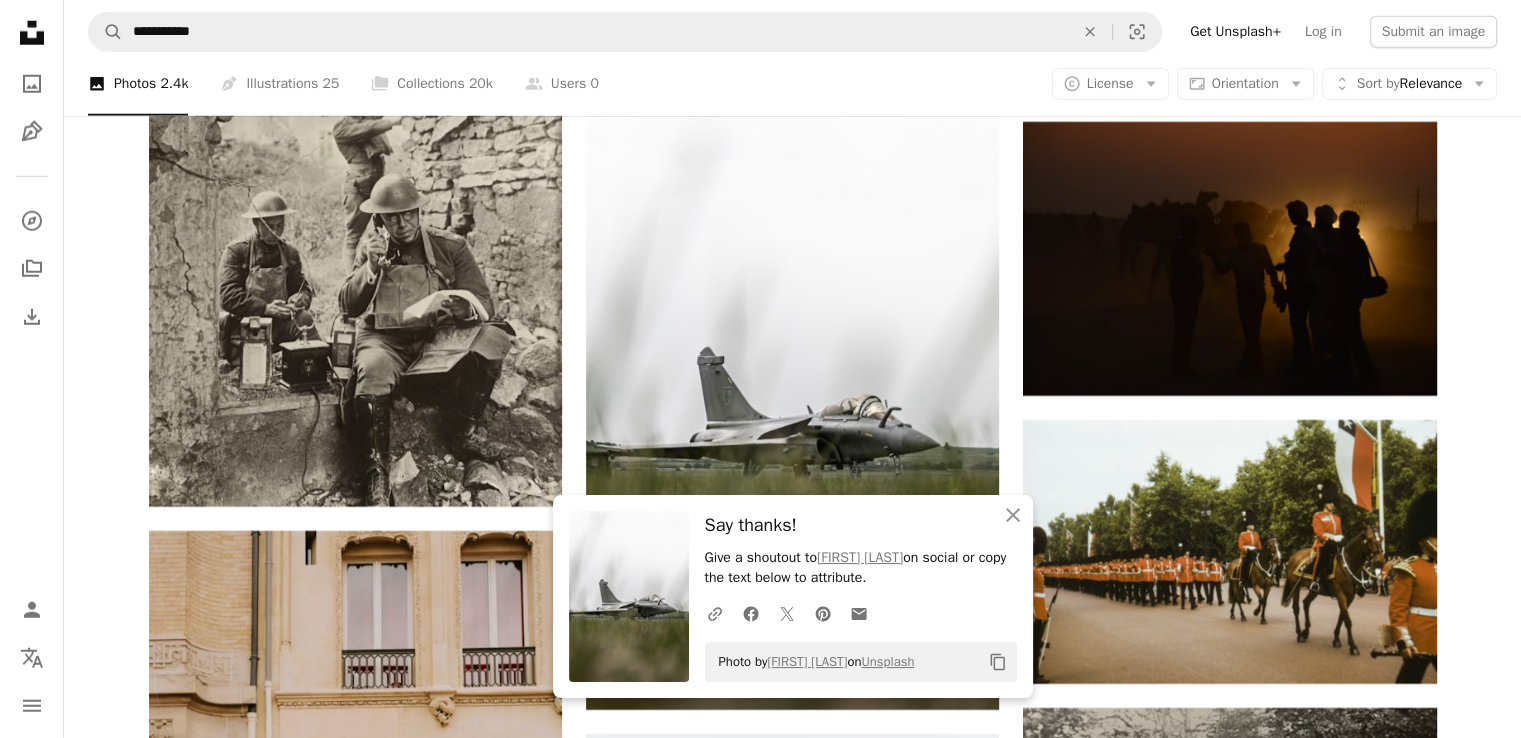 click on "Plus sign for Unsplash+ A heart A plus sign Getty Images For  Unsplash+ A lock   Download Plus sign for Unsplash+ A heart A plus sign Planet Volumes For  Unsplash+ A lock   Download A heart A plus sign Sylian BADUEL Available for hire A checkmark inside of a circle Arrow pointing down A heart A plus sign Mathurin NAPOLY / matnapo Available for hire A checkmark inside of a circle Arrow pointing down A heart A plus sign Sylian BADUEL Available for hire A checkmark inside of a circle Arrow pointing down A heart A plus sign Sylian BADUEL Available for hire A checkmark inside of a circle Arrow pointing down A heart A plus sign Sylian BADUEL Available for hire A checkmark inside of a circle Arrow pointing down Plus sign for Unsplash+ A heart A plus sign Planet Volumes For  Unsplash+ A lock   Download A heart A plus sign Mathurin NAPOLY / matnapo Available for hire A checkmark inside of a circle Arrow pointing down A heart A plus sign Lucas Lemoine Available for hire A checkmark inside of a circle Start A Free Trial" at bounding box center (792, -12396) 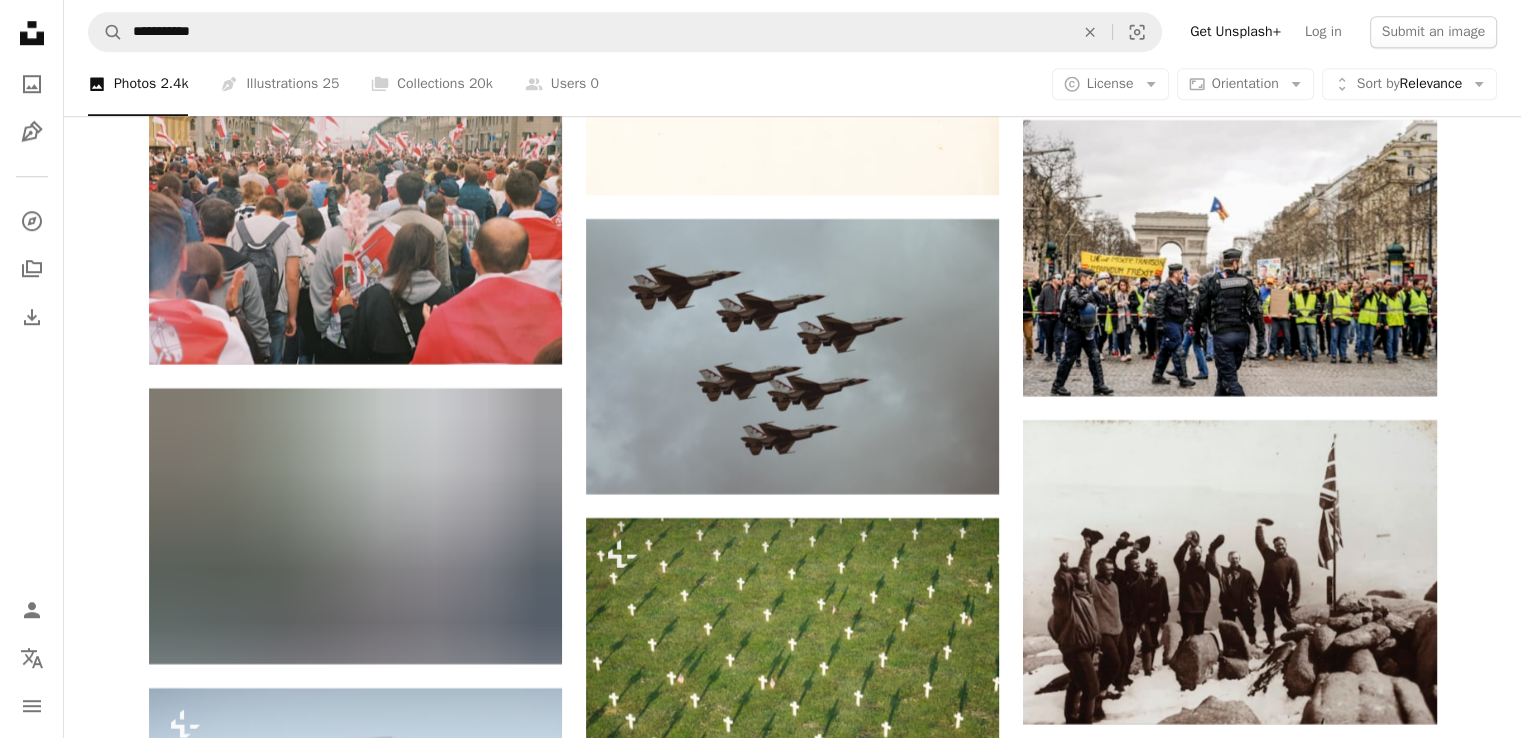 scroll, scrollTop: 32070, scrollLeft: 0, axis: vertical 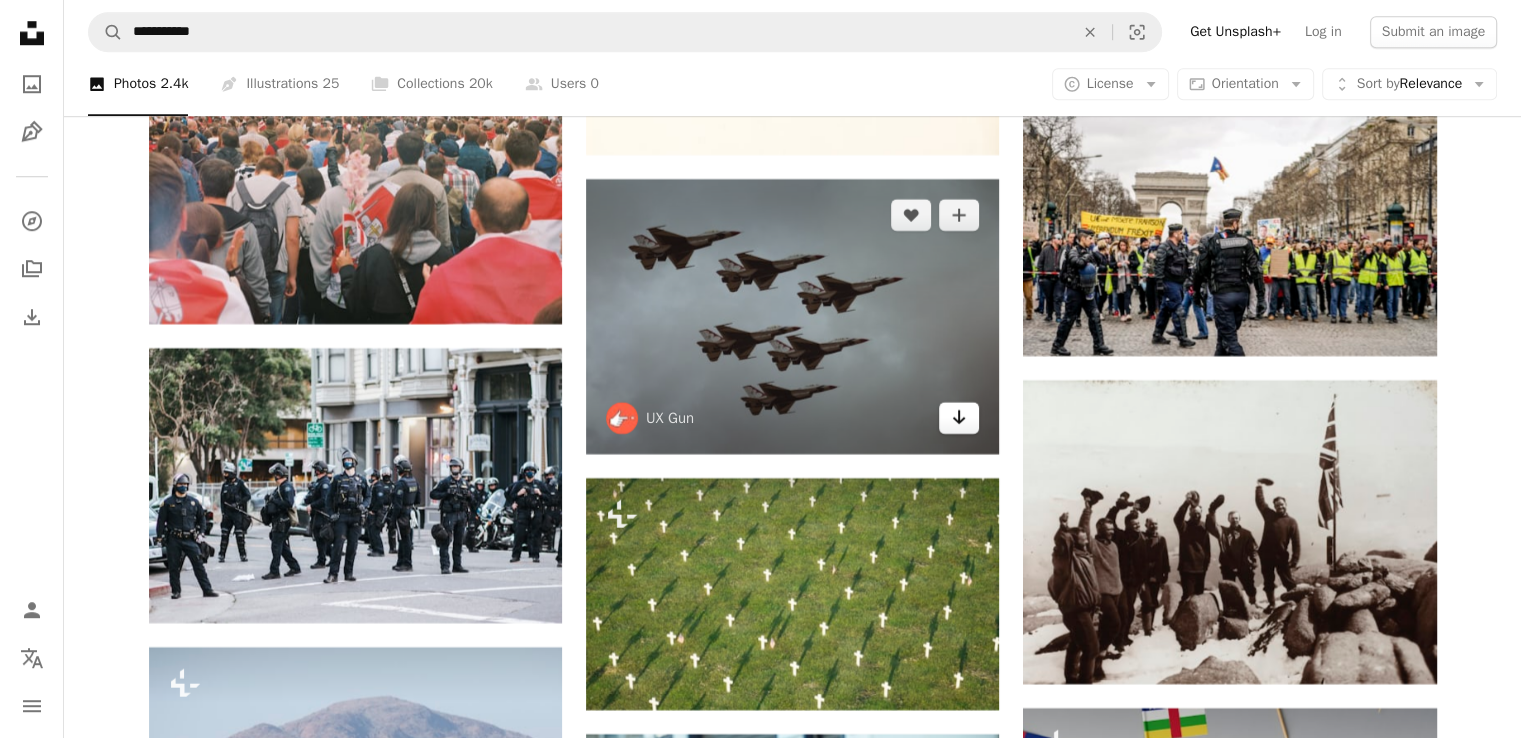 click 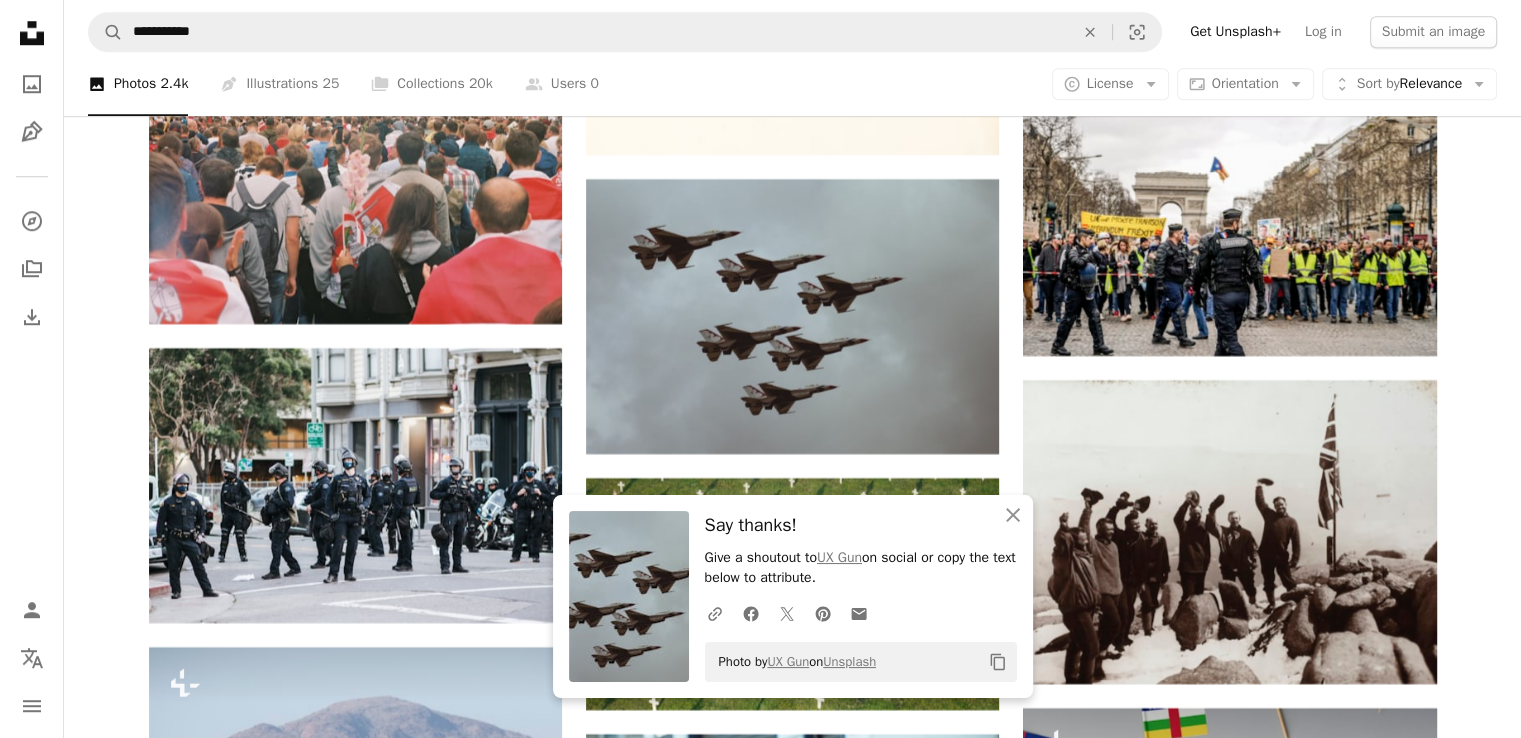 click on "Plus sign for Unsplash+ A heart A plus sign Getty Images For  Unsplash+ A lock   Download Plus sign for Unsplash+ A heart A plus sign Planet Volumes For  Unsplash+ A lock   Download A heart A plus sign Sylian BADUEL Available for hire A checkmark inside of a circle Arrow pointing down A heart A plus sign Mathurin NAPOLY / matnapo Available for hire A checkmark inside of a circle Arrow pointing down A heart A plus sign Sylian BADUEL Available for hire A checkmark inside of a circle Arrow pointing down A heart A plus sign Sylian BADUEL Available for hire A checkmark inside of a circle Arrow pointing down A heart A plus sign Sylian BADUEL Available for hire A checkmark inside of a circle Arrow pointing down Plus sign for Unsplash+ A heart A plus sign Planet Volumes For  Unsplash+ A lock   Download A heart A plus sign Mathurin NAPOLY / matnapo Available for hire A checkmark inside of a circle Arrow pointing down A heart A plus sign Lucas Lemoine Available for hire A checkmark inside of a circle Start A Free Trial" at bounding box center [792, -13359] 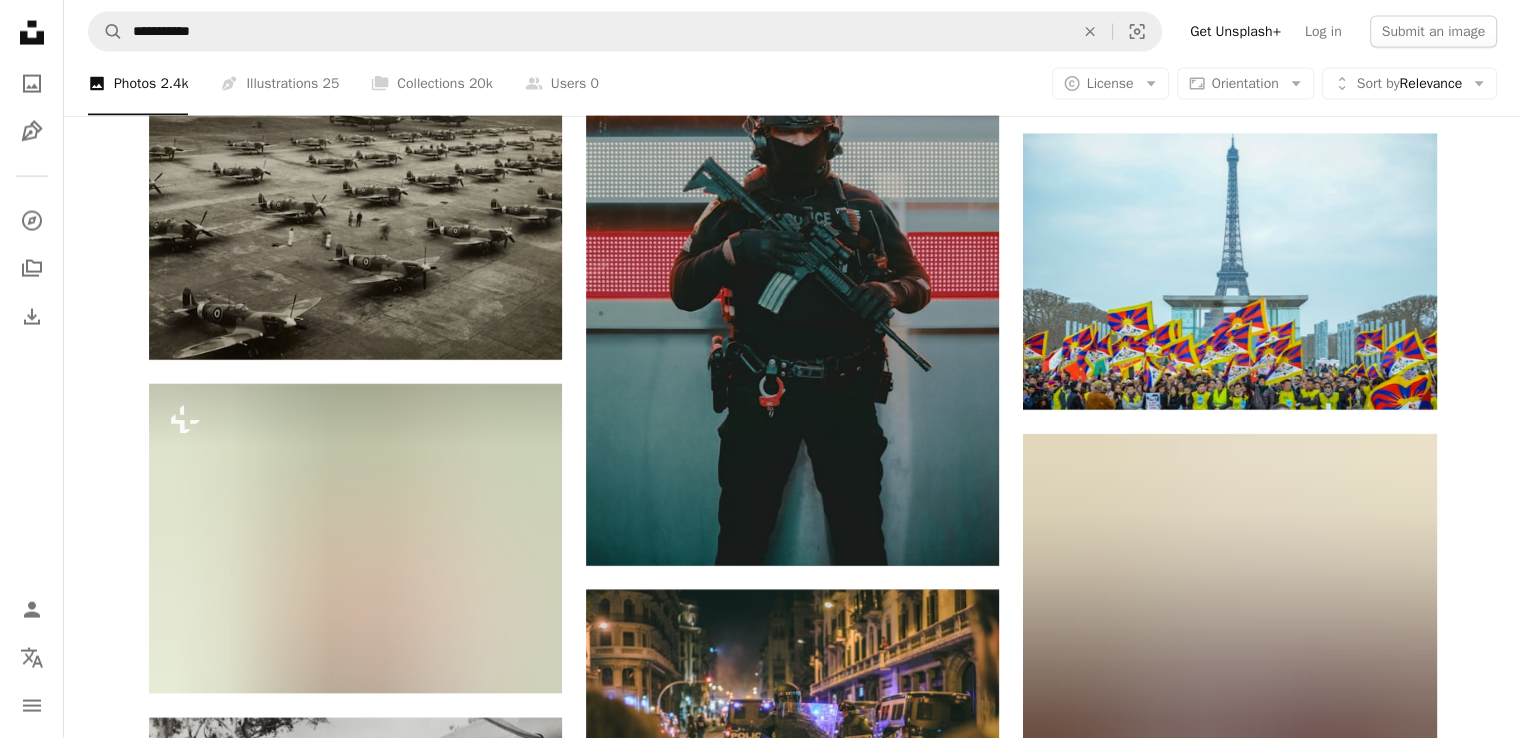scroll, scrollTop: 34769, scrollLeft: 0, axis: vertical 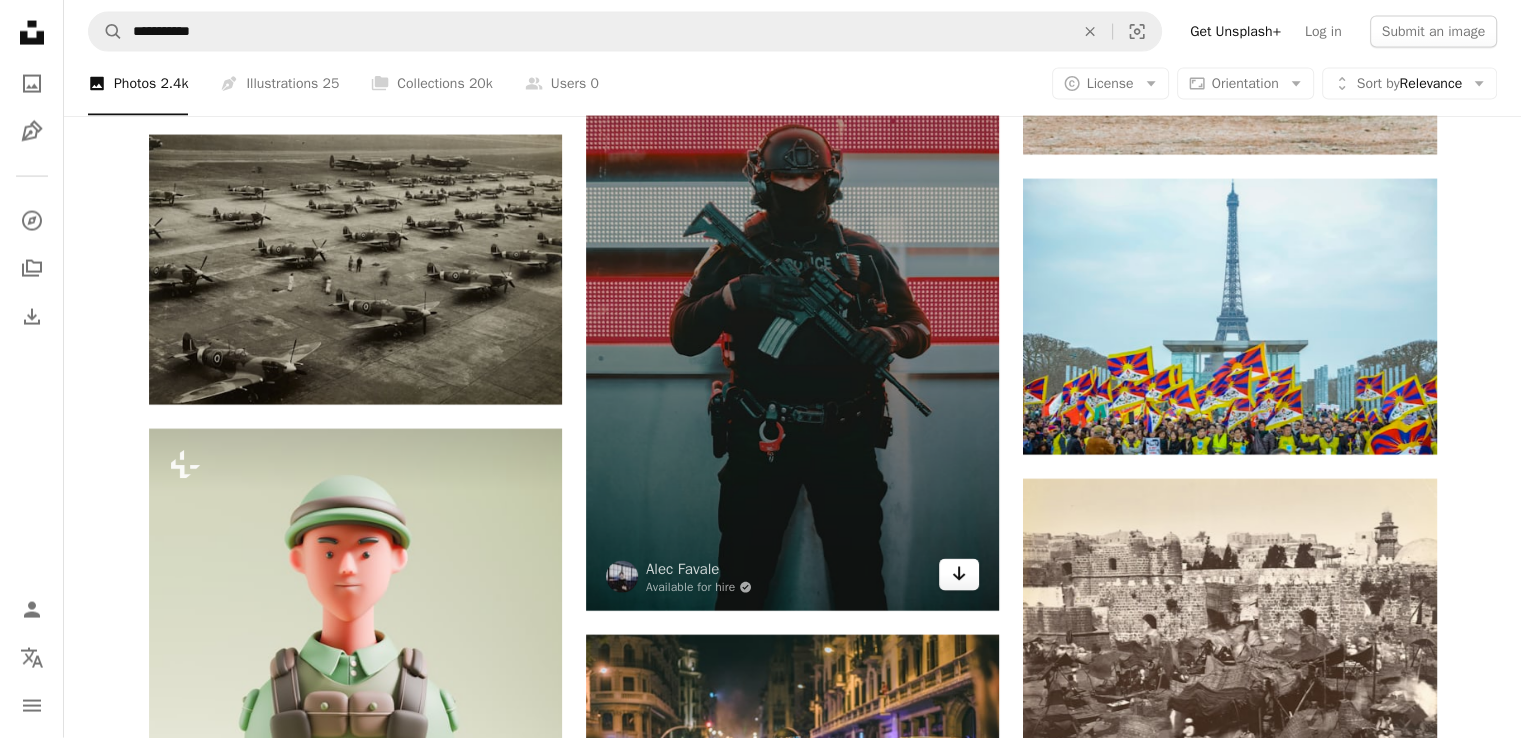 click on "Arrow pointing down" 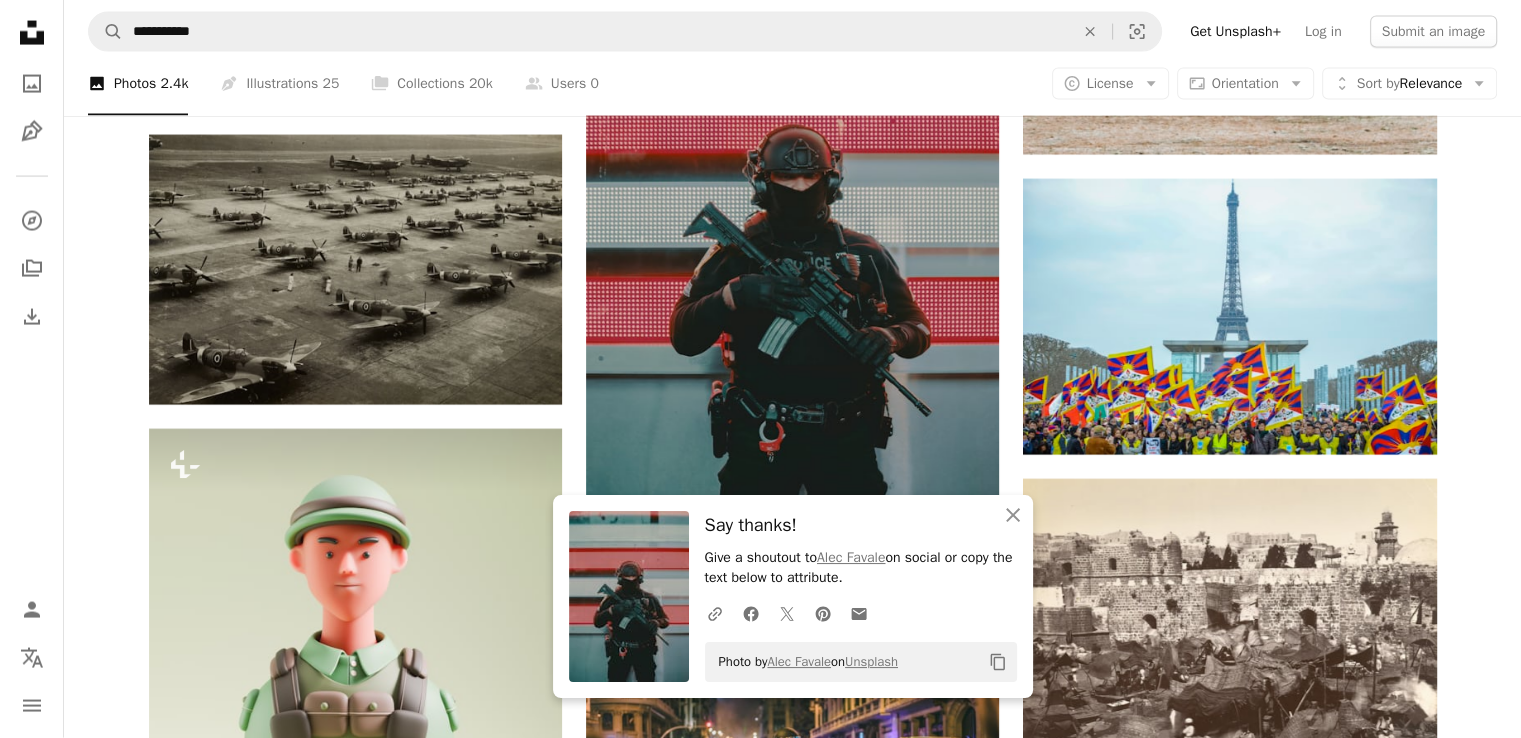 click on "Plus sign for Unsplash+ A heart A plus sign Getty Images For  Unsplash+ A lock   Download Plus sign for Unsplash+ A heart A plus sign Planet Volumes For  Unsplash+ A lock   Download A heart A plus sign Sylian BADUEL Available for hire A checkmark inside of a circle Arrow pointing down A heart A plus sign Mathurin NAPOLY / matnapo Available for hire A checkmark inside of a circle Arrow pointing down A heart A plus sign Sylian BADUEL Available for hire A checkmark inside of a circle Arrow pointing down A heart A plus sign Sylian BADUEL Available for hire A checkmark inside of a circle Arrow pointing down A heart A plus sign Sylian BADUEL Available for hire A checkmark inside of a circle Arrow pointing down Plus sign for Unsplash+ A heart A plus sign Planet Volumes For  Unsplash+ A lock   Download A heart A plus sign Mathurin NAPOLY / matnapo Available for hire A checkmark inside of a circle Arrow pointing down A heart A plus sign Lucas Lemoine Available for hire A checkmark inside of a circle Start A Free Trial" at bounding box center [792, -14855] 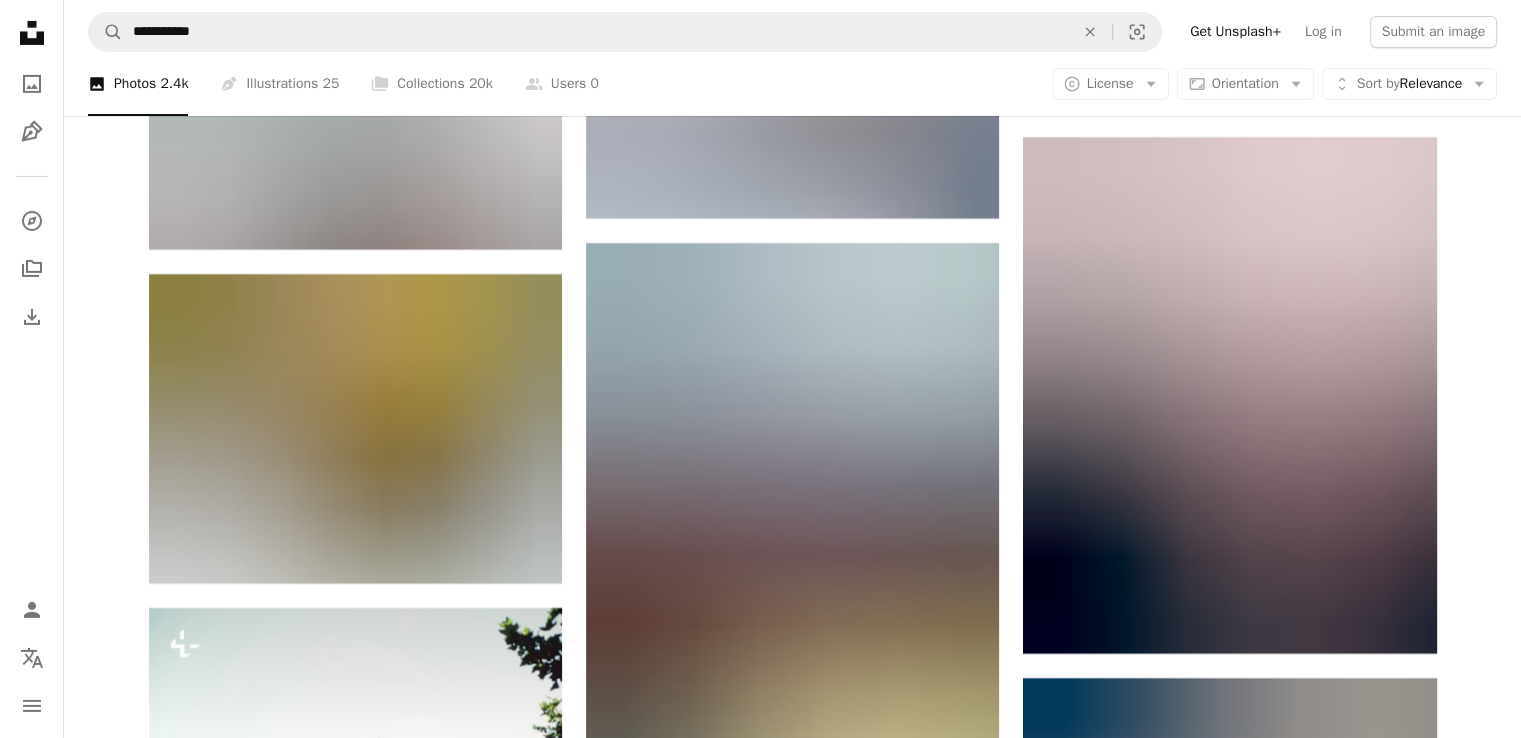 scroll, scrollTop: 37348, scrollLeft: 0, axis: vertical 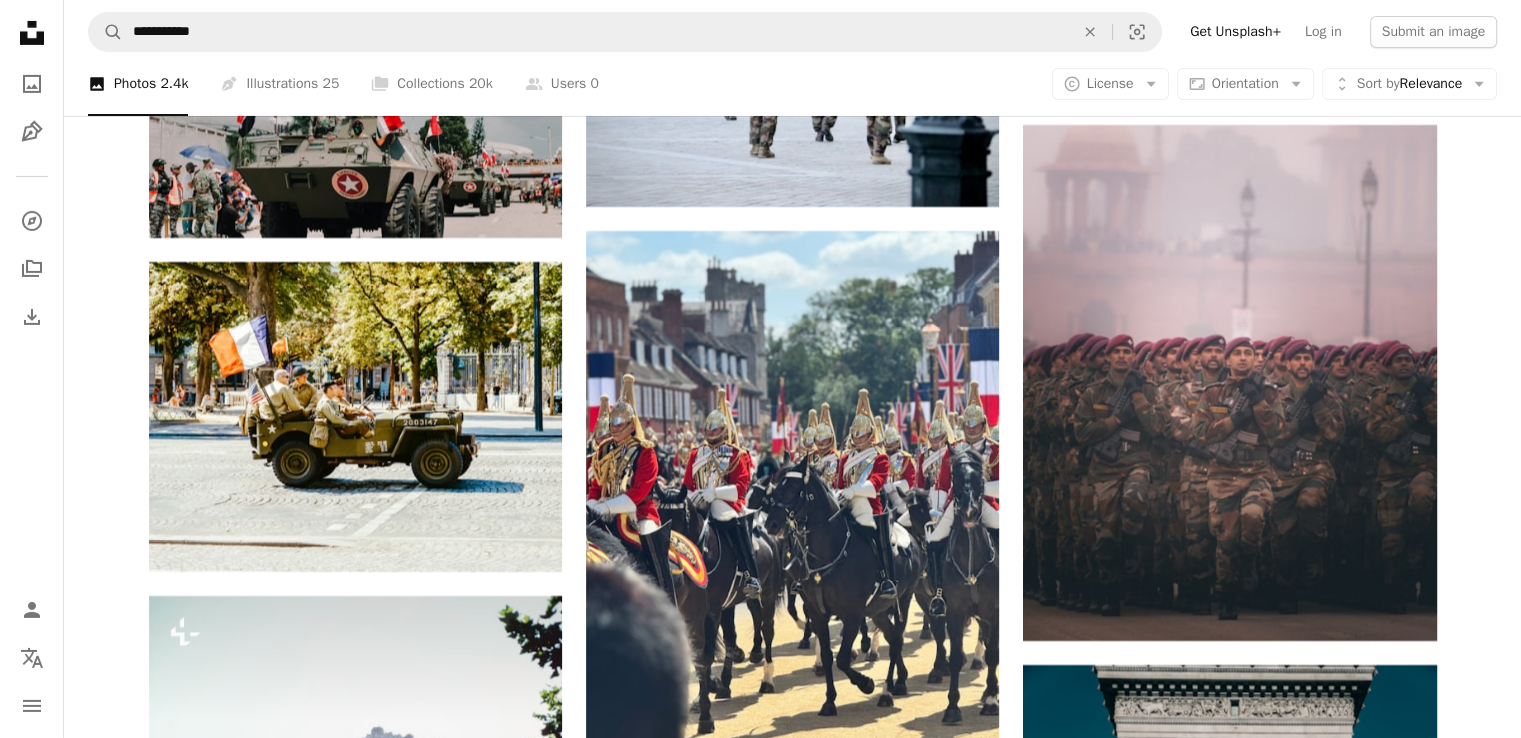 click on "Plus sign for Unsplash+ A heart A plus sign Getty Images For  Unsplash+ A lock   Download Plus sign for Unsplash+ A heart A plus sign Planet Volumes For  Unsplash+ A lock   Download A heart A plus sign Sylian BADUEL Available for hire A checkmark inside of a circle Arrow pointing down A heart A plus sign Mathurin NAPOLY / matnapo Available for hire A checkmark inside of a circle Arrow pointing down A heart A plus sign Sylian BADUEL Available for hire A checkmark inside of a circle Arrow pointing down A heart A plus sign Sylian BADUEL Available for hire A checkmark inside of a circle Arrow pointing down A heart A plus sign Sylian BADUEL Available for hire A checkmark inside of a circle Arrow pointing down Plus sign for Unsplash+ A heart A plus sign Planet Volumes For  Unsplash+ A lock   Download A heart A plus sign Mathurin NAPOLY / matnapo Available for hire A checkmark inside of a circle Arrow pointing down A heart A plus sign Lucas Lemoine Available for hire A checkmark inside of a circle Start A Free Trial" at bounding box center (792, -17434) 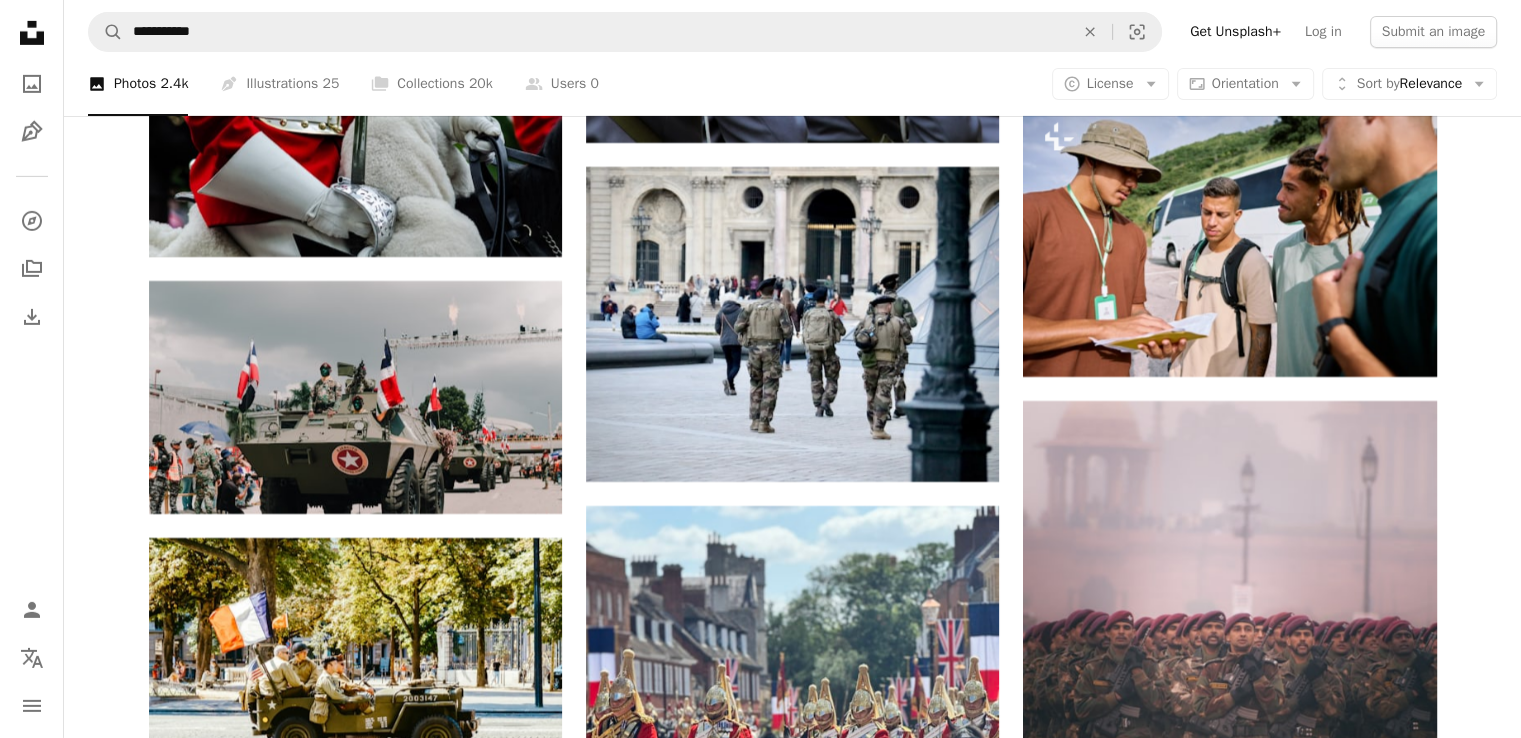 scroll, scrollTop: 37068, scrollLeft: 0, axis: vertical 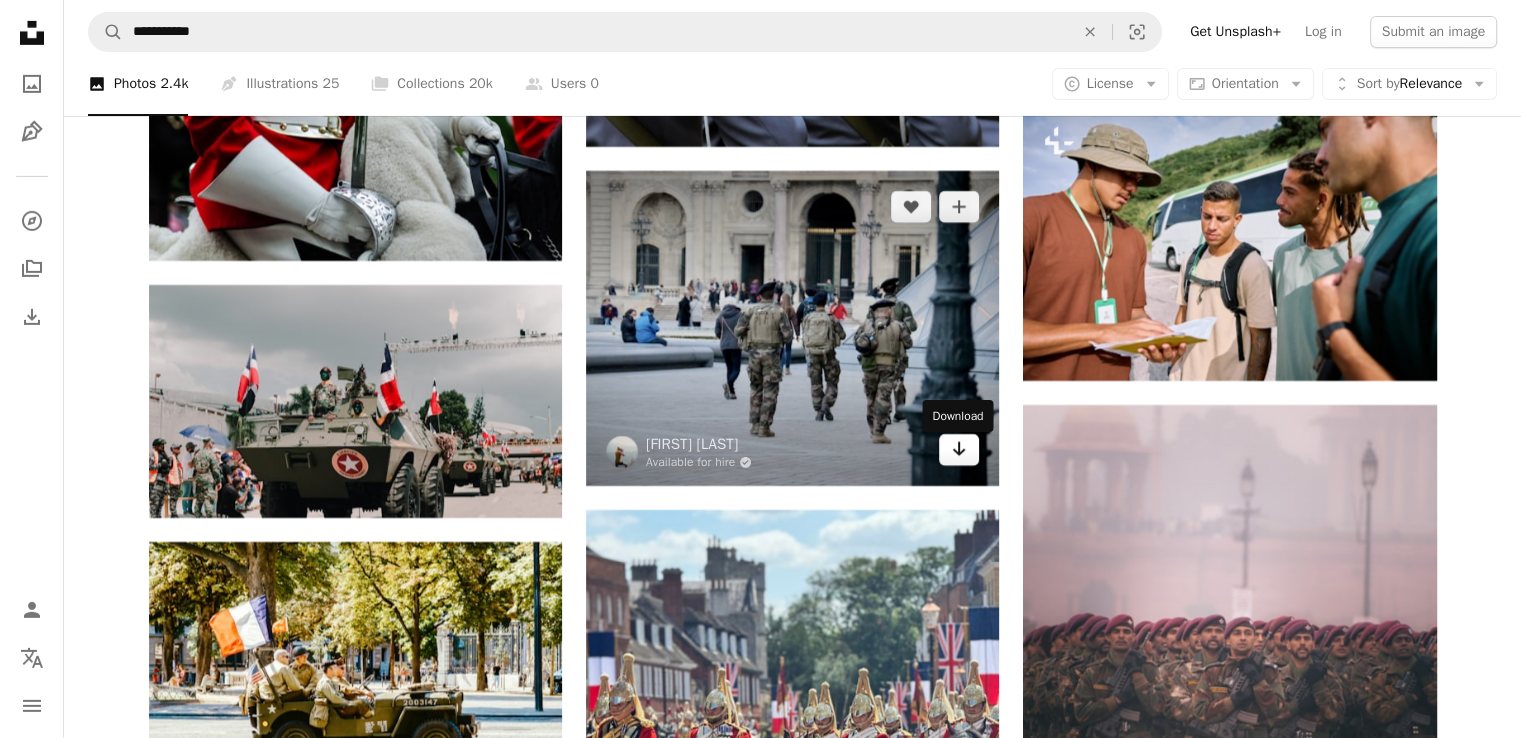 click on "Arrow pointing down" 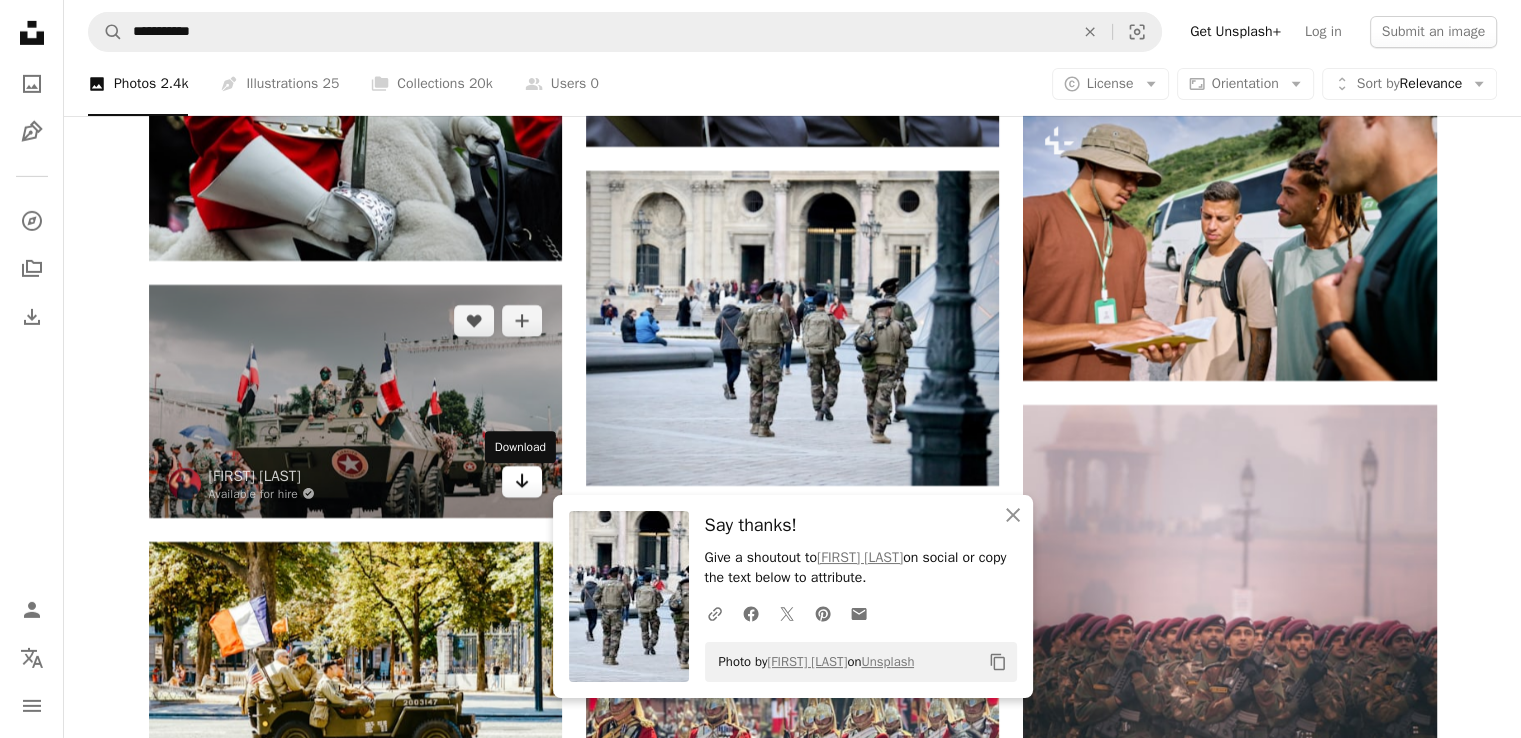 click on "Arrow pointing down" 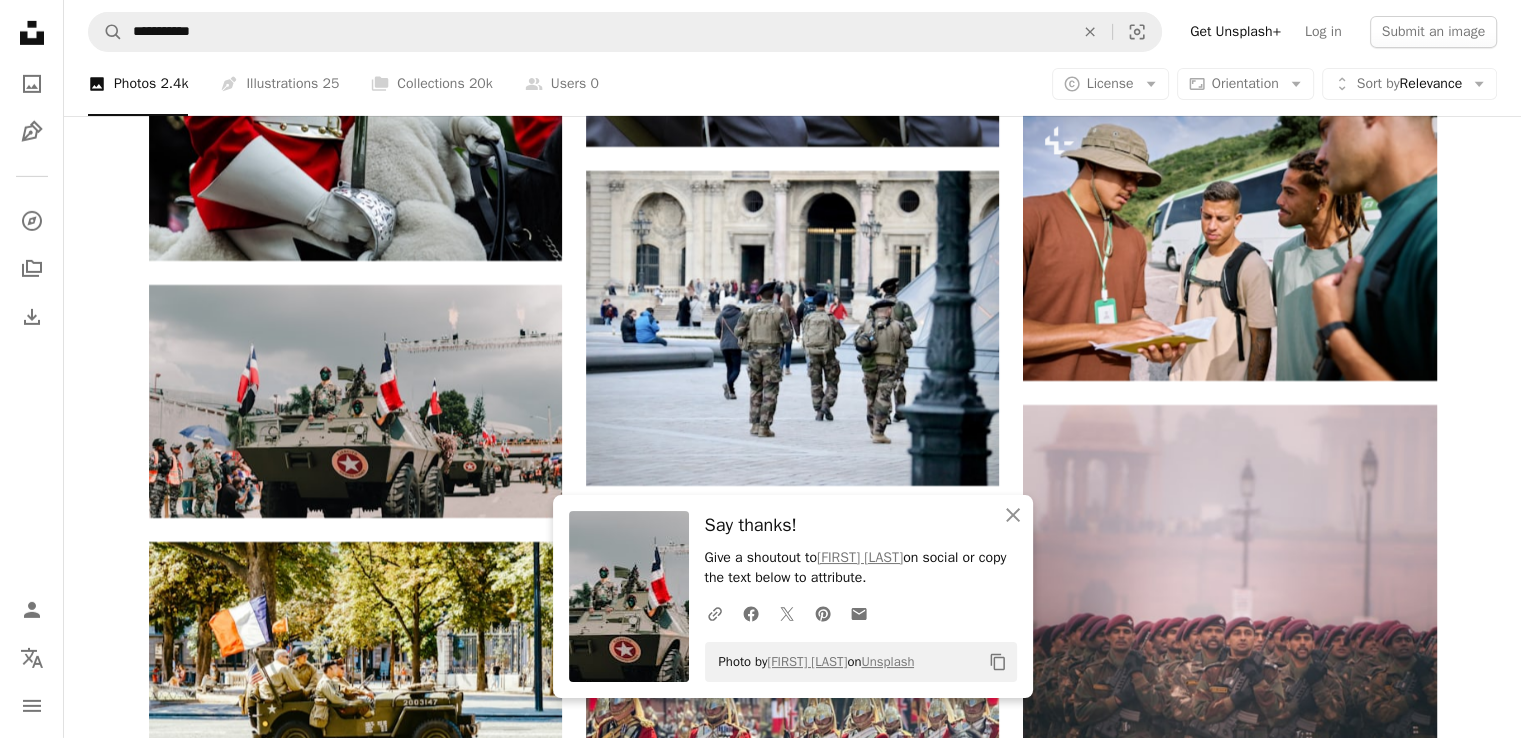 click on "Plus sign for Unsplash+ A heart A plus sign Getty Images For  Unsplash+ A lock   Download Plus sign for Unsplash+ A heart A plus sign Planet Volumes For  Unsplash+ A lock   Download A heart A plus sign Sylian BADUEL Available for hire A checkmark inside of a circle Arrow pointing down A heart A plus sign Mathurin NAPOLY / matnapo Available for hire A checkmark inside of a circle Arrow pointing down A heart A plus sign Sylian BADUEL Available for hire A checkmark inside of a circle Arrow pointing down A heart A plus sign Sylian BADUEL Available for hire A checkmark inside of a circle Arrow pointing down A heart A plus sign Sylian BADUEL Available for hire A checkmark inside of a circle Arrow pointing down Plus sign for Unsplash+ A heart A plus sign Planet Volumes For  Unsplash+ A lock   Download A heart A plus sign Mathurin NAPOLY / matnapo Available for hire A checkmark inside of a circle Arrow pointing down A heart A plus sign Lucas Lemoine Available for hire A checkmark inside of a circle Start A Free Trial" at bounding box center (793, -15789) 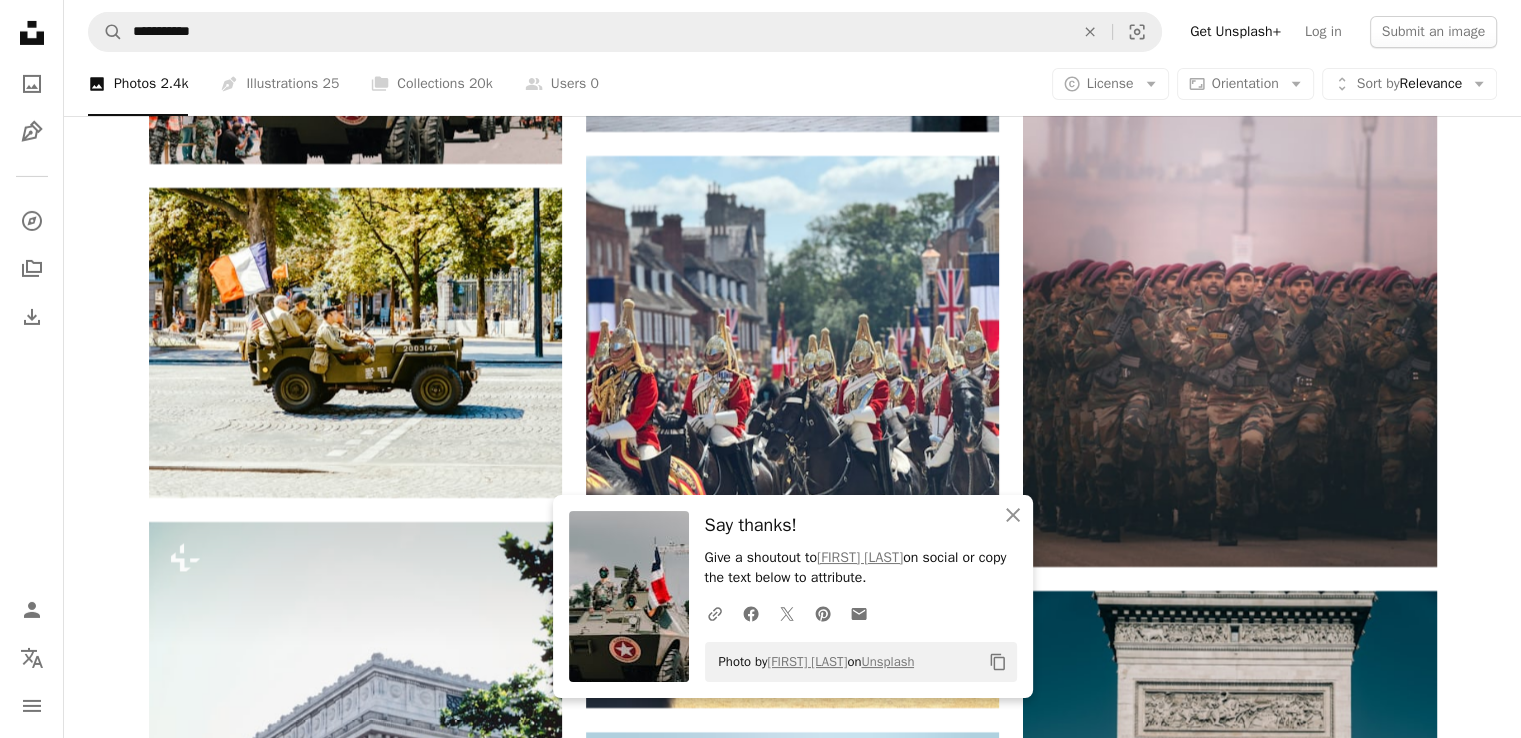 scroll, scrollTop: 37428, scrollLeft: 0, axis: vertical 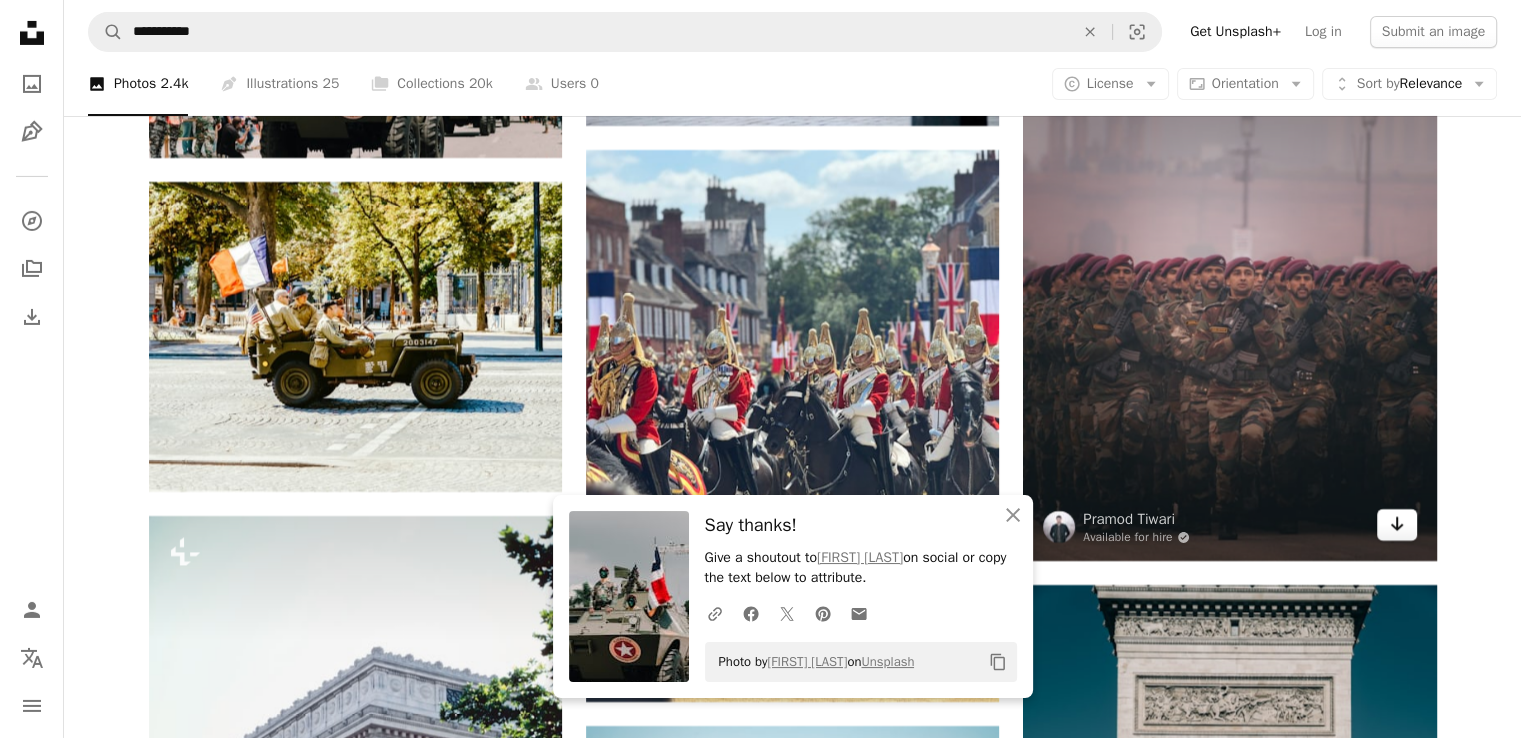 click on "Arrow pointing down" 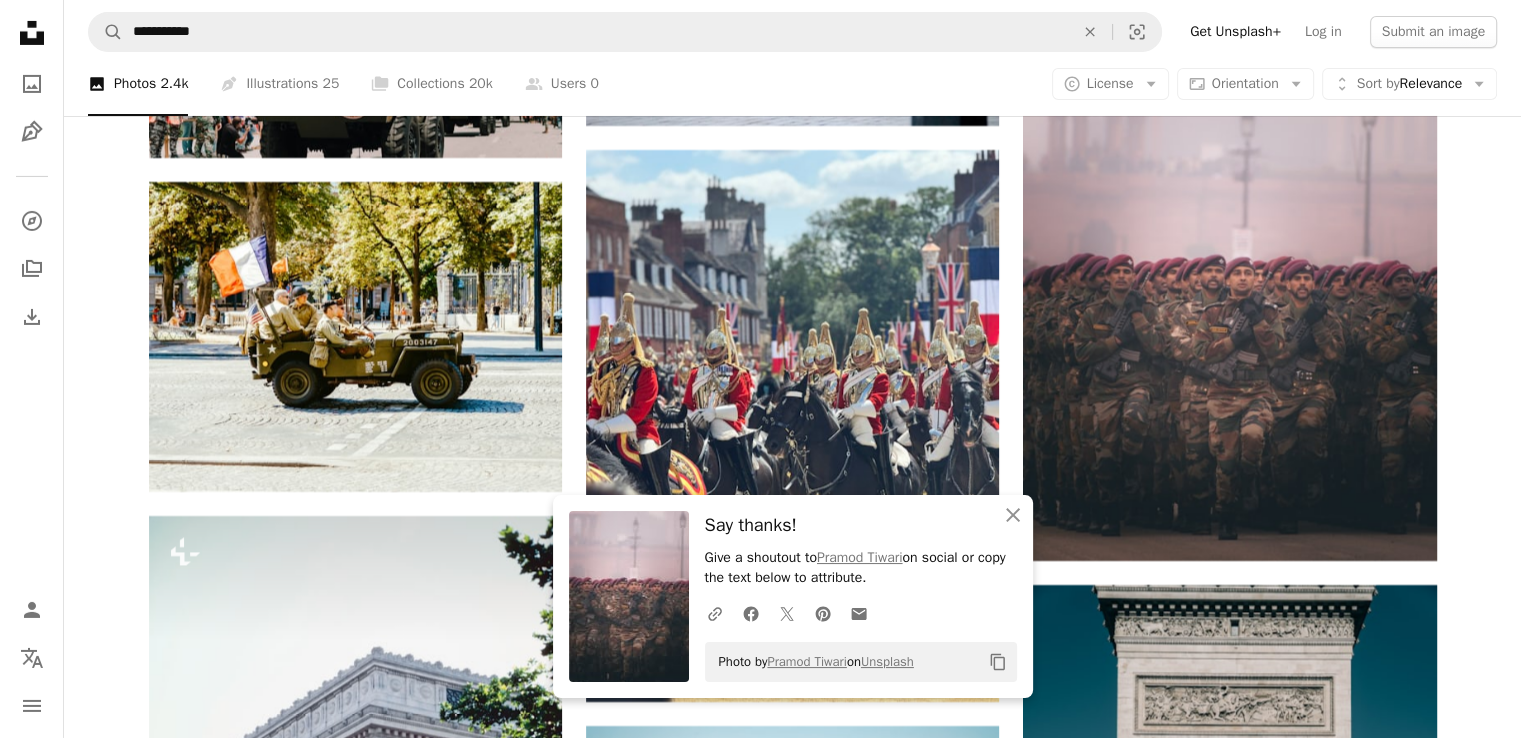 click on "Plus sign for Unsplash+ A heart A plus sign Getty Images For  Unsplash+ A lock   Download Plus sign for Unsplash+ A heart A plus sign Planet Volumes For  Unsplash+ A lock   Download A heart A plus sign Sylian BADUEL Available for hire A checkmark inside of a circle Arrow pointing down A heart A plus sign Mathurin NAPOLY / matnapo Available for hire A checkmark inside of a circle Arrow pointing down A heart A plus sign Sylian BADUEL Available for hire A checkmark inside of a circle Arrow pointing down A heart A plus sign Sylian BADUEL Available for hire A checkmark inside of a circle Arrow pointing down A heart A plus sign Sylian BADUEL Available for hire A checkmark inside of a circle Arrow pointing down Plus sign for Unsplash+ A heart A plus sign Planet Volumes For  Unsplash+ A lock   Download A heart A plus sign Mathurin NAPOLY / matnapo Available for hire A checkmark inside of a circle Arrow pointing down A heart A plus sign Lucas Lemoine Available for hire A checkmark inside of a circle Start A Free Trial" at bounding box center [792, -16149] 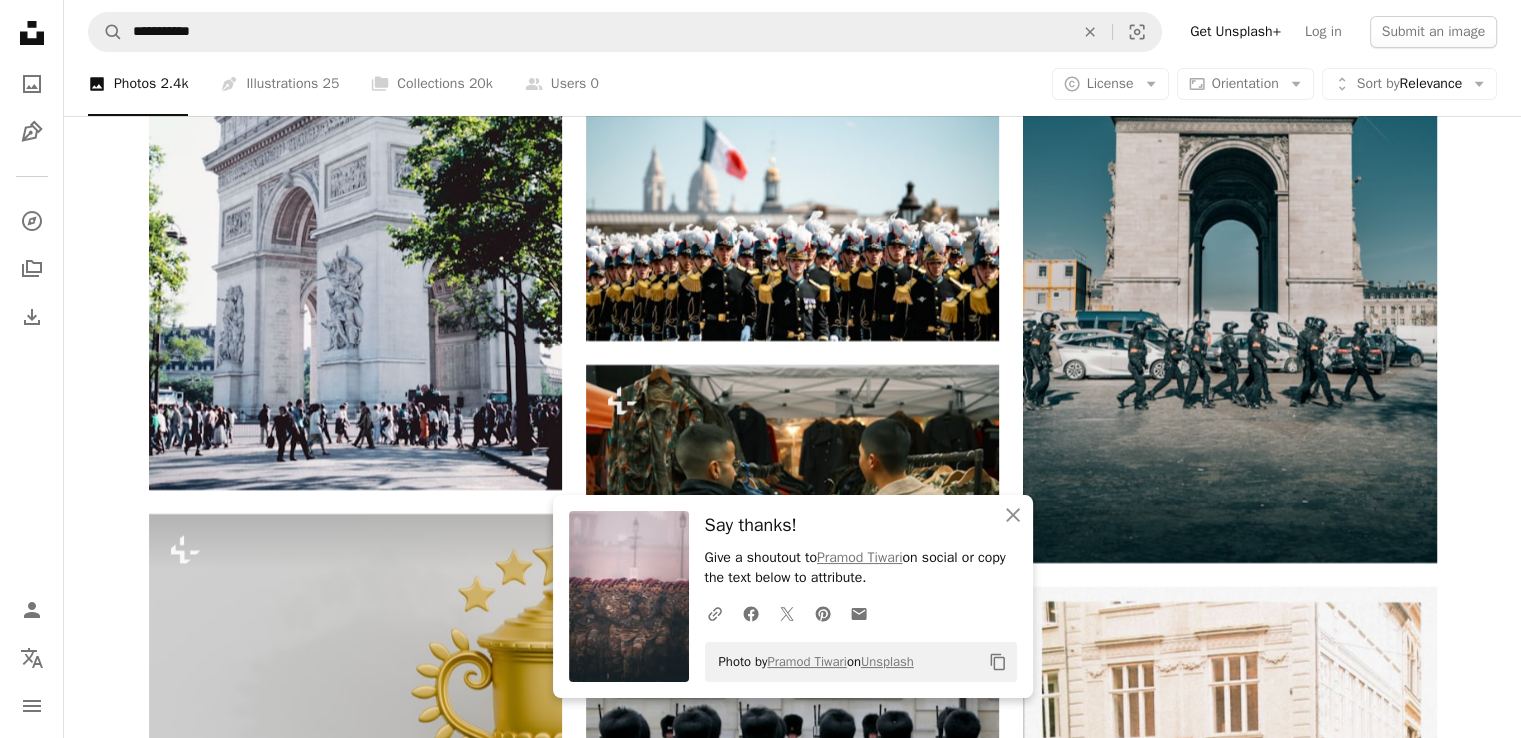 click on "Plus sign for Unsplash+ A heart A plus sign Getty Images For  Unsplash+ A lock   Download Plus sign for Unsplash+ A heart A plus sign Planet Volumes For  Unsplash+ A lock   Download A heart A plus sign Sylian BADUEL Available for hire A checkmark inside of a circle Arrow pointing down A heart A plus sign Mathurin NAPOLY / matnapo Available for hire A checkmark inside of a circle Arrow pointing down A heart A plus sign Sylian BADUEL Available for hire A checkmark inside of a circle Arrow pointing down A heart A plus sign Sylian BADUEL Available for hire A checkmark inside of a circle Arrow pointing down A heart A plus sign Sylian BADUEL Available for hire A checkmark inside of a circle Arrow pointing down Plus sign for Unsplash+ A heart A plus sign Planet Volumes For  Unsplash+ A lock   Download A heart A plus sign Mathurin NAPOLY / matnapo Available for hire A checkmark inside of a circle Arrow pointing down A heart A plus sign Lucas Lemoine Available for hire A checkmark inside of a circle Start A Free Trial" at bounding box center (792, -16794) 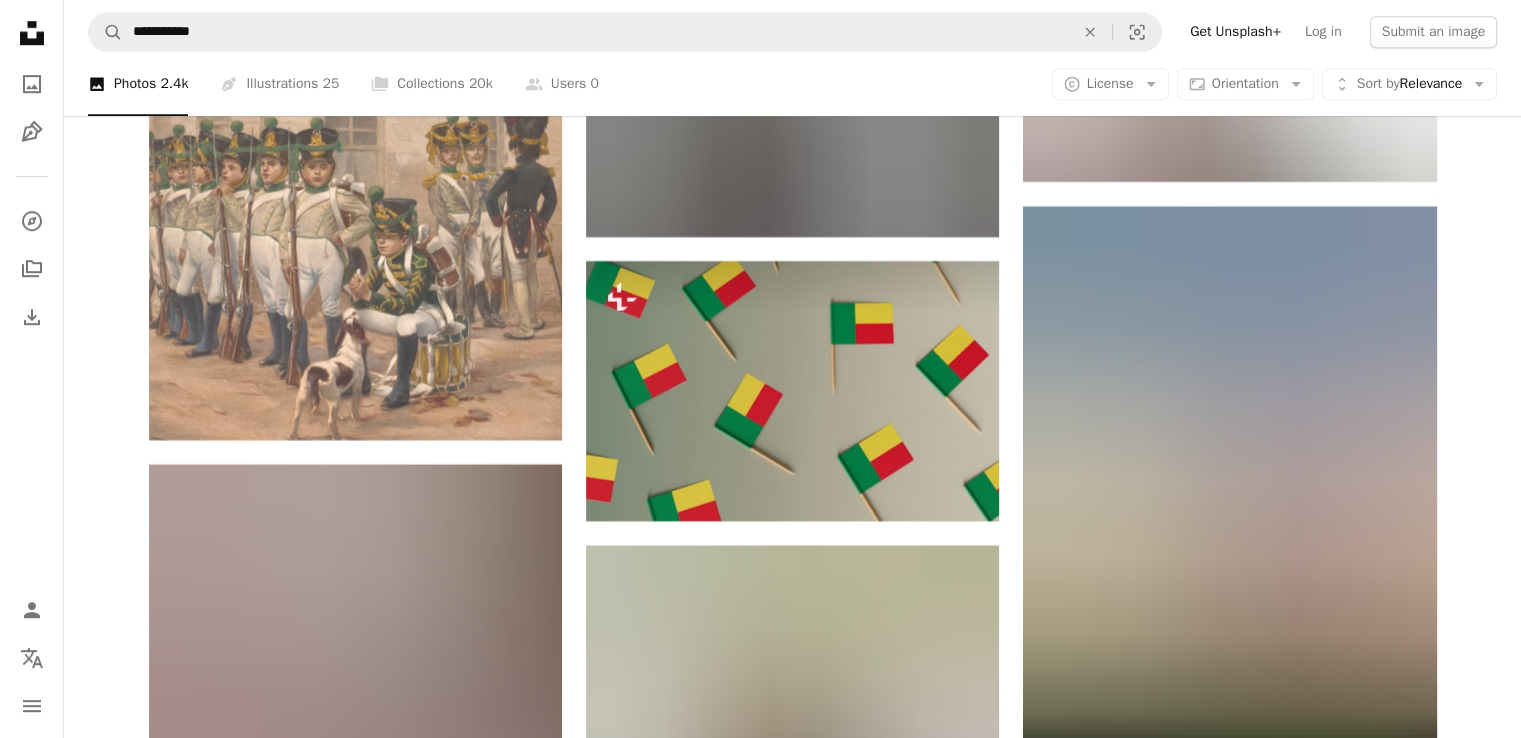 scroll, scrollTop: 39688, scrollLeft: 0, axis: vertical 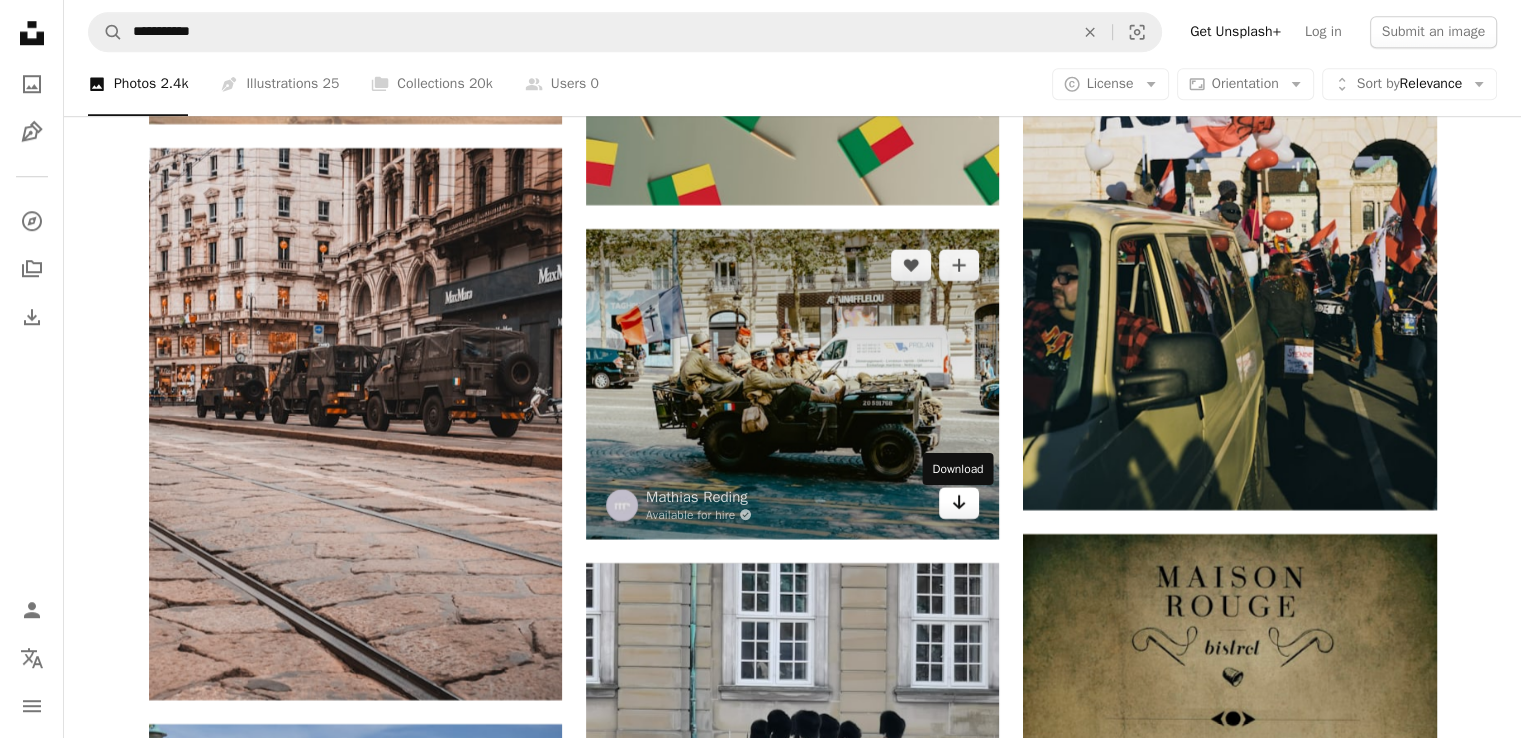 click on "Arrow pointing down" 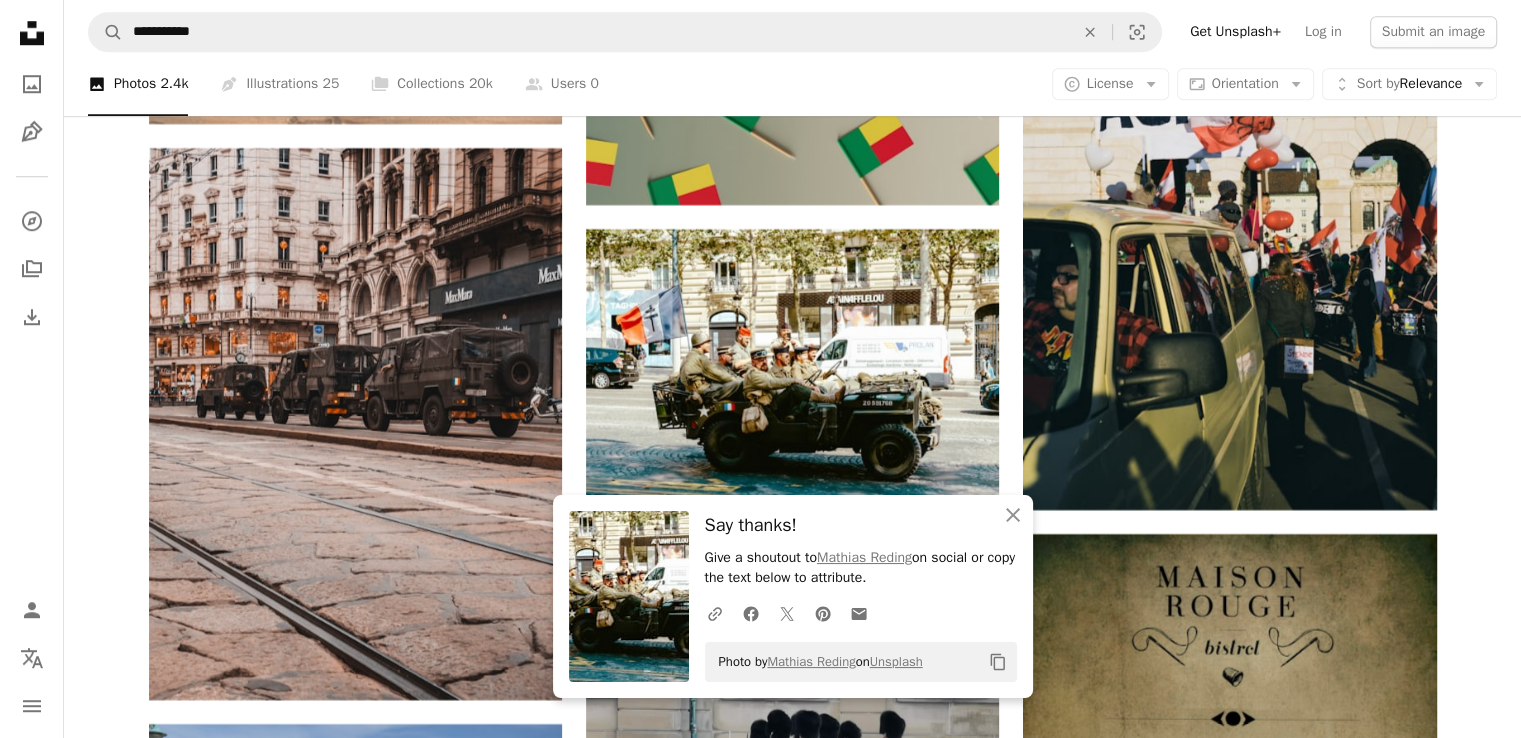 click on "Plus sign for Unsplash+ A heart A plus sign Getty Images For  Unsplash+ A lock   Download Plus sign for Unsplash+ A heart A plus sign Planet Volumes For  Unsplash+ A lock   Download A heart A plus sign Sylian BADUEL Available for hire A checkmark inside of a circle Arrow pointing down A heart A plus sign Mathurin NAPOLY / matnapo Available for hire A checkmark inside of a circle Arrow pointing down A heart A plus sign Sylian BADUEL Available for hire A checkmark inside of a circle Arrow pointing down A heart A plus sign Sylian BADUEL Available for hire A checkmark inside of a circle Arrow pointing down A heart A plus sign Sylian BADUEL Available for hire A checkmark inside of a circle Arrow pointing down Plus sign for Unsplash+ A heart A plus sign Planet Volumes For  Unsplash+ A lock   Download A heart A plus sign Mathurin NAPOLY / matnapo Available for hire A checkmark inside of a circle Arrow pointing down A heart A plus sign Lucas Lemoine Available for hire A checkmark inside of a circle Start A Free Trial" at bounding box center [792, -17270] 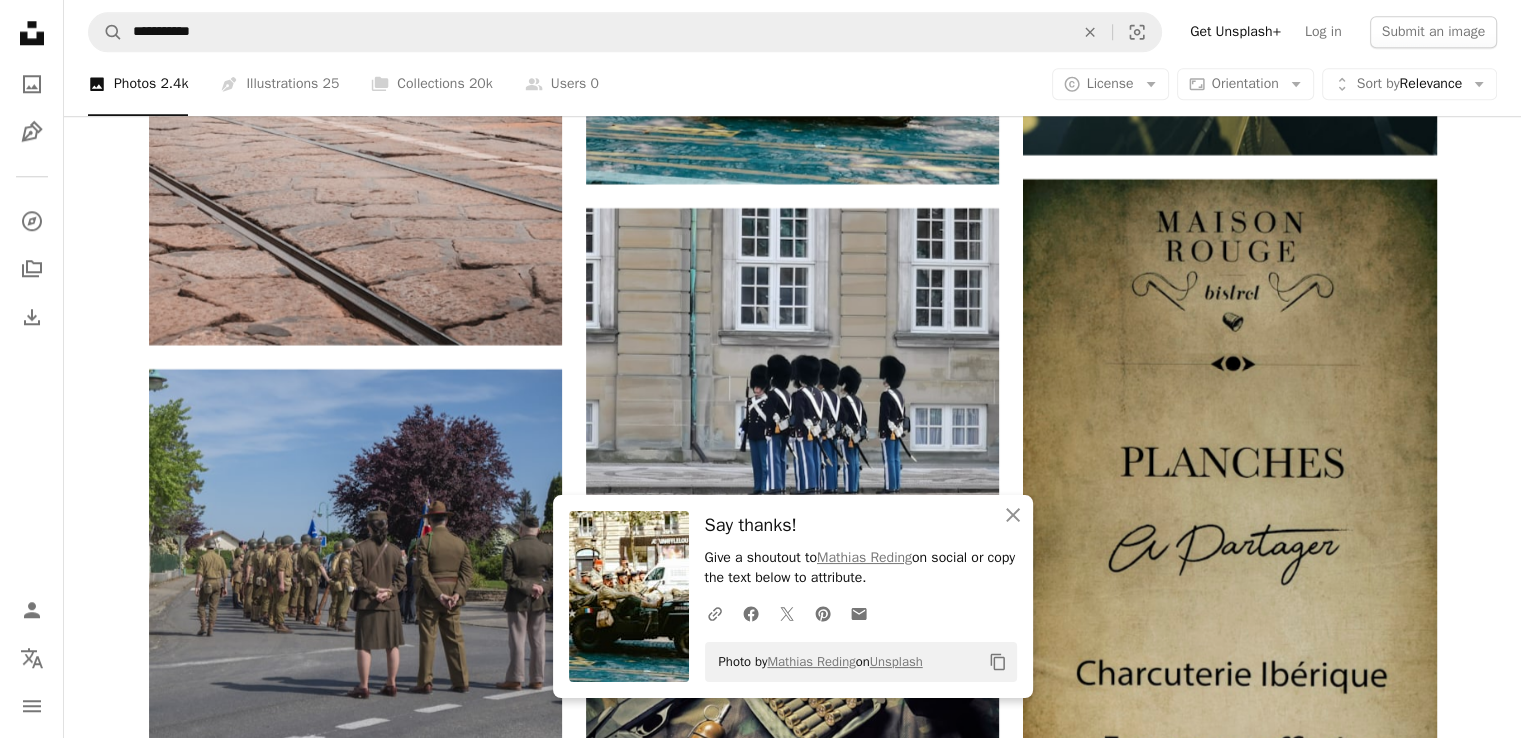 scroll, scrollTop: 40048, scrollLeft: 0, axis: vertical 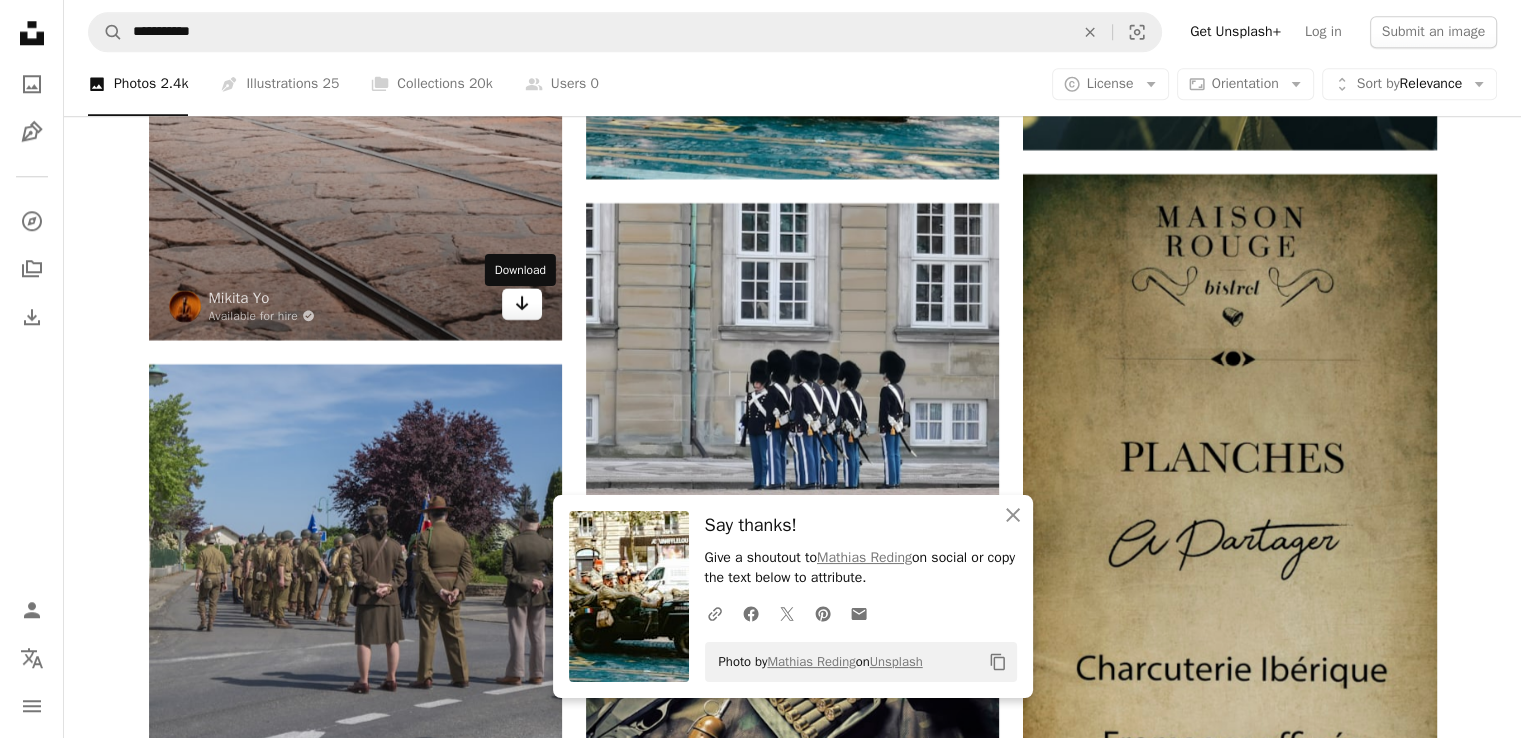 click on "Arrow pointing down" at bounding box center (522, 304) 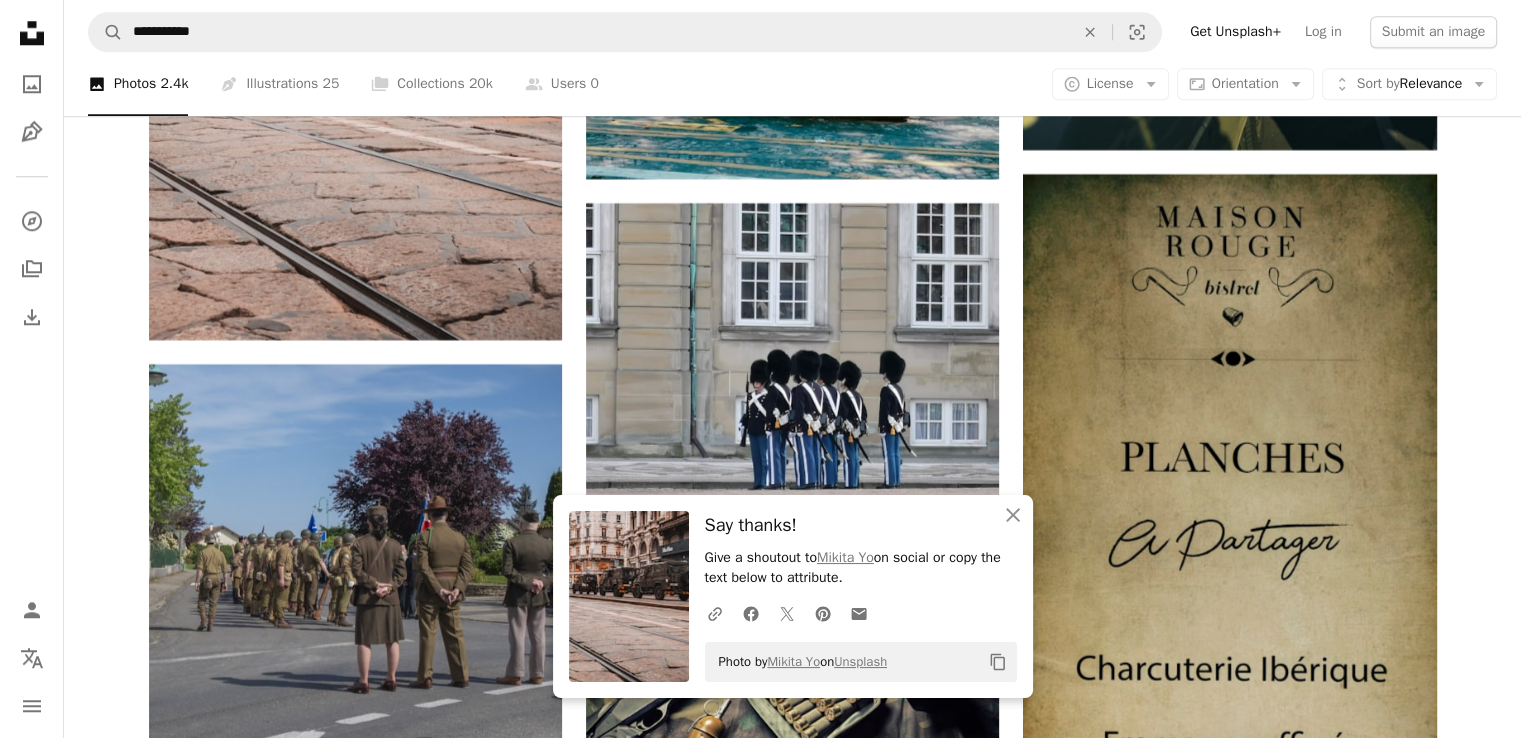 click on "Plus sign for Unsplash+ A heart A plus sign Getty Images For  Unsplash+ A lock   Download Plus sign for Unsplash+ A heart A plus sign Planet Volumes For  Unsplash+ A lock   Download A heart A plus sign Sylian BADUEL Available for hire A checkmark inside of a circle Arrow pointing down A heart A plus sign Mathurin NAPOLY / matnapo Available for hire A checkmark inside of a circle Arrow pointing down A heart A plus sign Sylian BADUEL Available for hire A checkmark inside of a circle Arrow pointing down A heart A plus sign Sylian BADUEL Available for hire A checkmark inside of a circle Arrow pointing down A heart A plus sign Sylian BADUEL Available for hire A checkmark inside of a circle Arrow pointing down Plus sign for Unsplash+ A heart A plus sign Planet Volumes For  Unsplash+ A lock   Download A heart A plus sign Mathurin NAPOLY / matnapo Available for hire A checkmark inside of a circle Arrow pointing down A heart A plus sign Lucas Lemoine Available for hire A checkmark inside of a circle Start A Free Trial" at bounding box center (792, -17630) 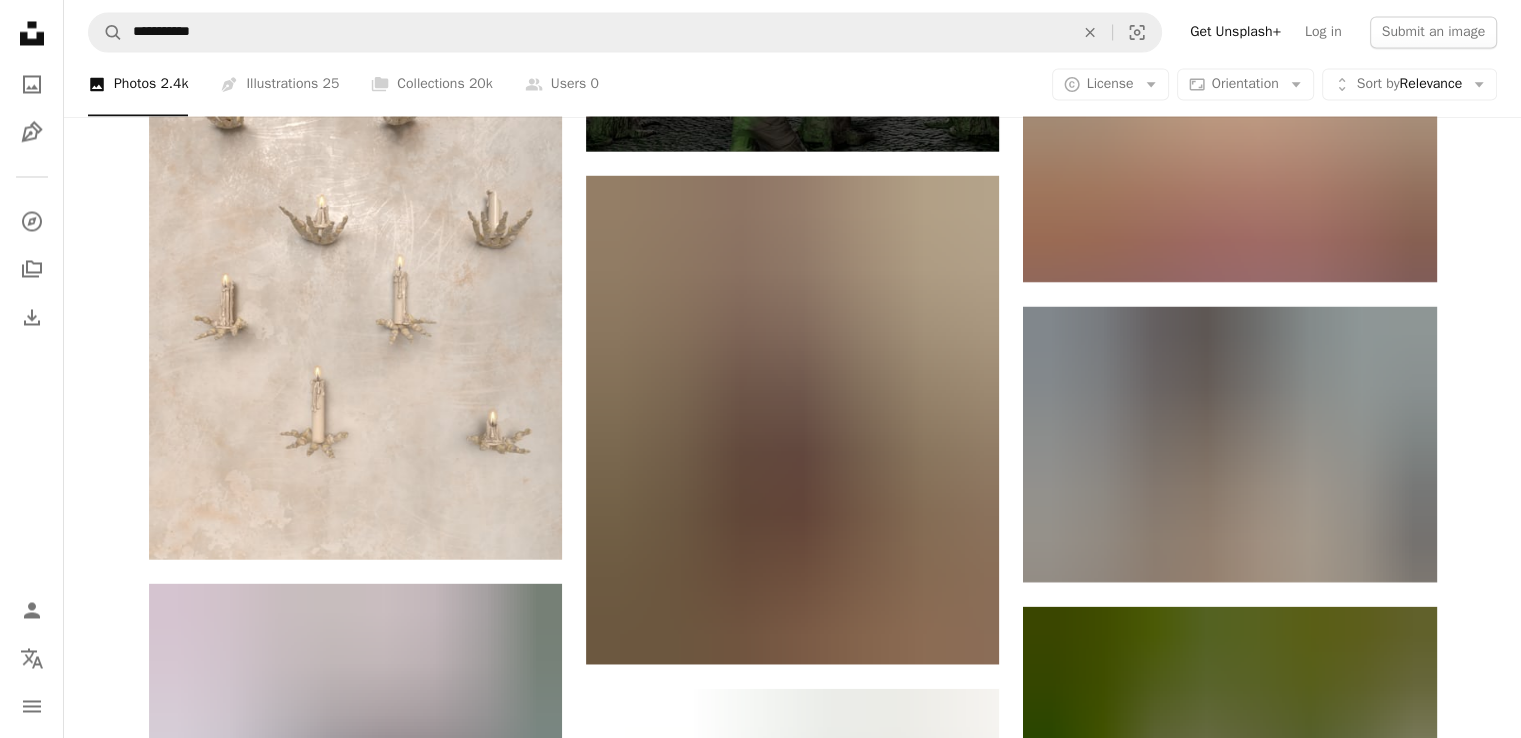 scroll, scrollTop: 42347, scrollLeft: 0, axis: vertical 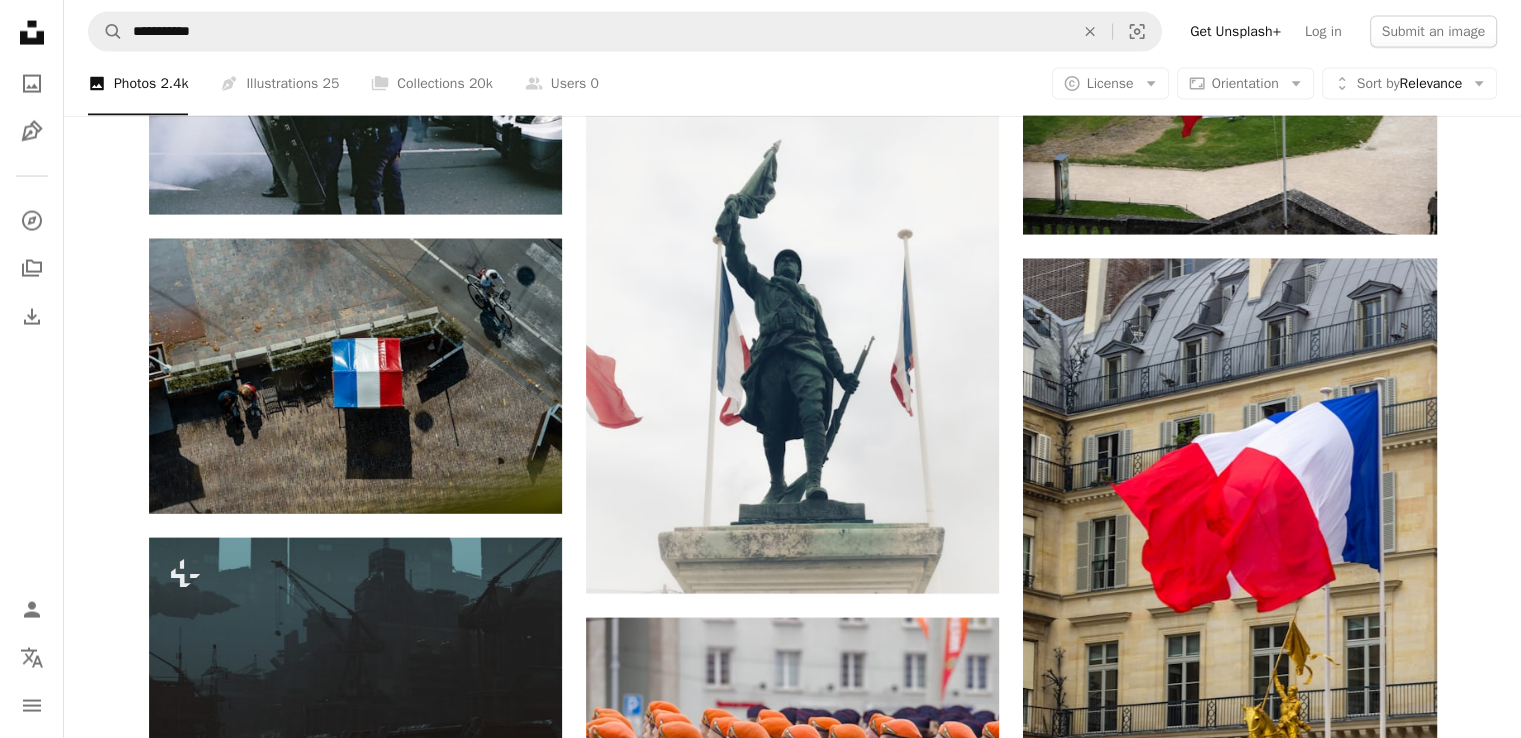 click on "Plus sign for Unsplash+ A heart A plus sign Getty Images For  Unsplash+ A lock   Download Plus sign for Unsplash+ A heart A plus sign Planet Volumes For  Unsplash+ A lock   Download A heart A plus sign Sylian BADUEL Available for hire A checkmark inside of a circle Arrow pointing down A heart A plus sign Mathurin NAPOLY / matnapo Available for hire A checkmark inside of a circle Arrow pointing down A heart A plus sign Sylian BADUEL Available for hire A checkmark inside of a circle Arrow pointing down A heart A plus sign Sylian BADUEL Available for hire A checkmark inside of a circle Arrow pointing down A heart A plus sign Sylian BADUEL Available for hire A checkmark inside of a circle Arrow pointing down Plus sign for Unsplash+ A heart A plus sign Planet Volumes For  Unsplash+ A lock   Download A heart A plus sign Mathurin NAPOLY / matnapo Available for hire A checkmark inside of a circle Arrow pointing down A heart A plus sign Lucas Lemoine Available for hire A checkmark inside of a circle Start A Free Trial" at bounding box center (792, -19930) 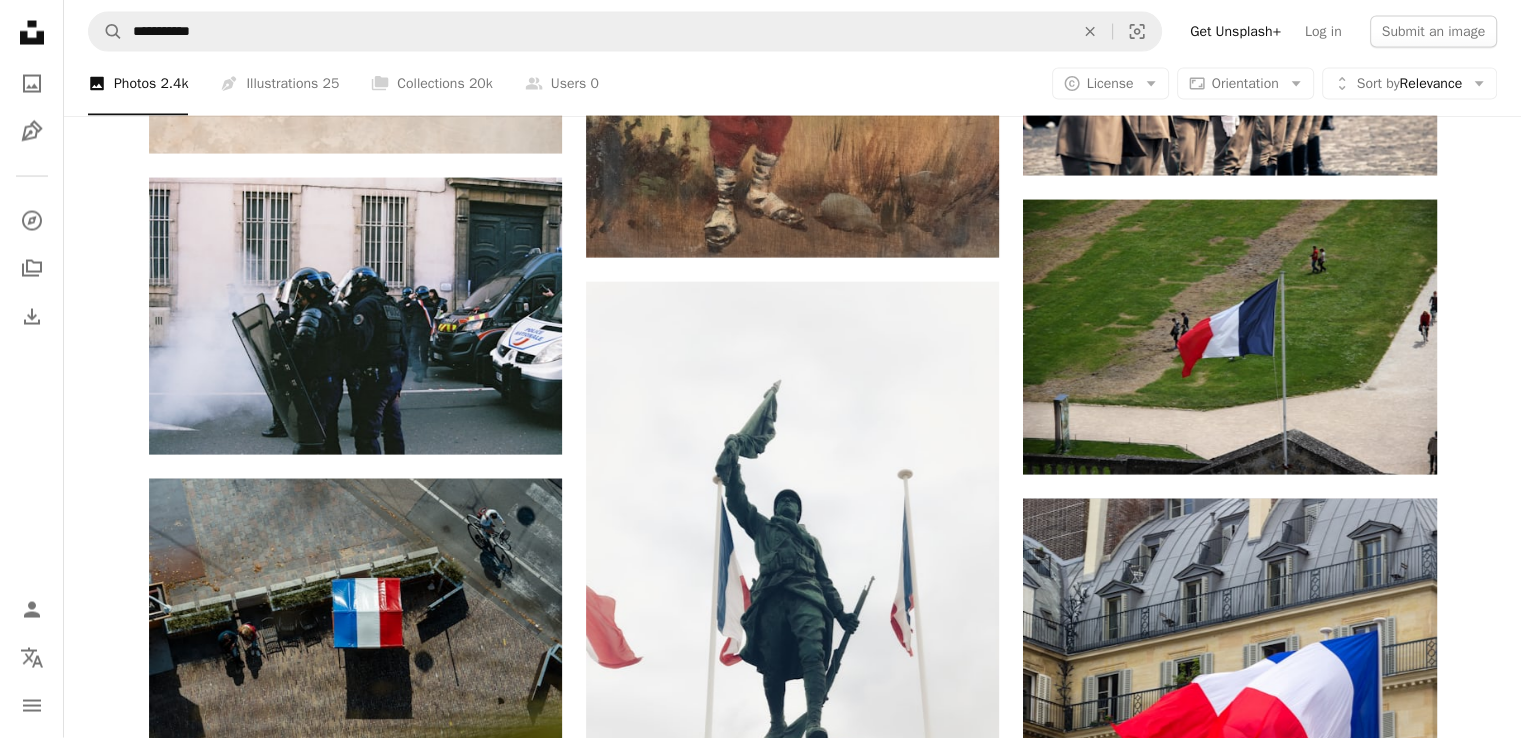 click on "Plus sign for Unsplash+ A heart A plus sign Getty Images For  Unsplash+ A lock   Download Plus sign for Unsplash+ A heart A plus sign Planet Volumes For  Unsplash+ A lock   Download A heart A plus sign Sylian BADUEL Available for hire A checkmark inside of a circle Arrow pointing down A heart A plus sign Mathurin NAPOLY / matnapo Available for hire A checkmark inside of a circle Arrow pointing down A heart A plus sign Sylian BADUEL Available for hire A checkmark inside of a circle Arrow pointing down A heart A plus sign Sylian BADUEL Available for hire A checkmark inside of a circle Arrow pointing down A heart A plus sign Sylian BADUEL Available for hire A checkmark inside of a circle Arrow pointing down Plus sign for Unsplash+ A heart A plus sign Planet Volumes For  Unsplash+ A lock   Download A heart A plus sign Mathurin NAPOLY / matnapo Available for hire A checkmark inside of a circle Arrow pointing down A heart A plus sign Lucas Lemoine Available for hire A checkmark inside of a circle Start A Free Trial" at bounding box center [792, -18092] 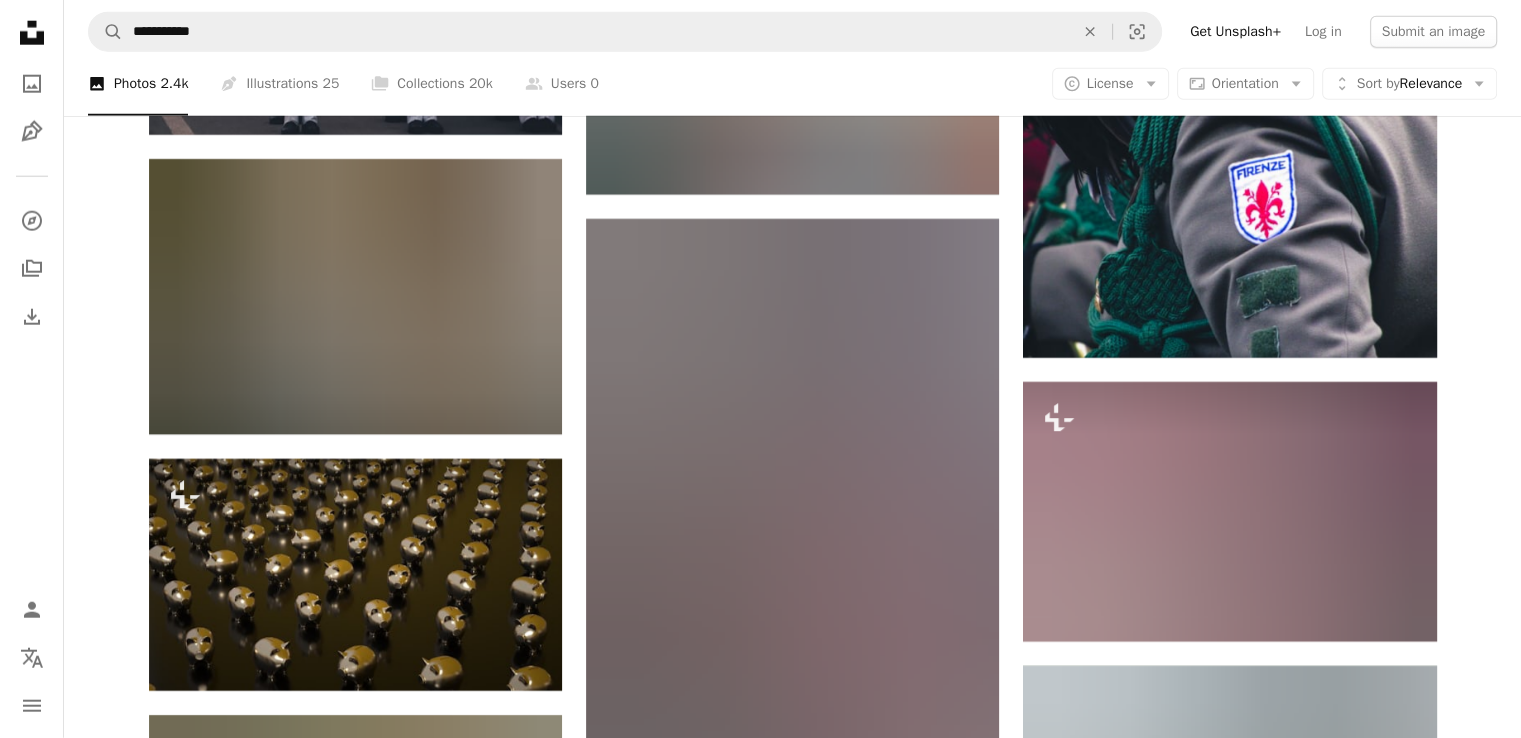 scroll, scrollTop: 43396, scrollLeft: 0, axis: vertical 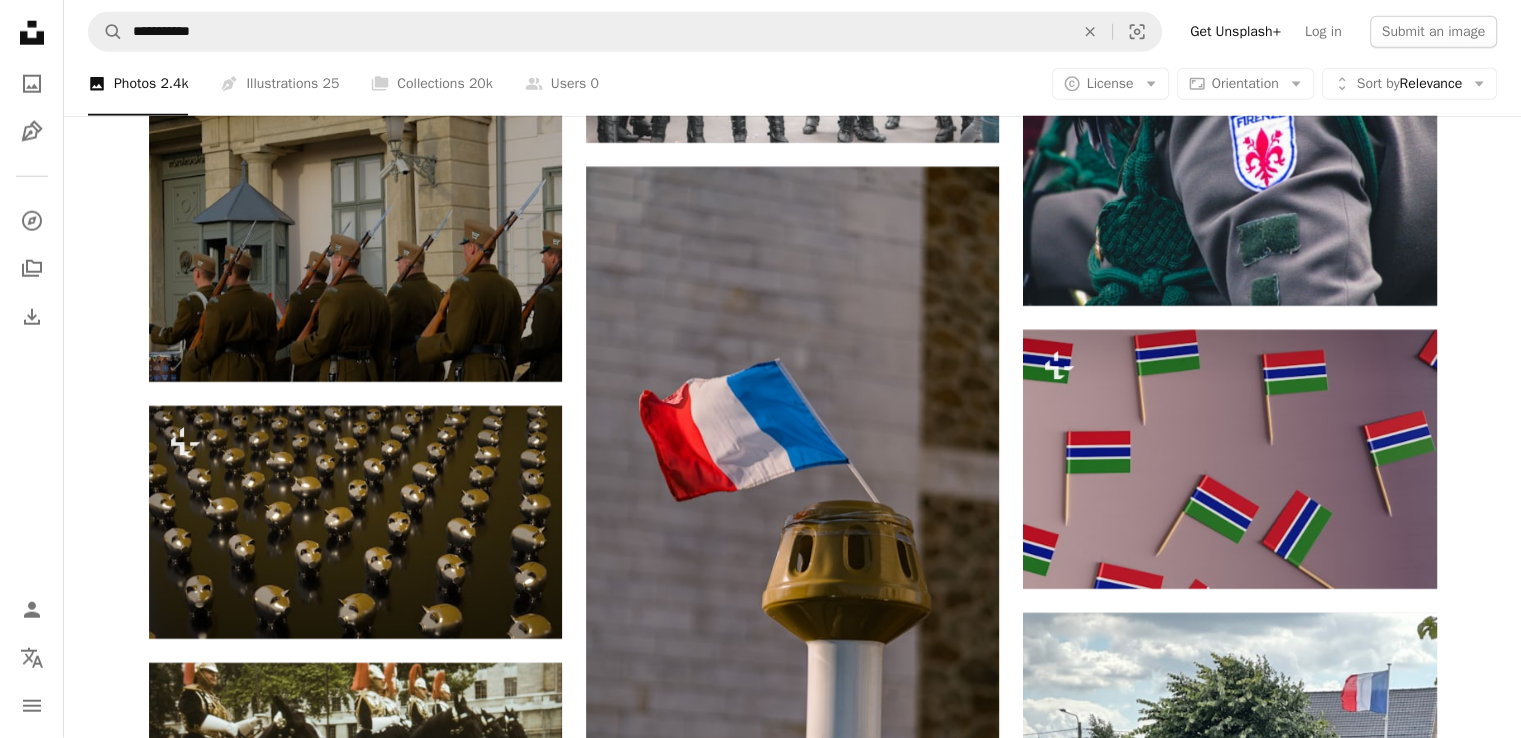 click on "Plus sign for Unsplash+ A heart A plus sign Getty Images For  Unsplash+ A lock   Download Plus sign for Unsplash+ A heart A plus sign Planet Volumes For  Unsplash+ A lock   Download A heart A plus sign Sylian BADUEL Available for hire A checkmark inside of a circle Arrow pointing down A heart A plus sign Mathurin NAPOLY / matnapo Available for hire A checkmark inside of a circle Arrow pointing down A heart A plus sign Sylian BADUEL Available for hire A checkmark inside of a circle Arrow pointing down A heart A plus sign Sylian BADUEL Available for hire A checkmark inside of a circle Arrow pointing down A heart A plus sign Sylian BADUEL Available for hire A checkmark inside of a circle Arrow pointing down Plus sign for Unsplash+ A heart A plus sign Planet Volumes For  Unsplash+ A lock   Download A heart A plus sign Mathurin NAPOLY / matnapo Available for hire A checkmark inside of a circle Arrow pointing down A heart A plus sign Lucas Lemoine Available for hire A checkmark inside of a circle Start A Free Trial" at bounding box center (792, -19381) 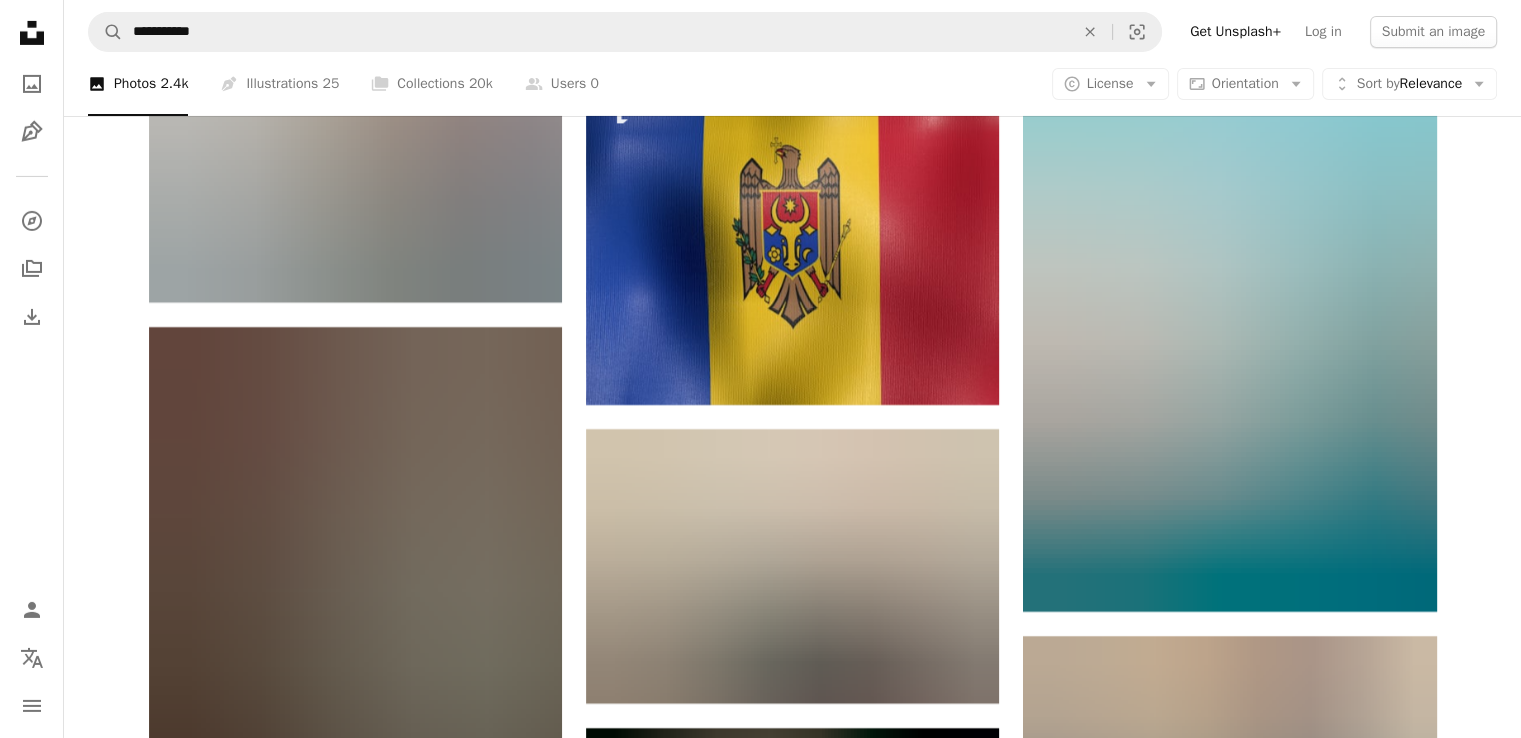 scroll, scrollTop: 44926, scrollLeft: 0, axis: vertical 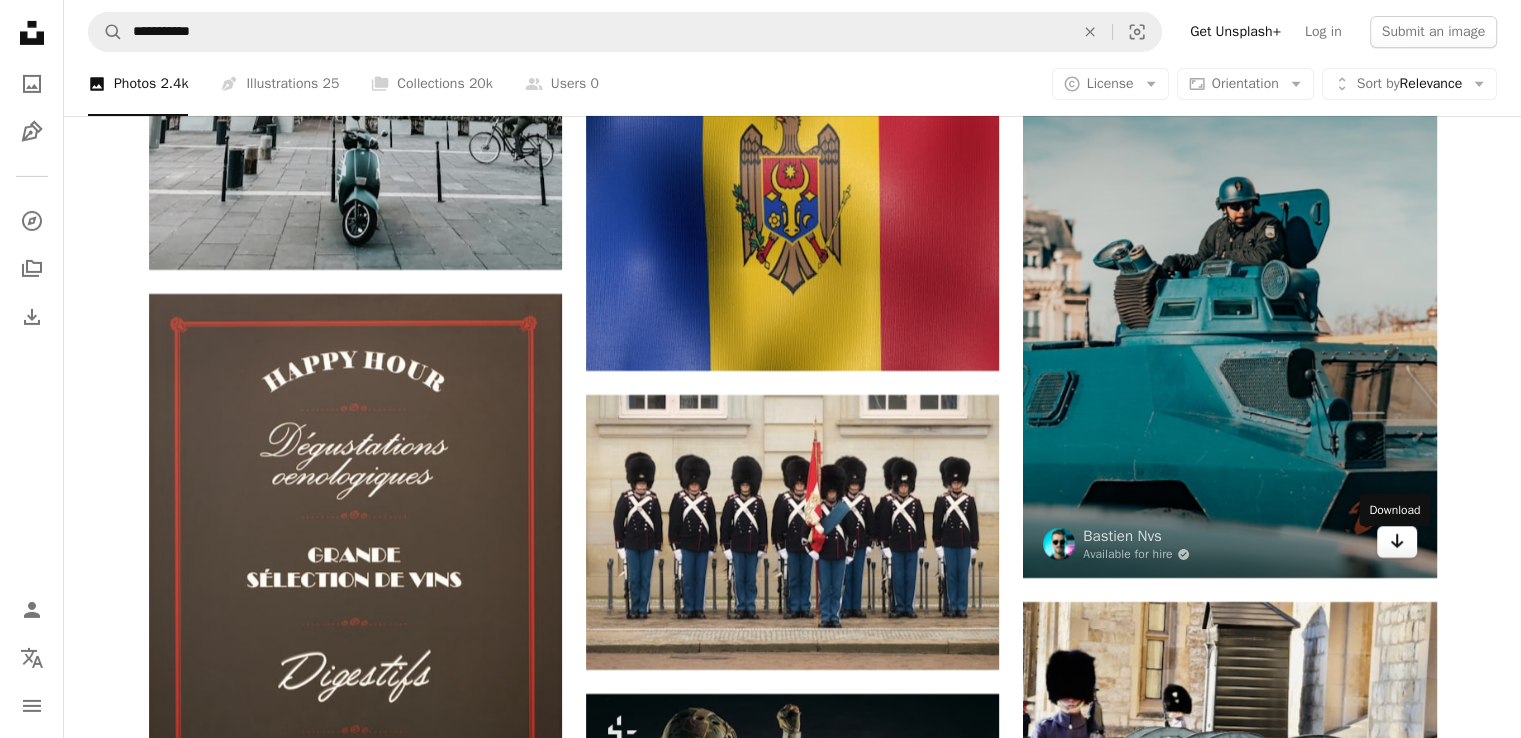 click on "Arrow pointing down" 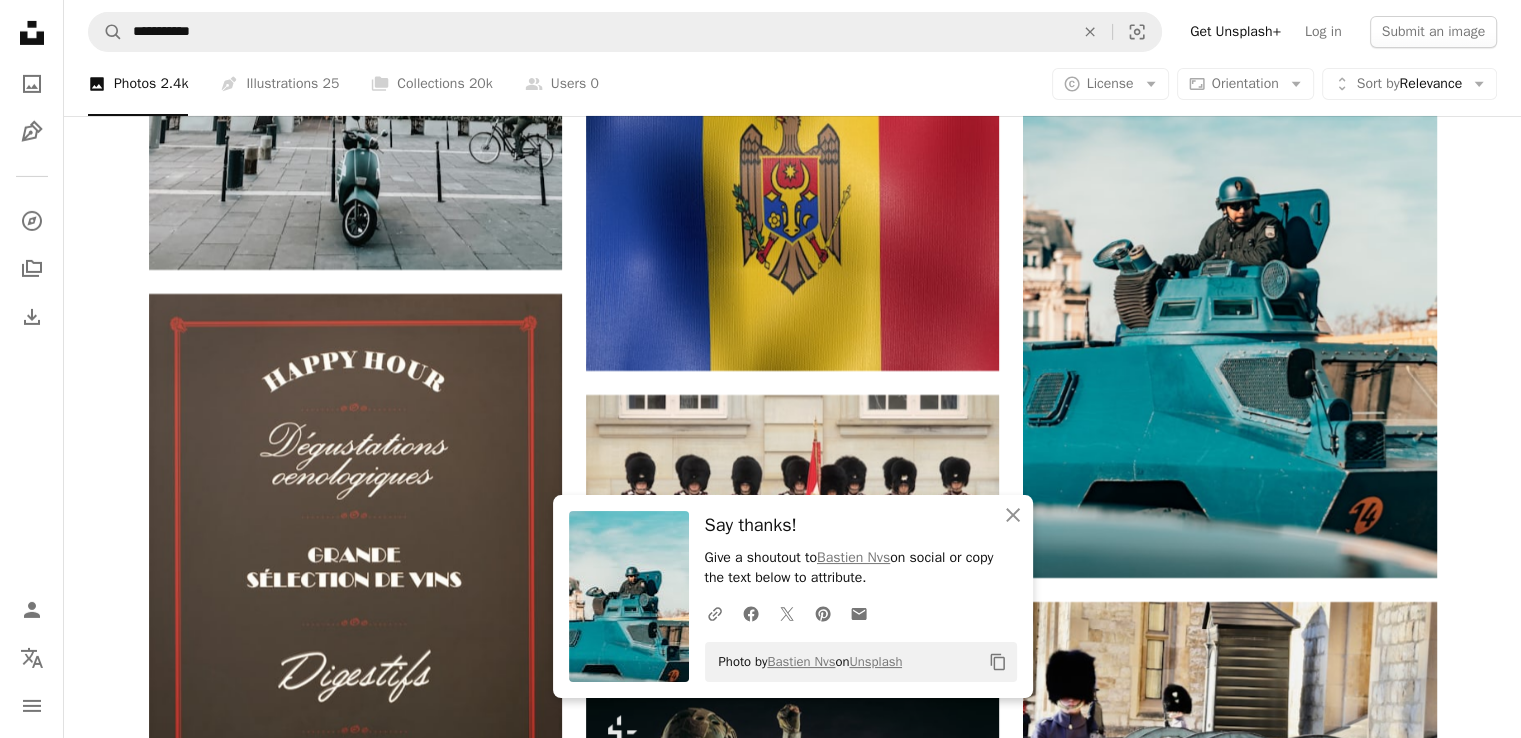click on "Plus sign for Unsplash+ A heart A plus sign Getty Images For  Unsplash+ A lock   Download Plus sign for Unsplash+ A heart A plus sign Planet Volumes For  Unsplash+ A lock   Download A heart A plus sign Sylian BADUEL Available for hire A checkmark inside of a circle Arrow pointing down A heart A plus sign Mathurin NAPOLY / matnapo Available for hire A checkmark inside of a circle Arrow pointing down A heart A plus sign Sylian BADUEL Available for hire A checkmark inside of a circle Arrow pointing down A heart A plus sign Sylian BADUEL Available for hire A checkmark inside of a circle Arrow pointing down A heart A plus sign Sylian BADUEL Available for hire A checkmark inside of a circle Arrow pointing down Plus sign for Unsplash+ A heart A plus sign Planet Volumes For  Unsplash+ A lock   Download A heart A plus sign Mathurin NAPOLY / matnapo Available for hire A checkmark inside of a circle Arrow pointing down A heart A plus sign Lucas Lemoine Available for hire A checkmark inside of a circle Start A Free Trial" at bounding box center (792, -20911) 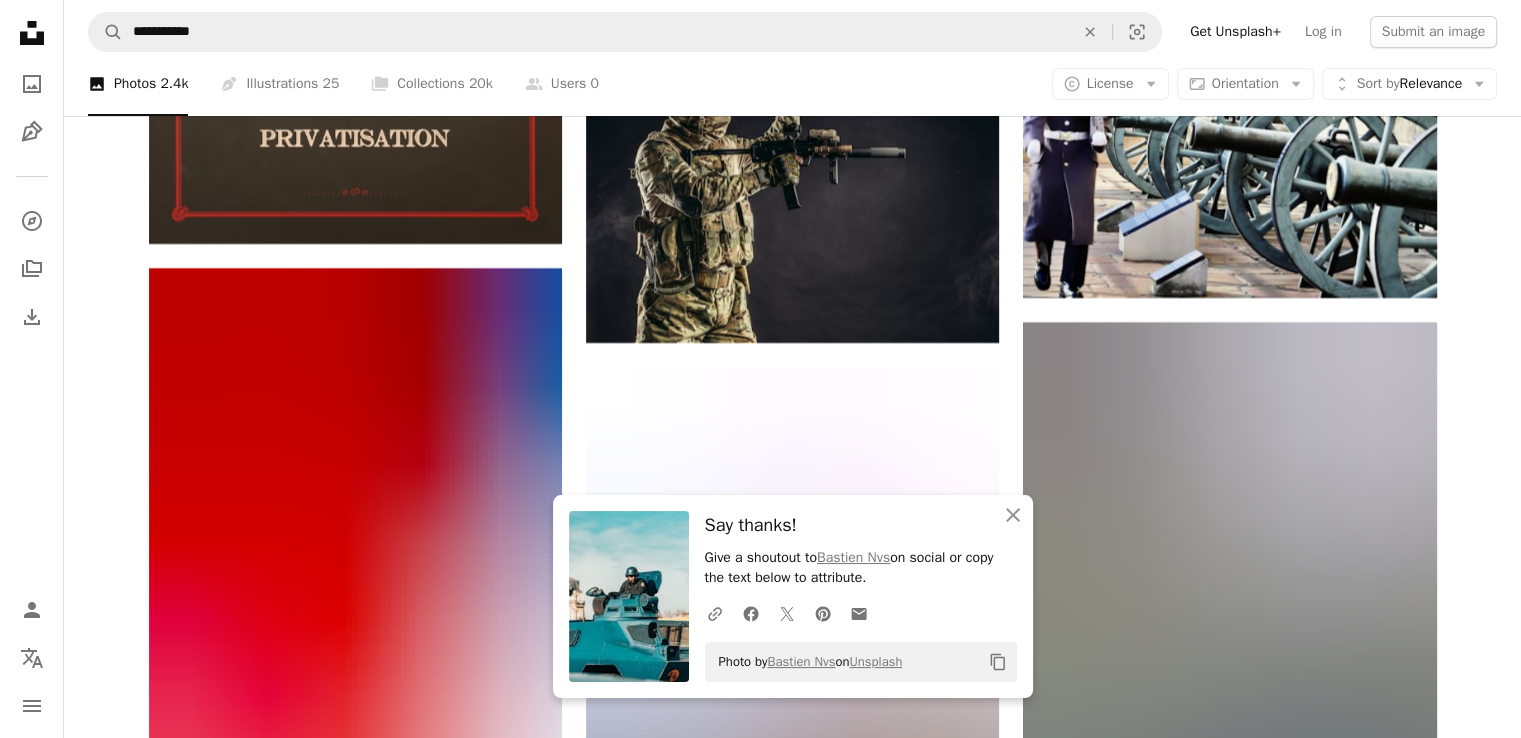 click on "Plus sign for Unsplash+ A heart A plus sign Getty Images For  Unsplash+ A lock   Download Plus sign for Unsplash+ A heart A plus sign Planet Volumes For  Unsplash+ A lock   Download A heart A plus sign Sylian BADUEL Available for hire A checkmark inside of a circle Arrow pointing down A heart A plus sign Mathurin NAPOLY / matnapo Available for hire A checkmark inside of a circle Arrow pointing down A heart A plus sign Sylian BADUEL Available for hire A checkmark inside of a circle Arrow pointing down A heart A plus sign Sylian BADUEL Available for hire A checkmark inside of a circle Arrow pointing down A heart A plus sign Sylian BADUEL Available for hire A checkmark inside of a circle Arrow pointing down Plus sign for Unsplash+ A heart A plus sign Planet Volumes For  Unsplash+ A lock   Download A heart A plus sign Mathurin NAPOLY / matnapo Available for hire A checkmark inside of a circle Arrow pointing down A heart A plus sign Lucas Lemoine Available for hire A checkmark inside of a circle Start A Free Trial" at bounding box center [792, -21556] 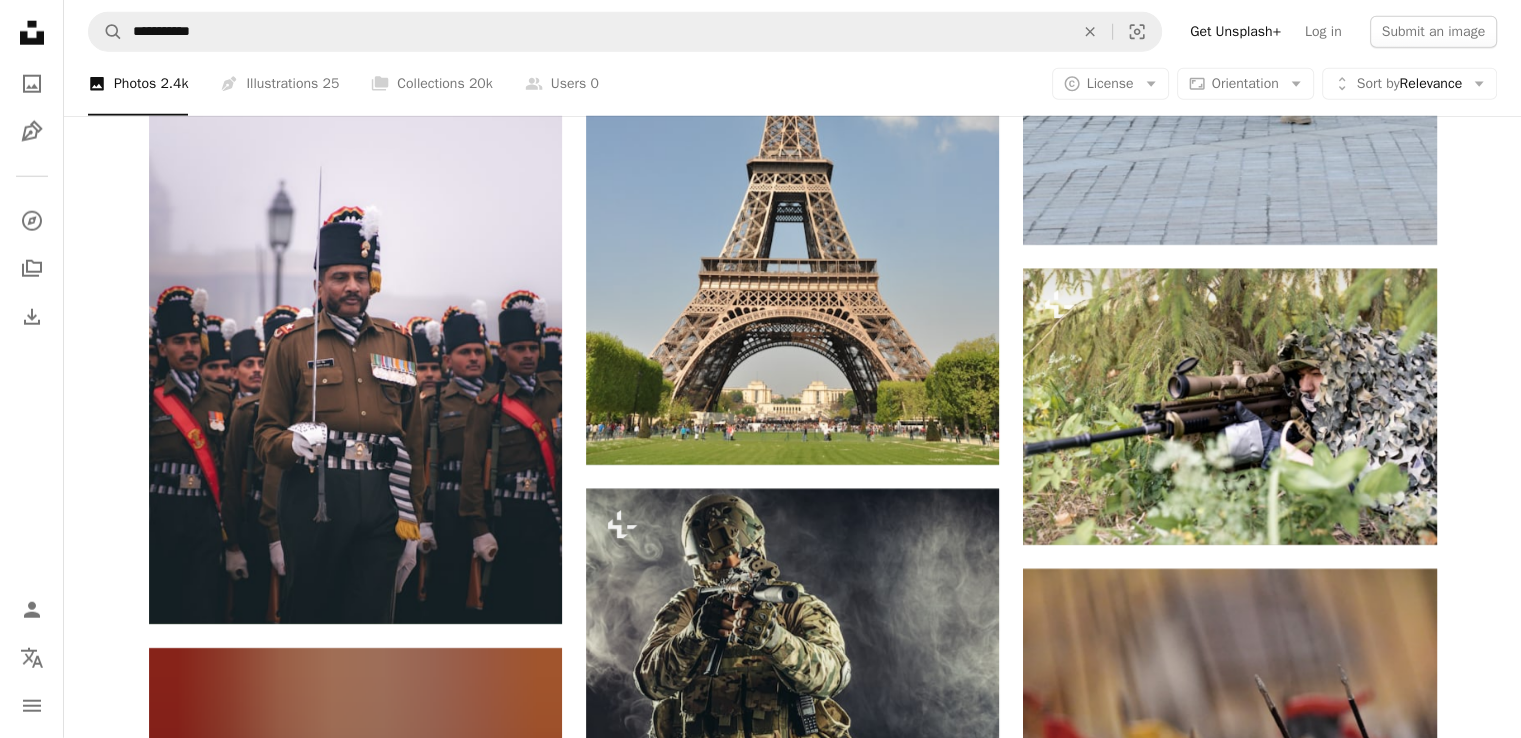 scroll, scrollTop: 51038, scrollLeft: 0, axis: vertical 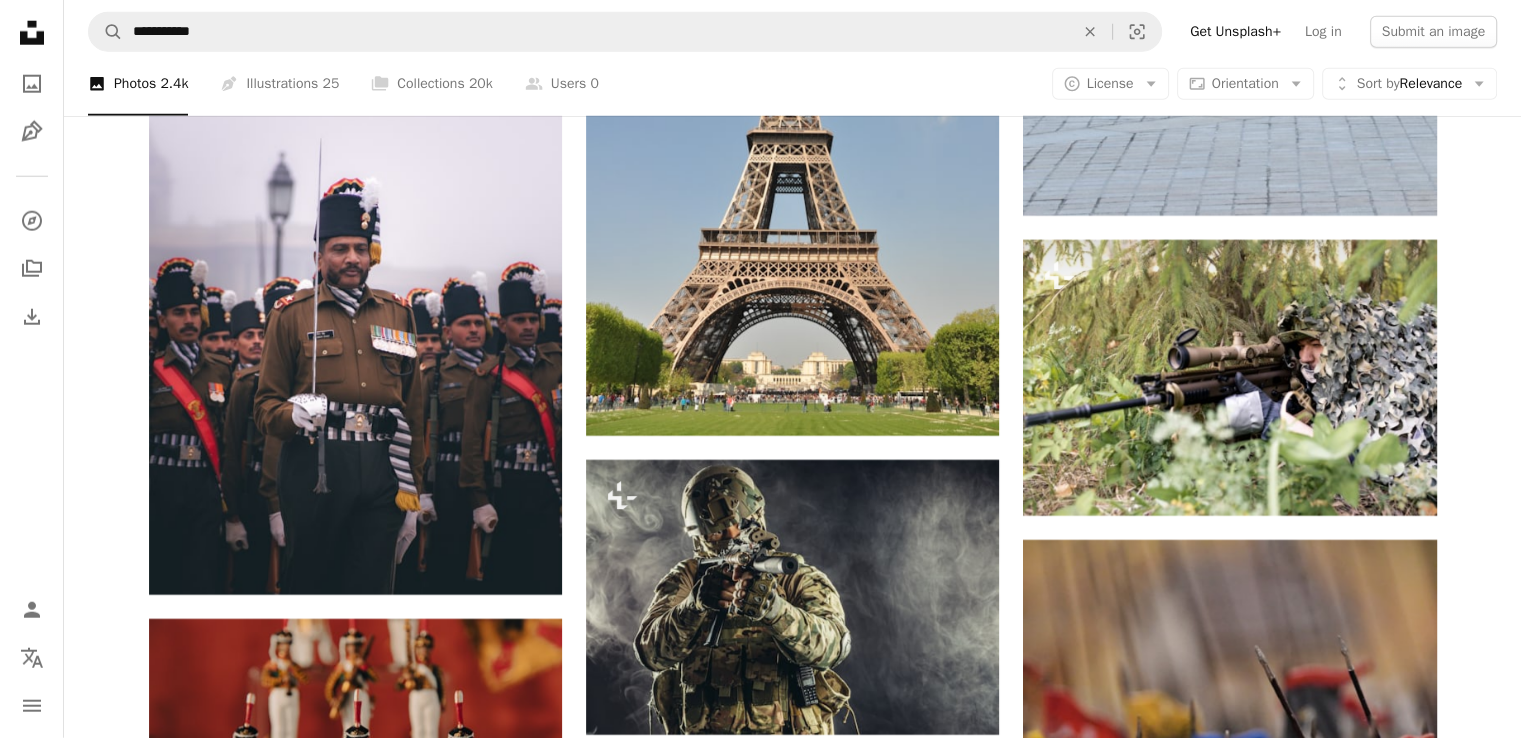 click on "Plus sign for Unsplash+ A heart A plus sign Getty Images For  Unsplash+ A lock   Download Plus sign for Unsplash+ A heart A plus sign Planet Volumes For  Unsplash+ A lock   Download A heart A plus sign Sylian BADUEL Available for hire A checkmark inside of a circle Arrow pointing down A heart A plus sign Mathurin NAPOLY / matnapo Available for hire A checkmark inside of a circle Arrow pointing down A heart A plus sign Sylian BADUEL Available for hire A checkmark inside of a circle Arrow pointing down A heart A plus sign Sylian BADUEL Available for hire A checkmark inside of a circle Arrow pointing down A heart A plus sign Sylian BADUEL Available for hire A checkmark inside of a circle Arrow pointing down Plus sign for Unsplash+ A heart A plus sign Planet Volumes For  Unsplash+ A lock   Download A heart A plus sign Mathurin NAPOLY / matnapo Available for hire A checkmark inside of a circle Arrow pointing down A heart A plus sign Lucas Lemoine Available for hire A checkmark inside of a circle Start A Free Trial" at bounding box center [792, -24158] 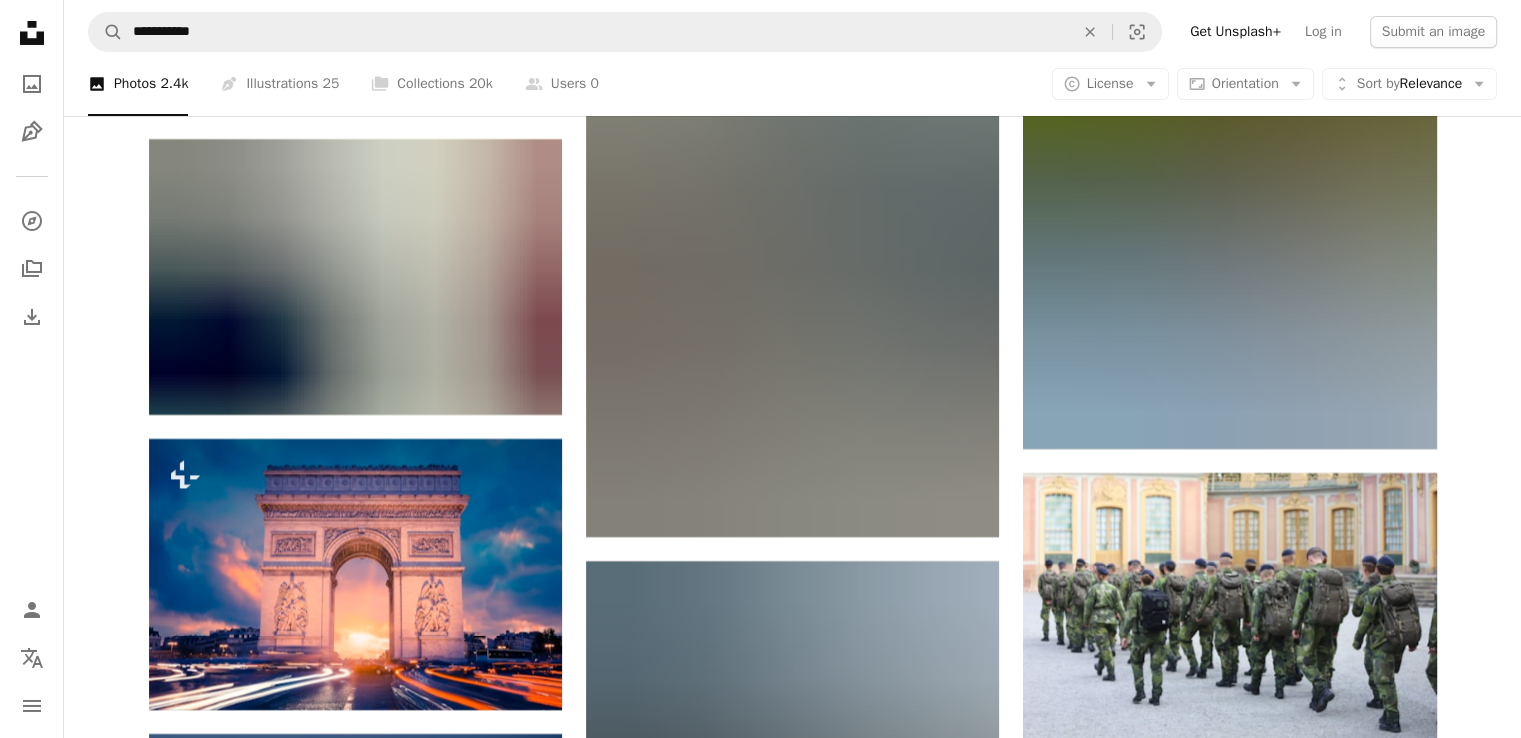 scroll, scrollTop: 53344, scrollLeft: 0, axis: vertical 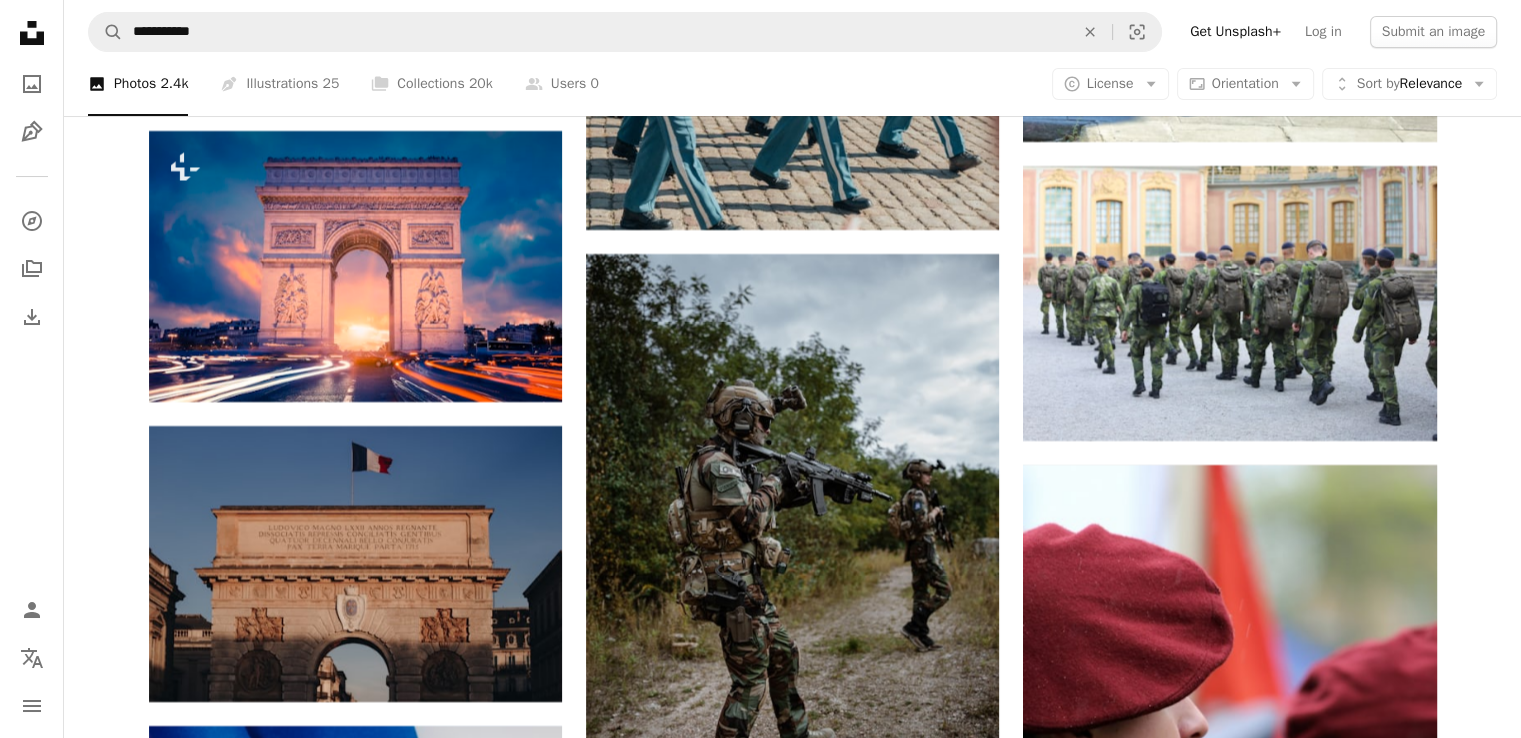 click on "Plus sign for Unsplash+ A heart A plus sign Getty Images For  Unsplash+ A lock   Download Plus sign for Unsplash+ A heart A plus sign Planet Volumes For  Unsplash+ A lock   Download A heart A plus sign Sylian BADUEL Available for hire A checkmark inside of a circle Arrow pointing down A heart A plus sign Mathurin NAPOLY / matnapo Available for hire A checkmark inside of a circle Arrow pointing down A heart A plus sign Sylian BADUEL Available for hire A checkmark inside of a circle Arrow pointing down A heart A plus sign Sylian BADUEL Available for hire A checkmark inside of a circle Arrow pointing down A heart A plus sign Sylian BADUEL Available for hire A checkmark inside of a circle Arrow pointing down Plus sign for Unsplash+ A heart A plus sign Planet Volumes For  Unsplash+ A lock   Download A heart A plus sign Mathurin NAPOLY / matnapo Available for hire A checkmark inside of a circle Arrow pointing down A heart A plus sign Lucas Lemoine Available for hire A checkmark inside of a circle Start A Free Trial" at bounding box center [792, -25208] 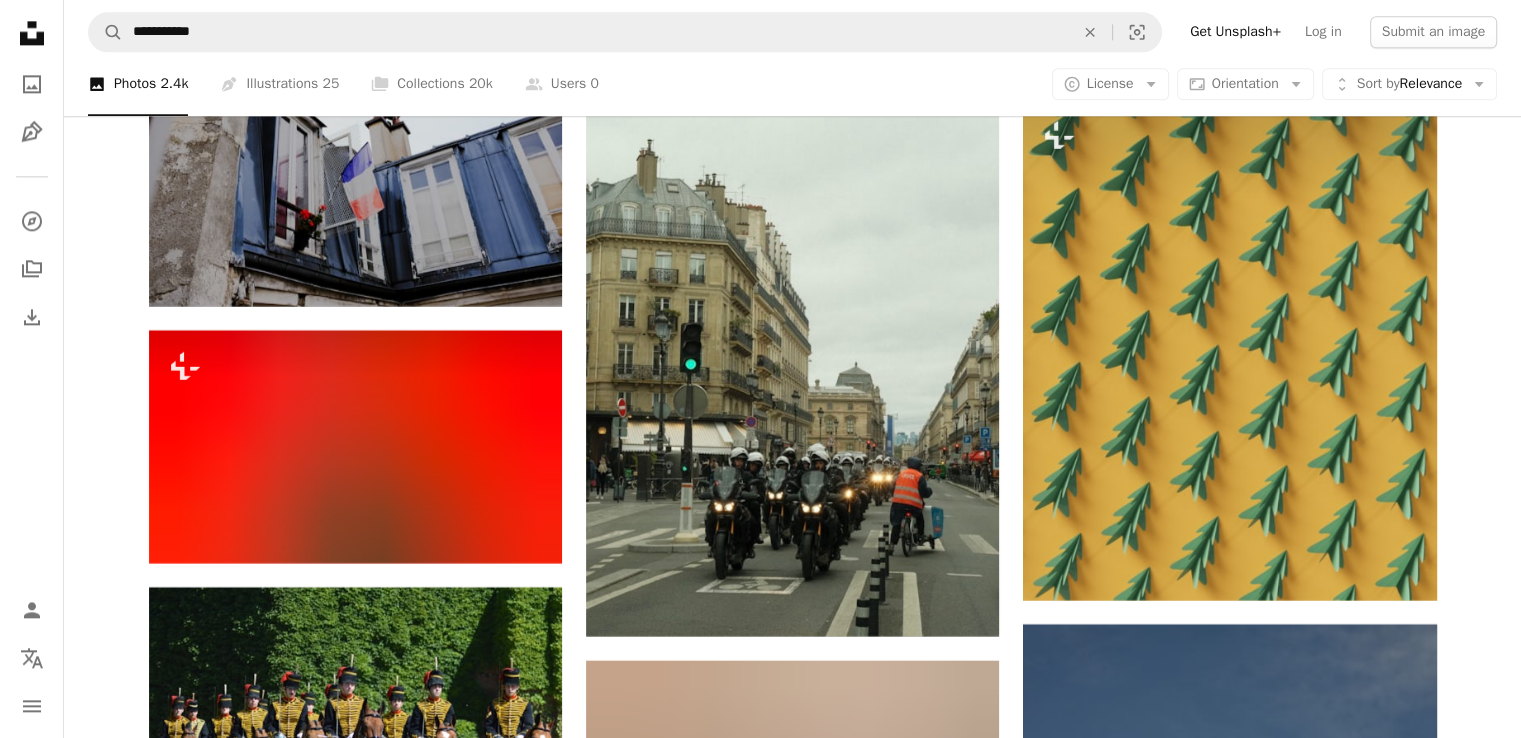 scroll, scrollTop: 56568, scrollLeft: 0, axis: vertical 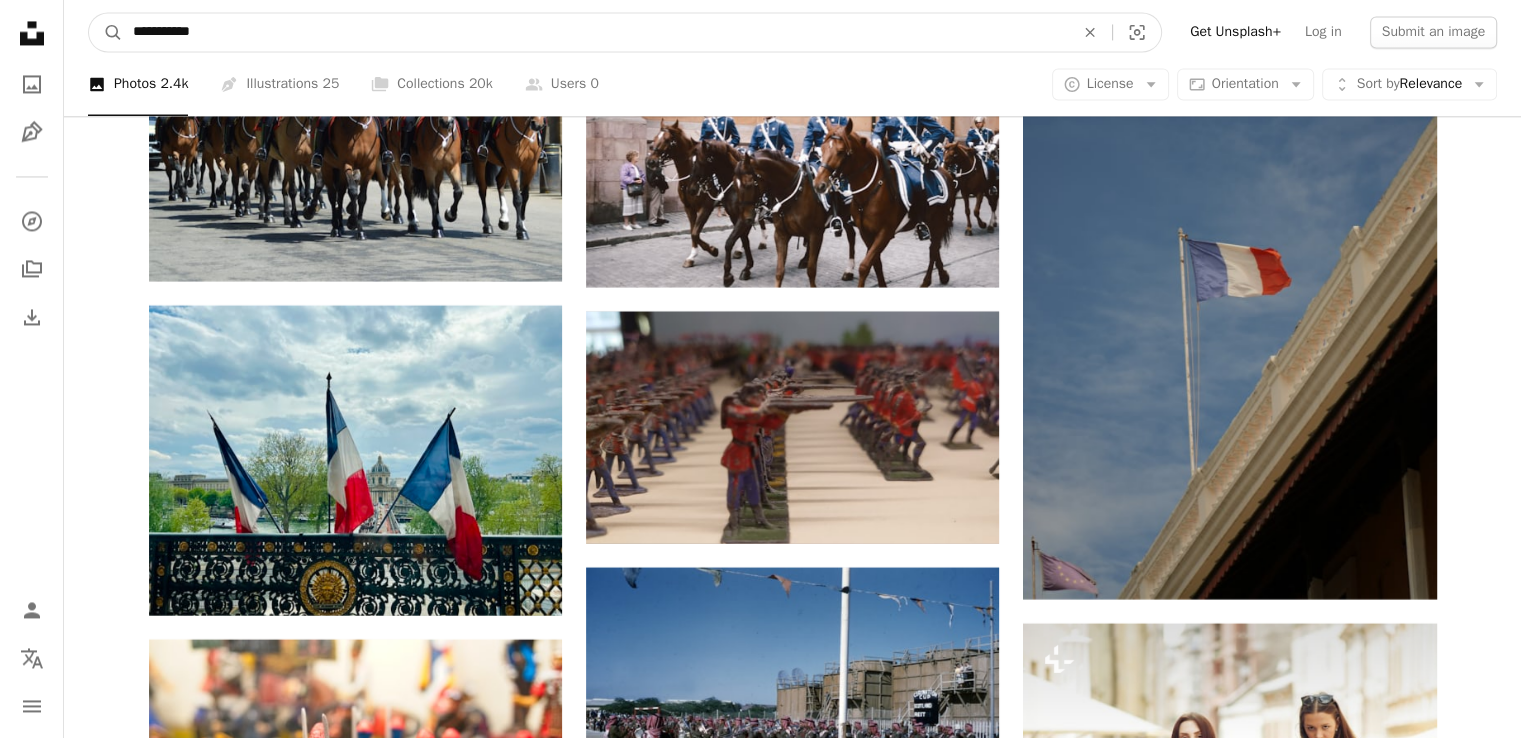 click on "**********" at bounding box center [595, 32] 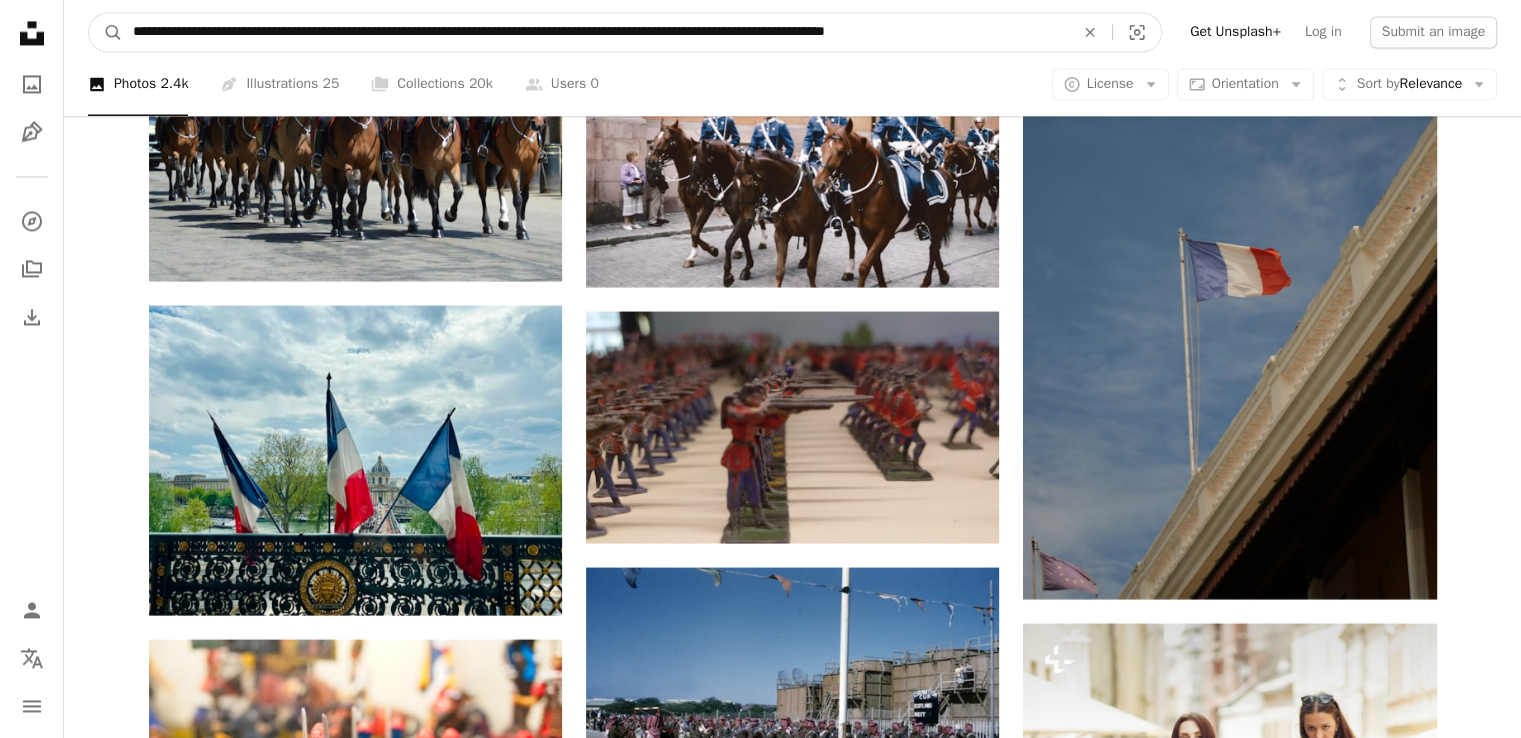 click on "**********" at bounding box center (595, 32) 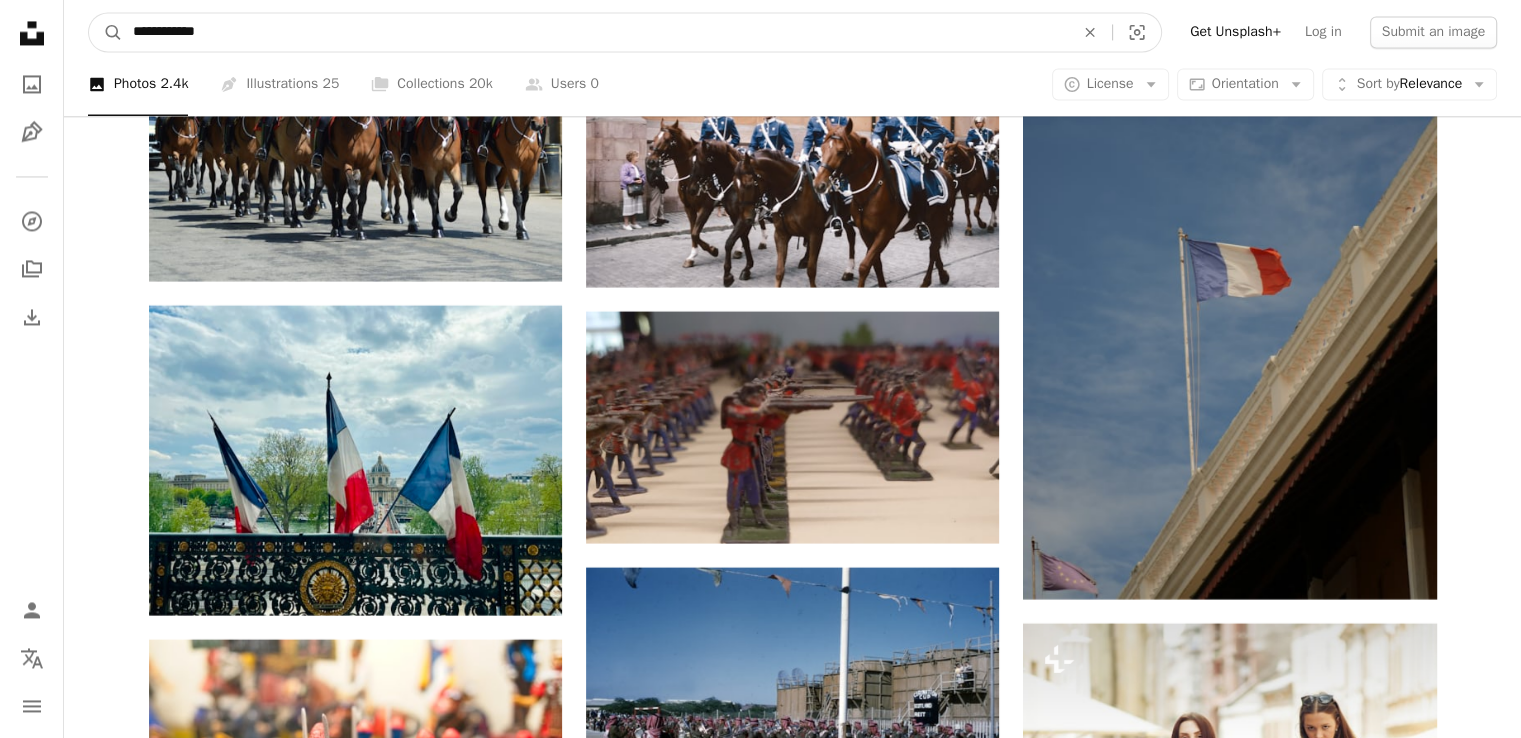 type on "**********" 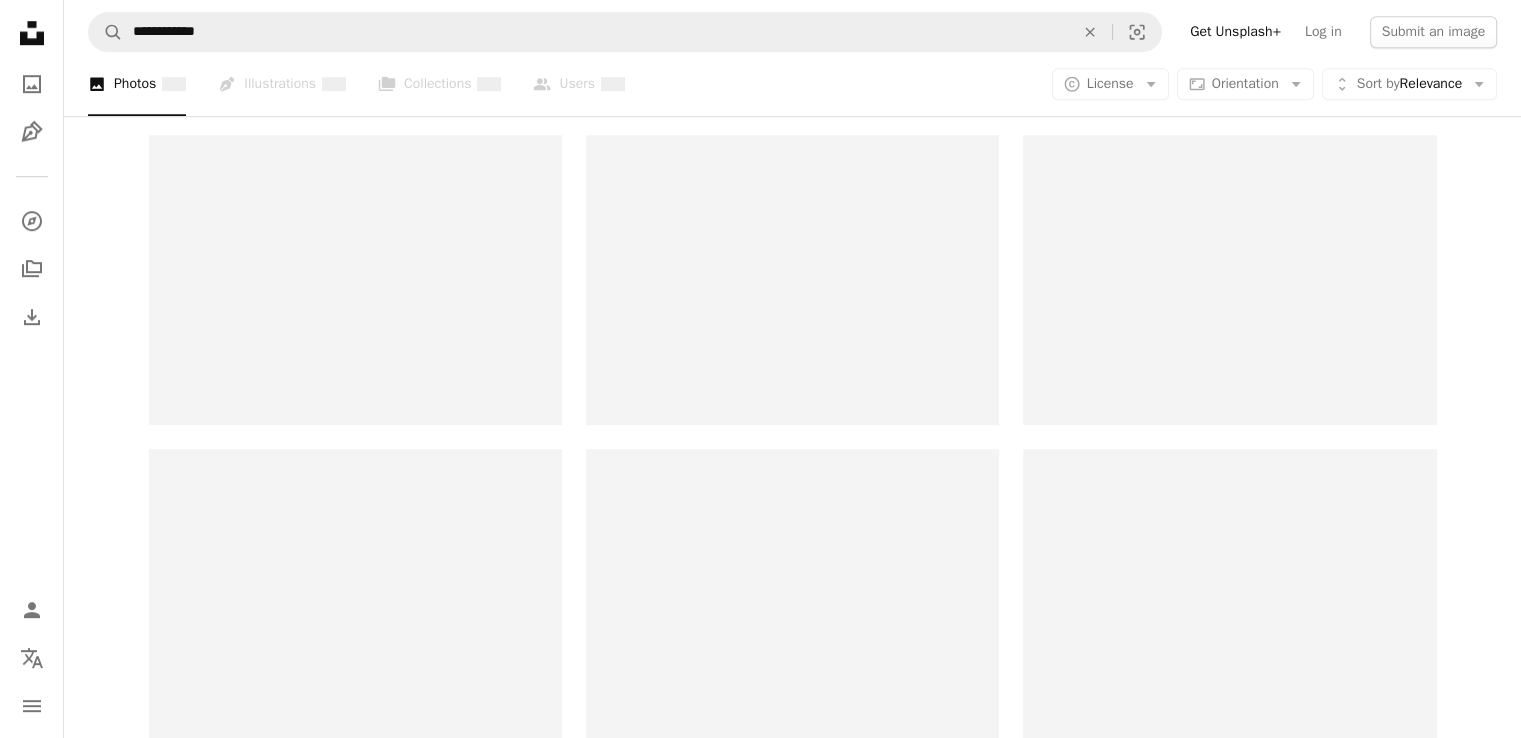 scroll, scrollTop: 0, scrollLeft: 0, axis: both 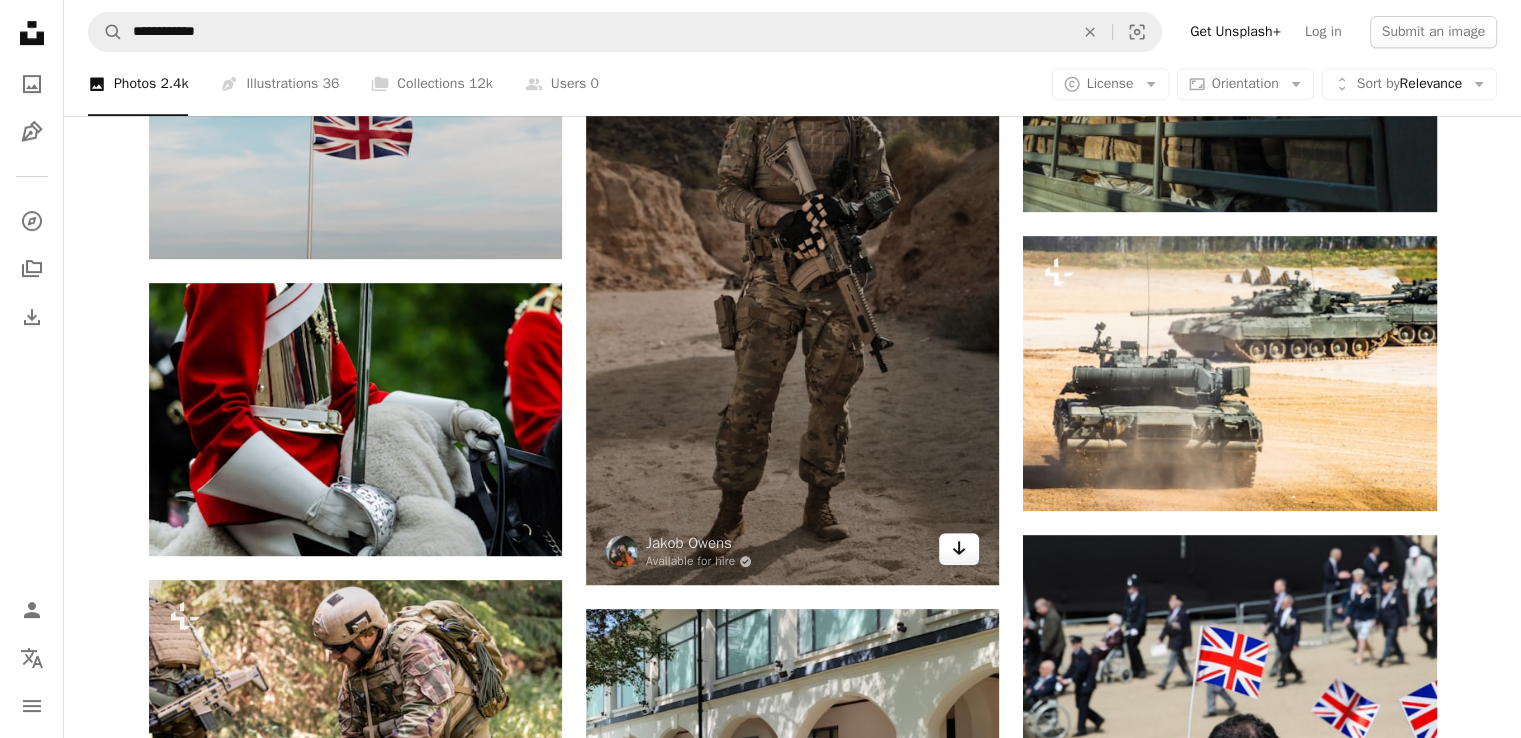 click on "Arrow pointing down" at bounding box center (959, 549) 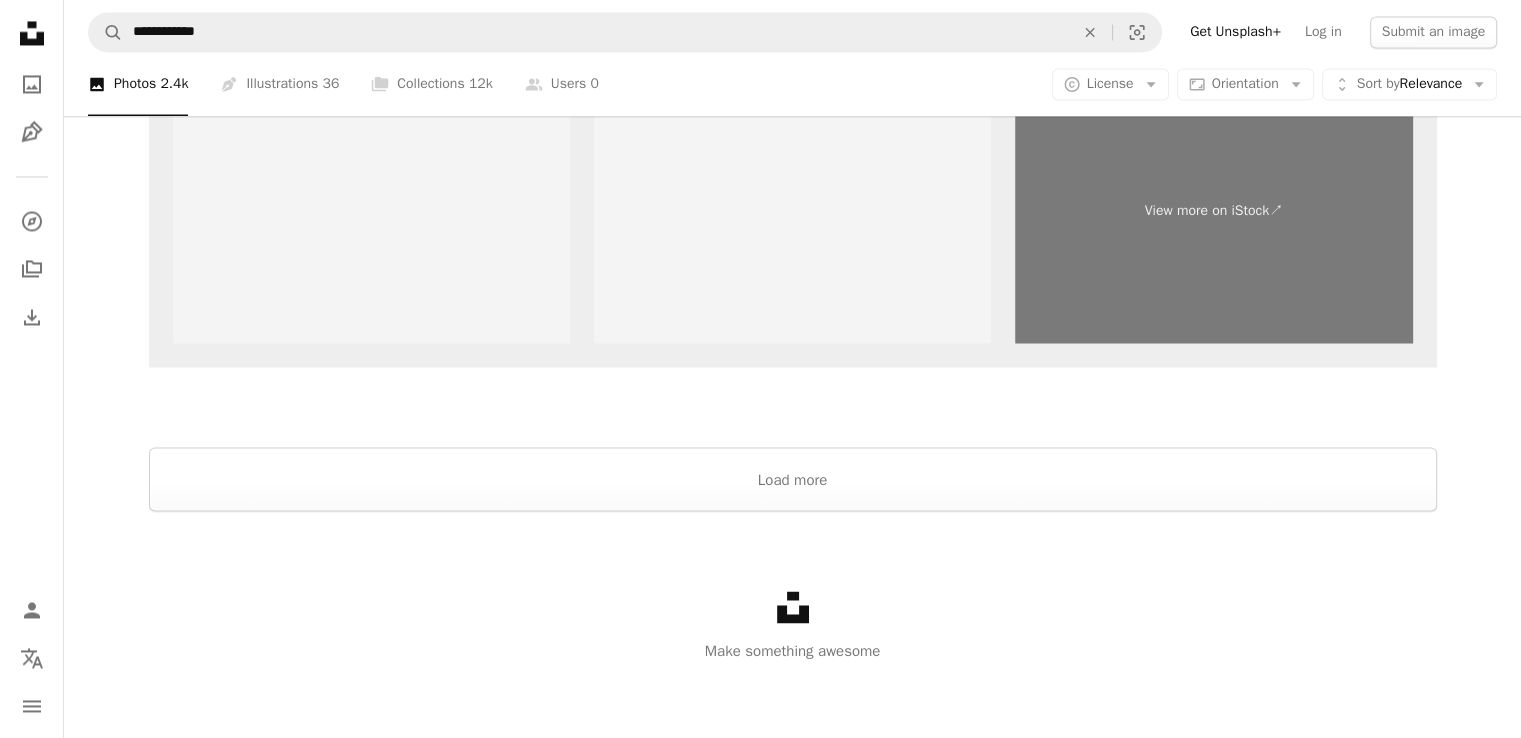 scroll, scrollTop: 3483, scrollLeft: 0, axis: vertical 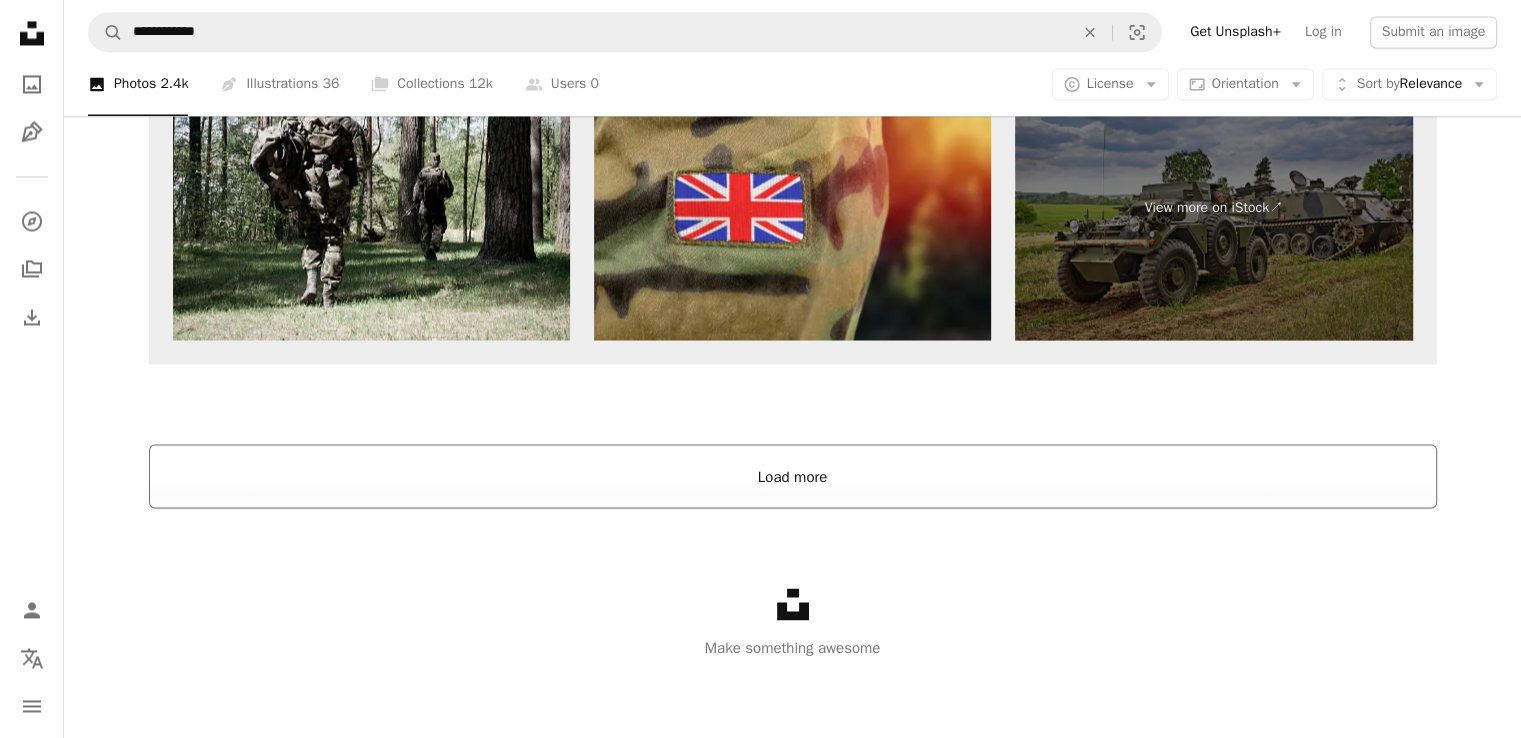 click on "Load more" at bounding box center (793, 476) 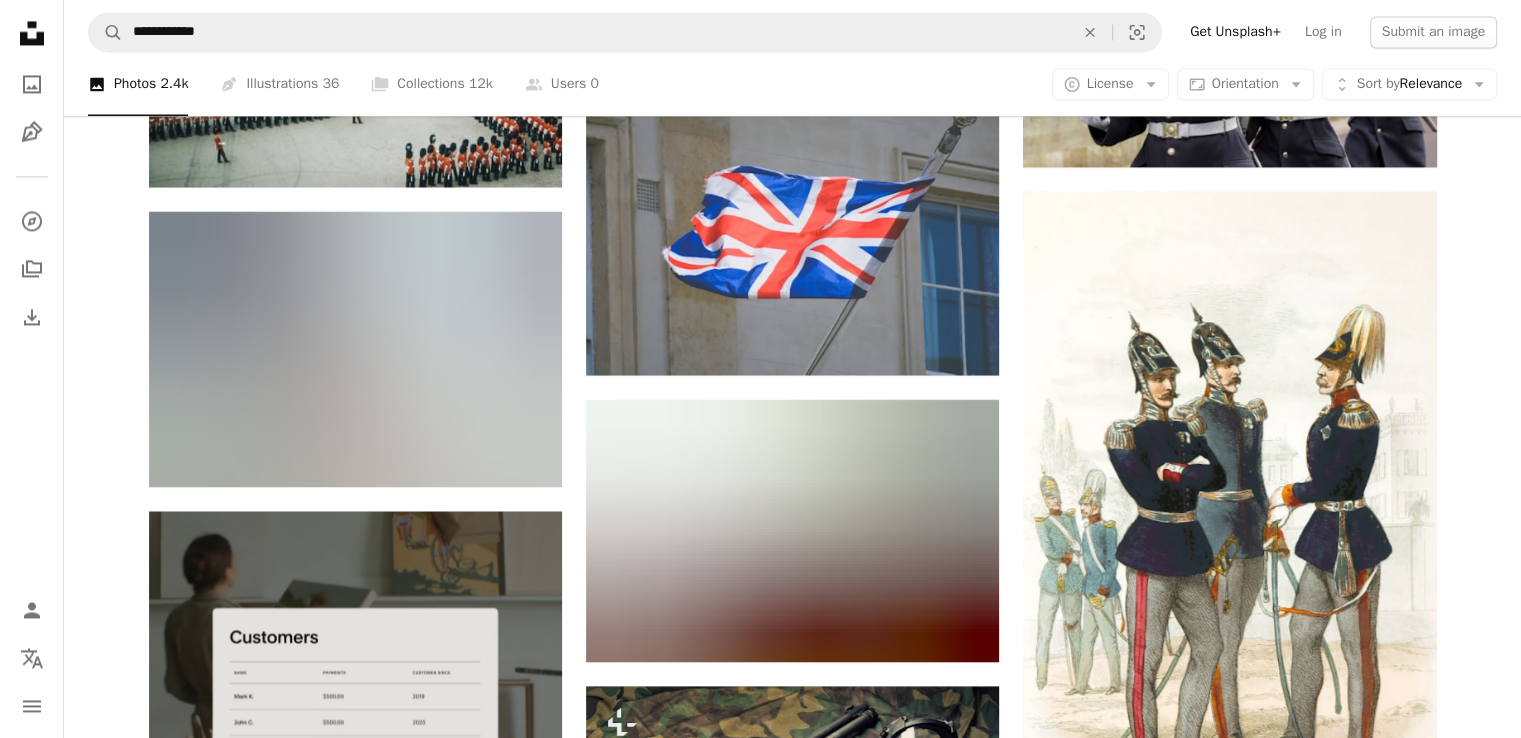scroll, scrollTop: 3483, scrollLeft: 0, axis: vertical 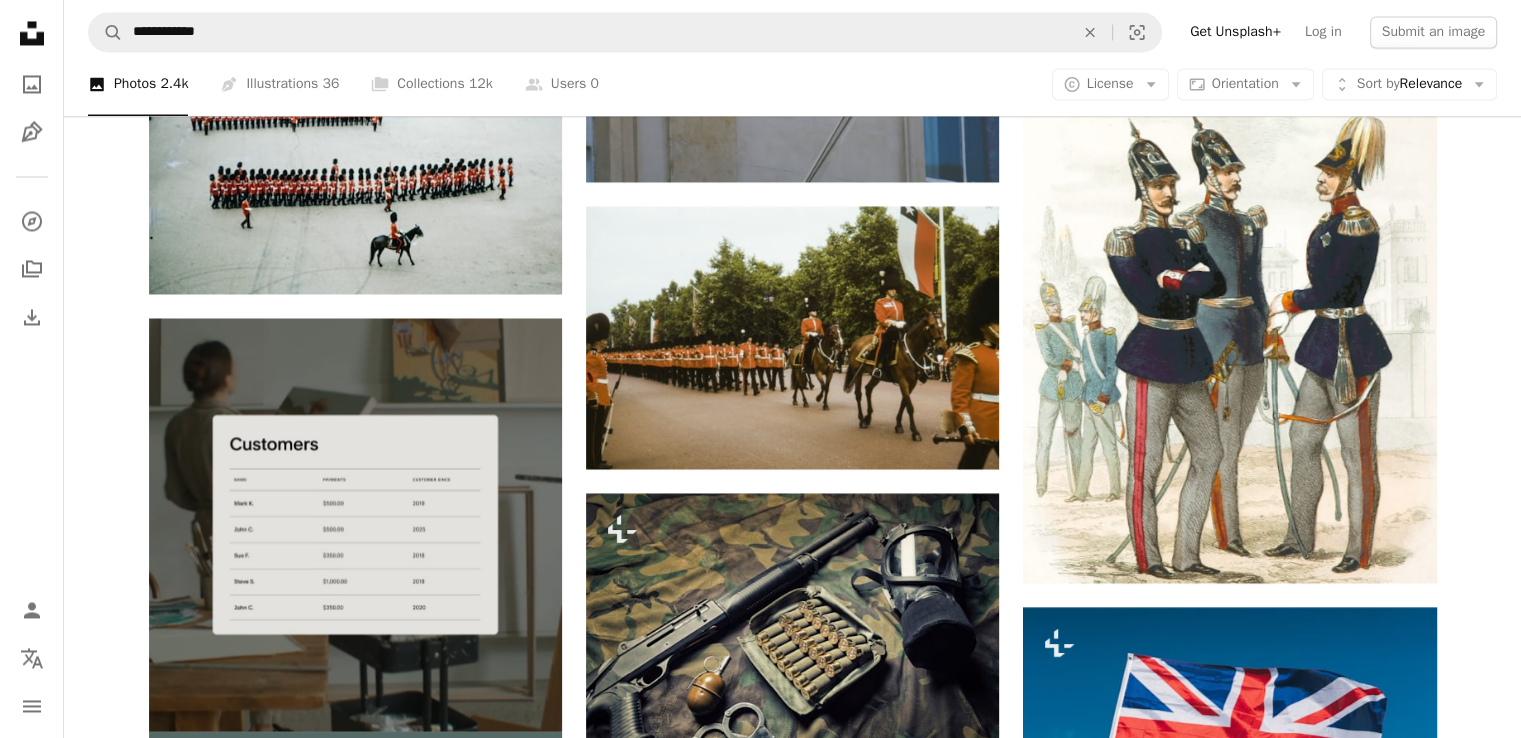 click on "Plus sign for Unsplash+ A heart A plus sign Resource Database For  Unsplash+ A lock   Download A heart A plus sign Roberto  Catarinicchia Available for hire A checkmark inside of a circle Arrow pointing down Plus sign for Unsplash+ A heart A plus sign Planet Volumes For  Unsplash+ A lock   Download A heart A plus sign Roberto  Catarinicchia Available for hire A checkmark inside of a circle Arrow pointing down Plus sign for Unsplash+ A heart A plus sign Getty Images For  Unsplash+ A lock   Download A heart A plus sign Cheung Yin Arrow pointing down A heart A plus sign Boston Public Library Arrow pointing down A heart A plus sign British Library Arrow pointing down A heart A plus sign Annie Spratt Arrow pointing down A heart A plus sign Annie Spratt Arrow pointing down –– ––– –––  –– ––– –  ––– –––  ––––  –   – –– –––  – – ––– –– –– –––– –– Squarespace: get customers and grow Get Started A heart A plus sign A heart For" at bounding box center [792, 1041] 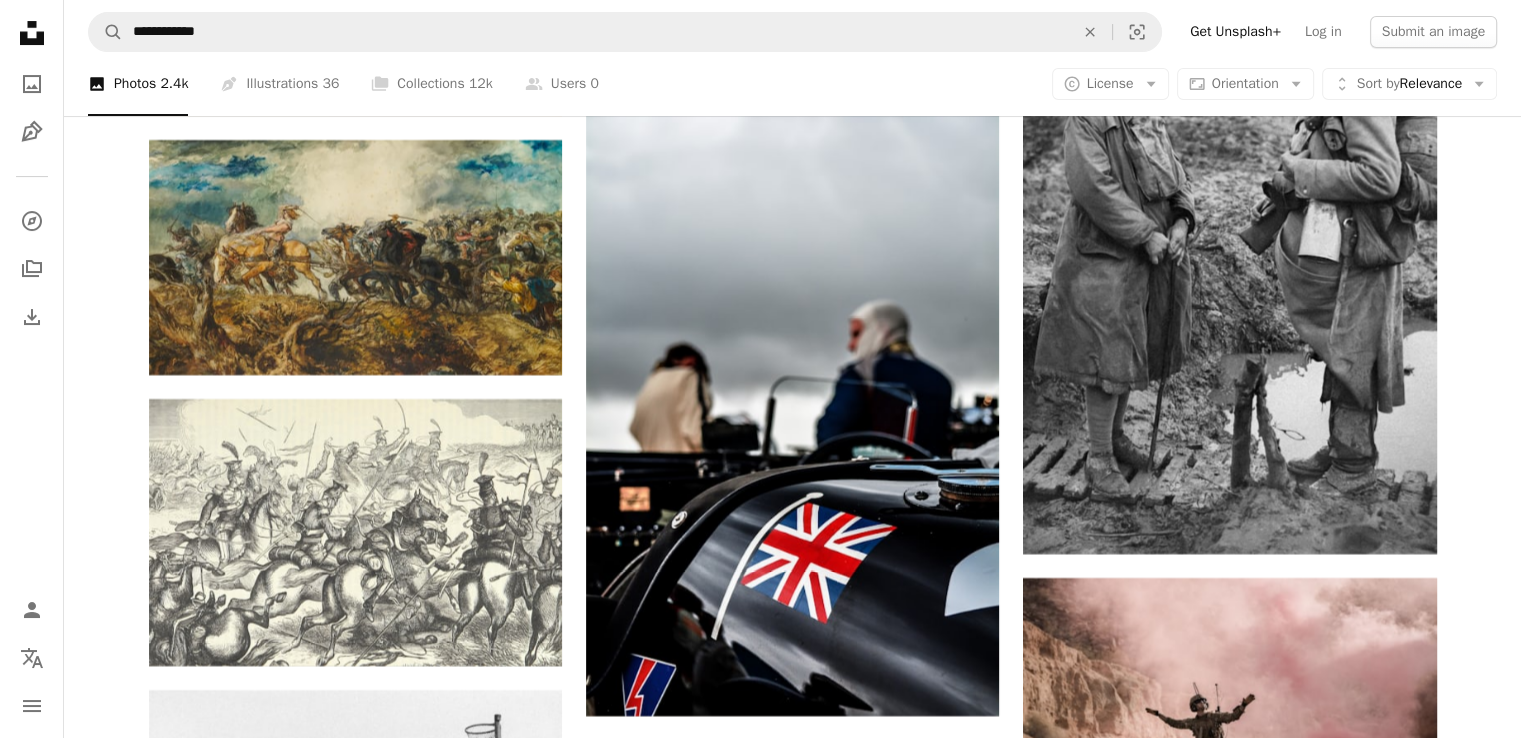 scroll, scrollTop: 15734, scrollLeft: 0, axis: vertical 